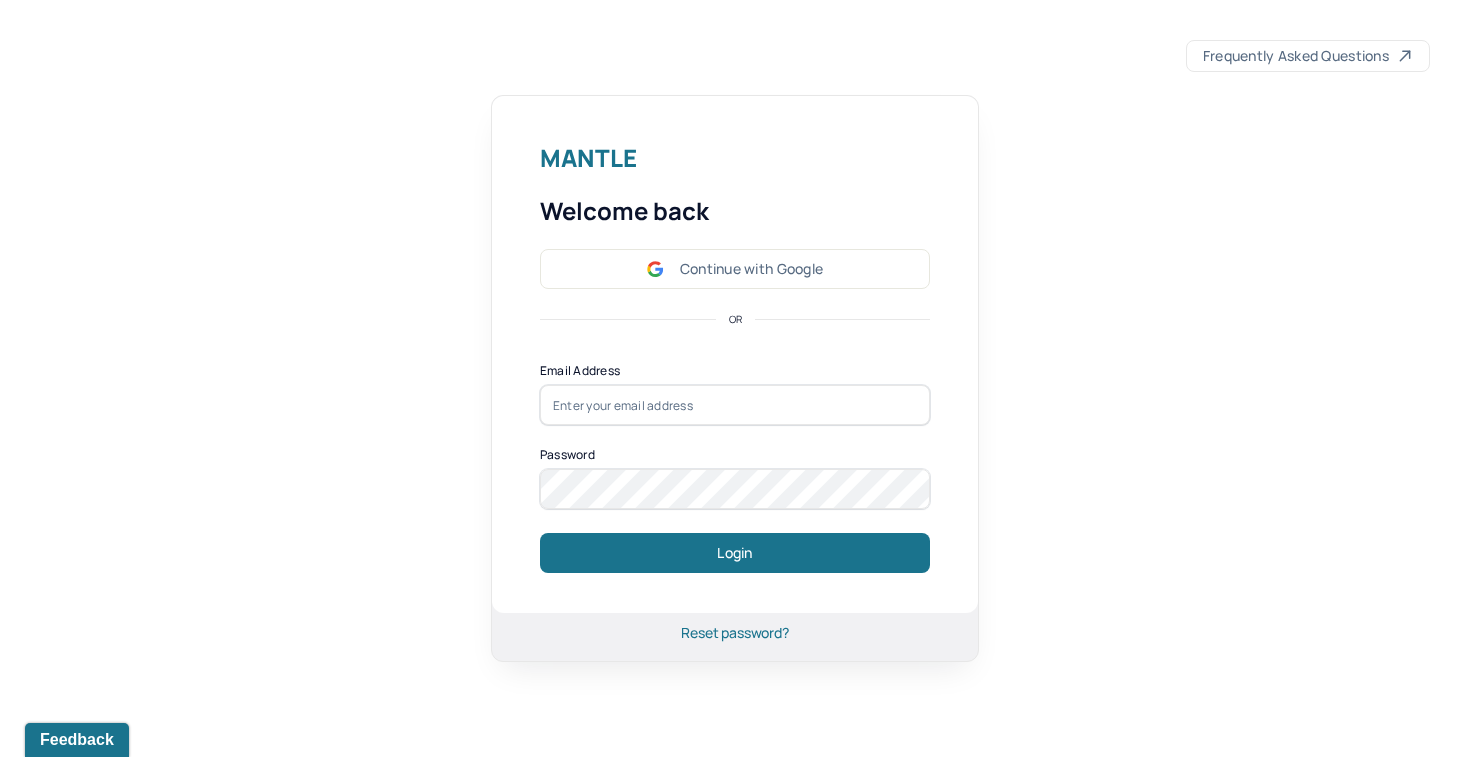 scroll, scrollTop: 0, scrollLeft: 0, axis: both 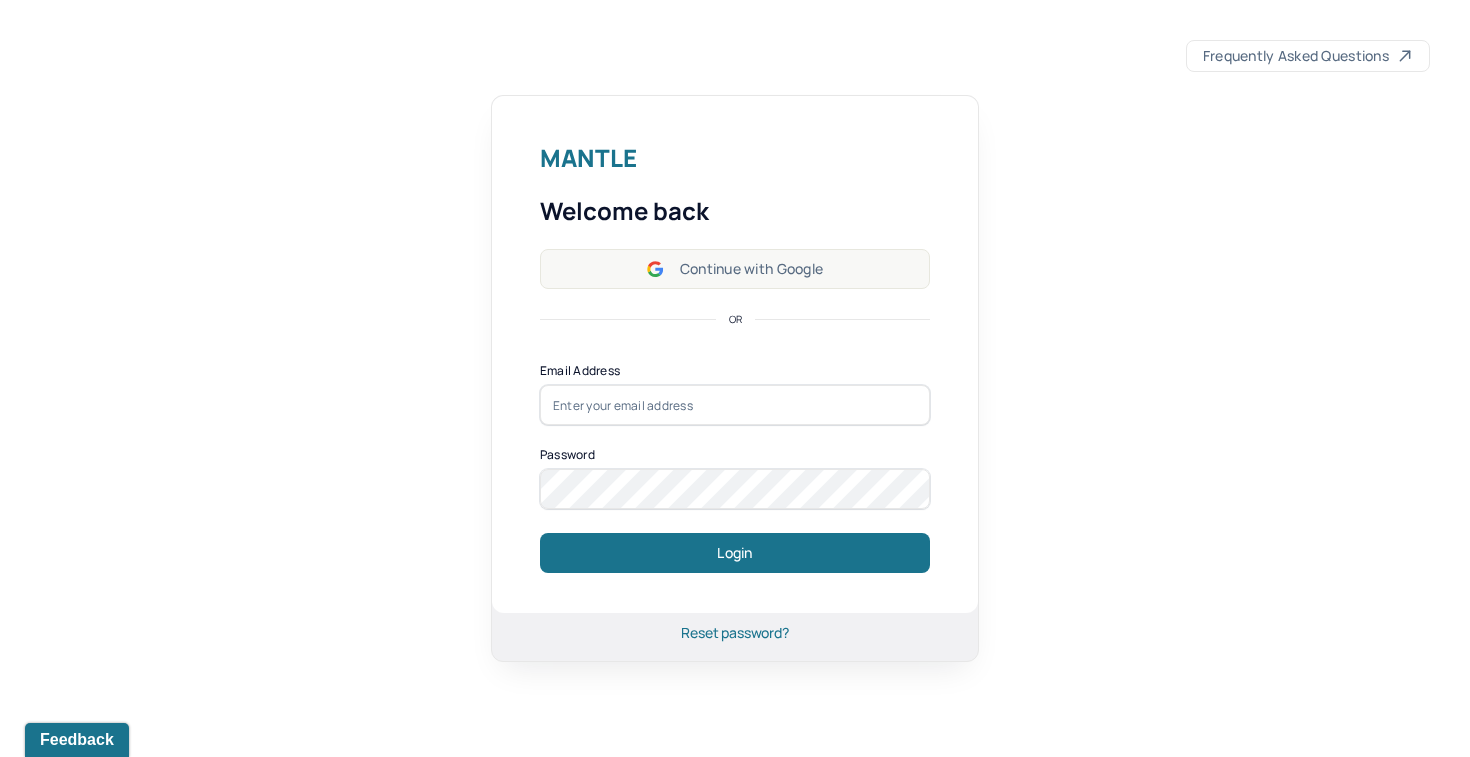 click on "Continue with Google" at bounding box center [735, 269] 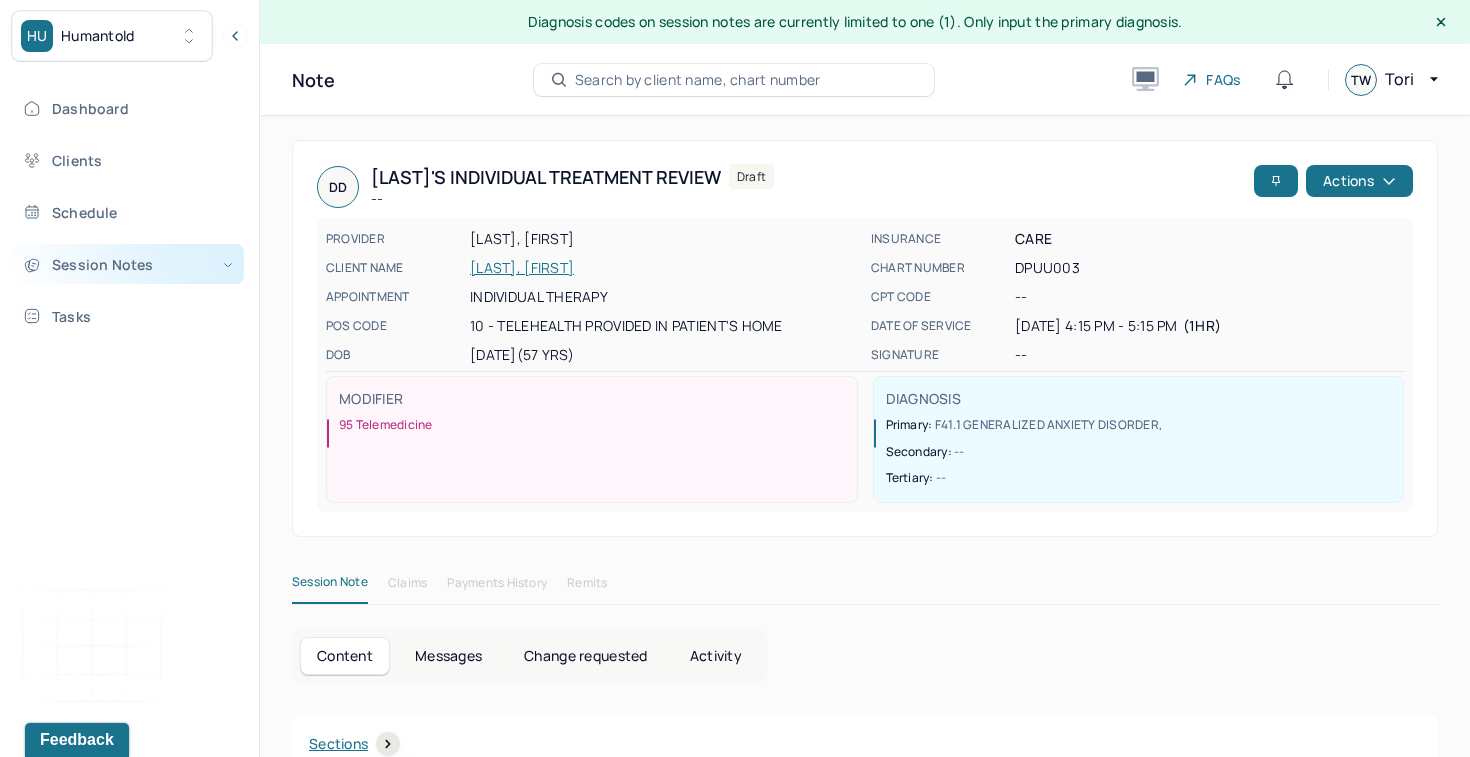 click on "Session Notes" at bounding box center (128, 264) 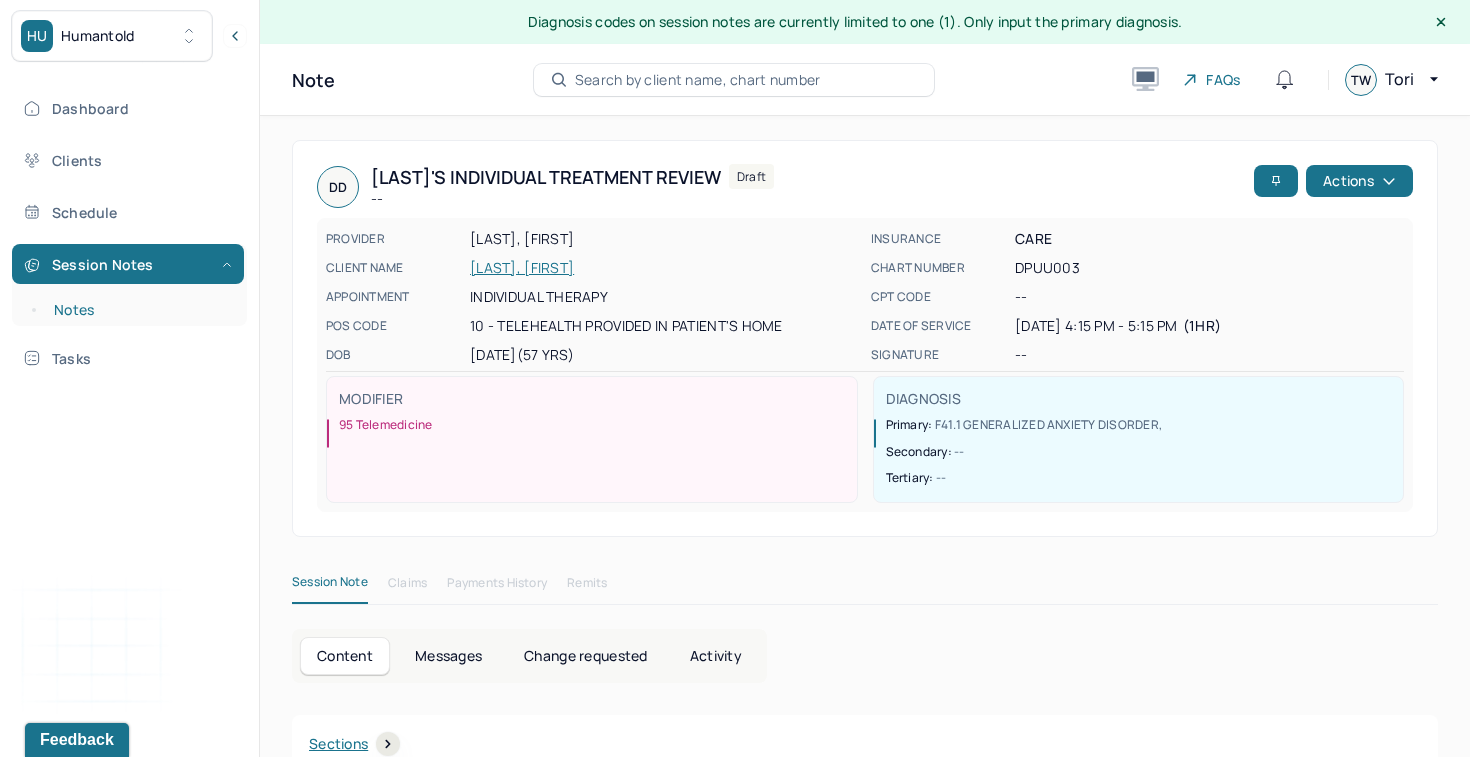 click on "Notes" at bounding box center (139, 310) 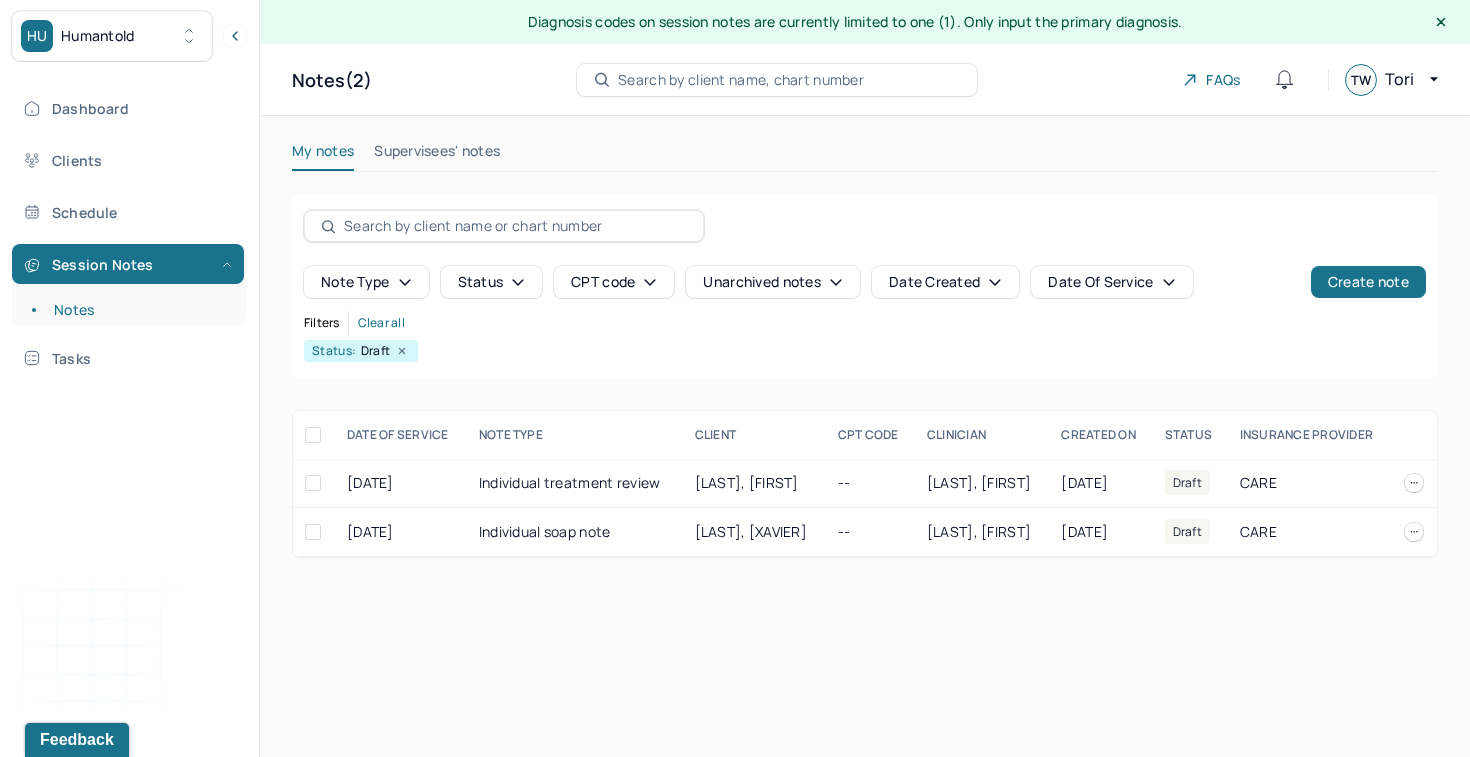 click on "Search by client name, chart number" at bounding box center [741, 80] 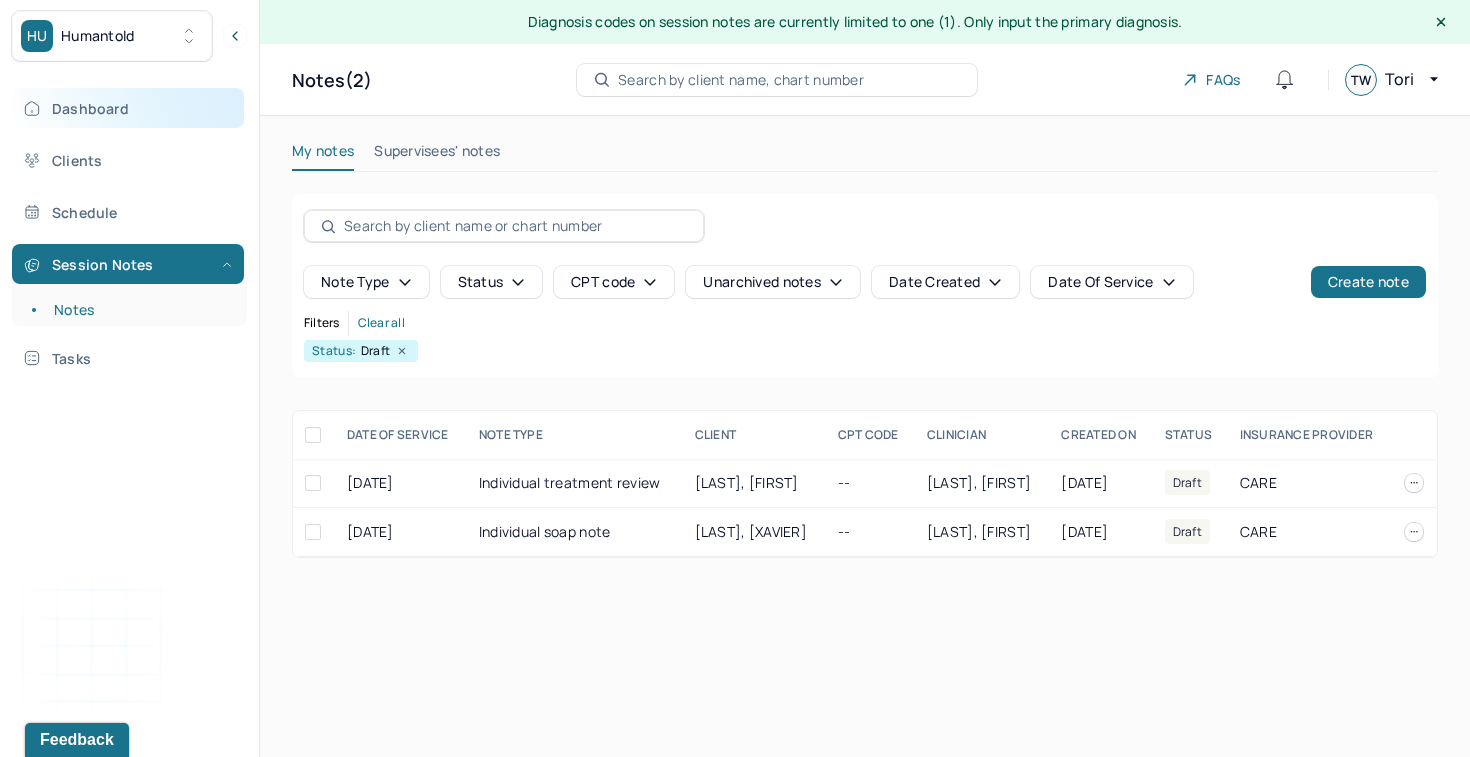 click on "Dashboard" at bounding box center [128, 108] 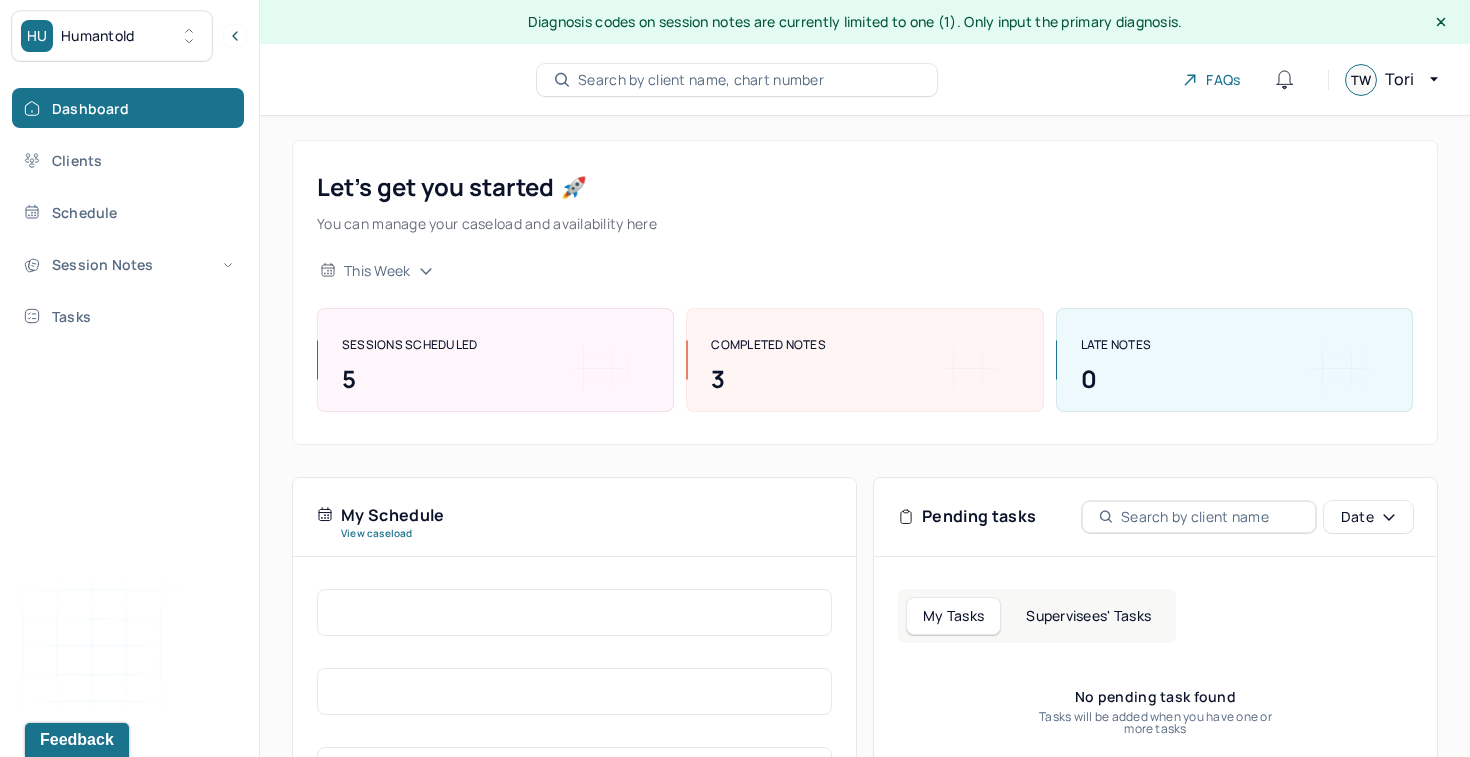 click on "Search by client name, chart number" at bounding box center (701, 80) 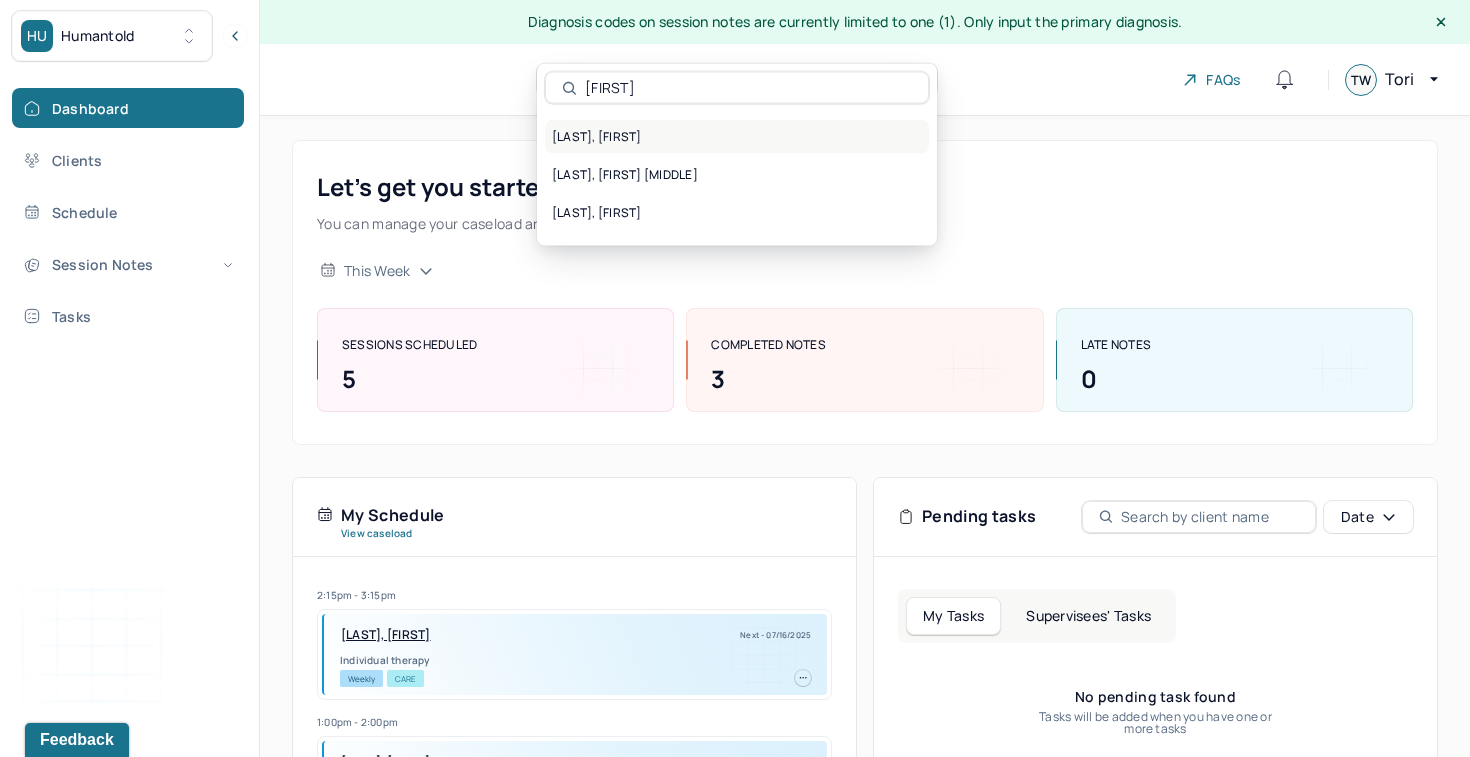 type on "[FIRST]" 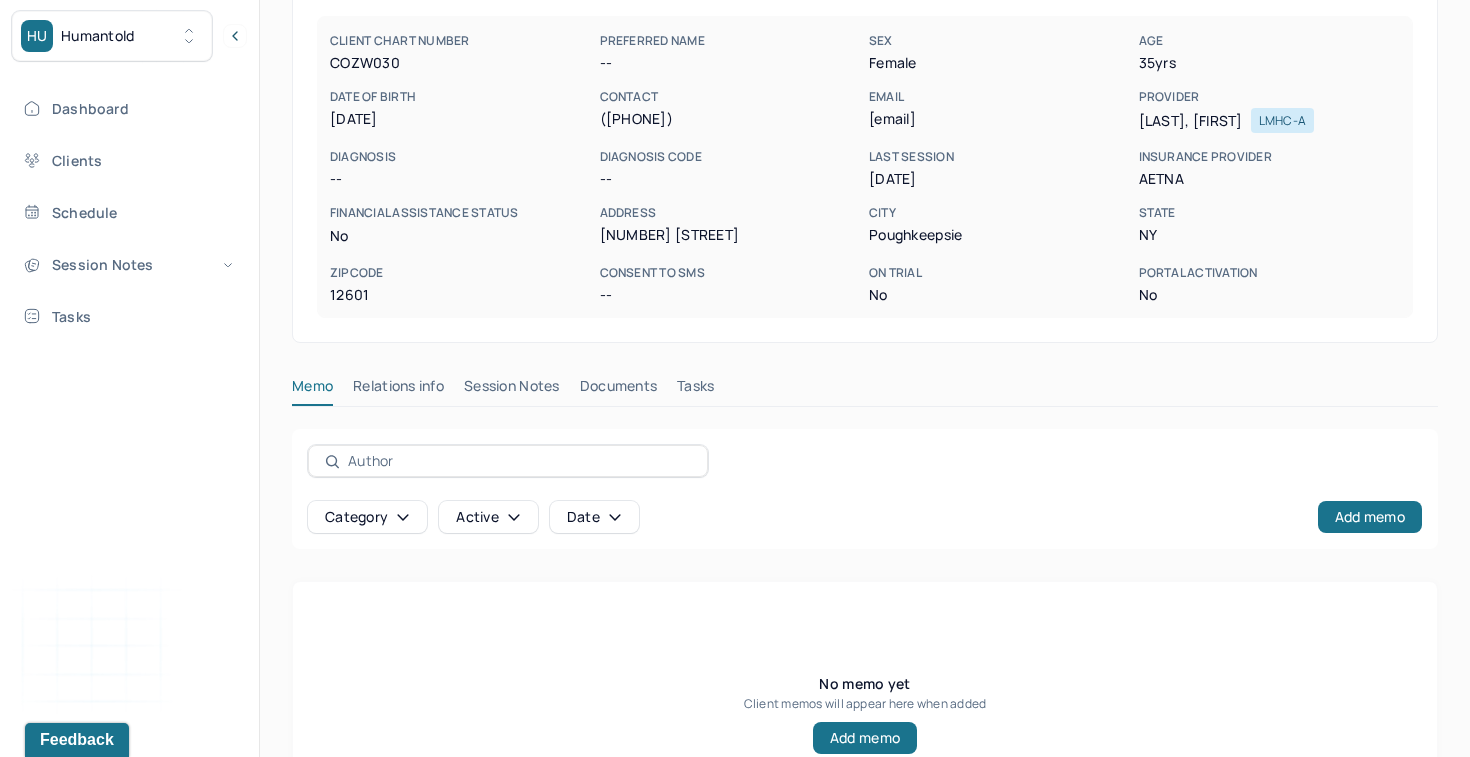 scroll, scrollTop: 344, scrollLeft: 0, axis: vertical 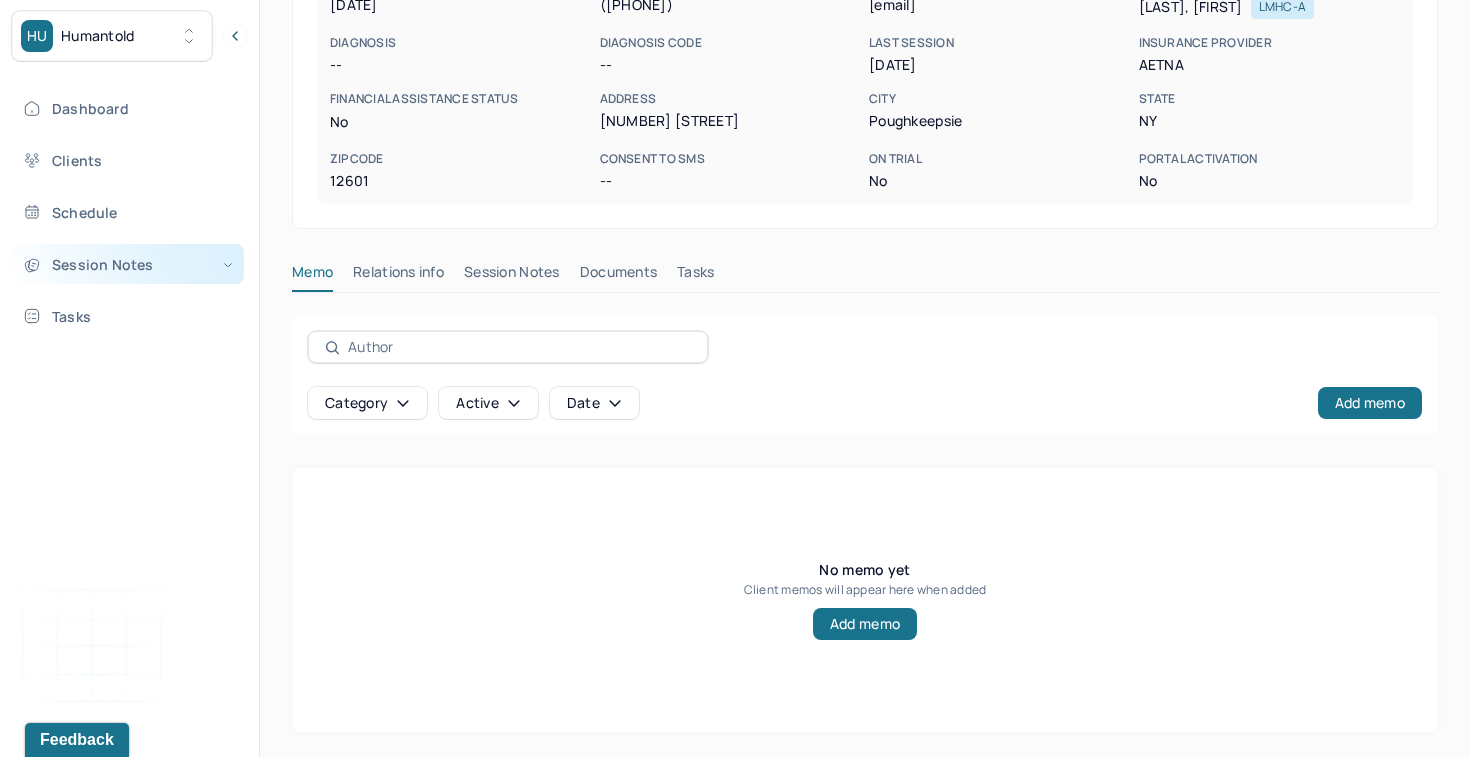 click on "Session Notes" at bounding box center [128, 264] 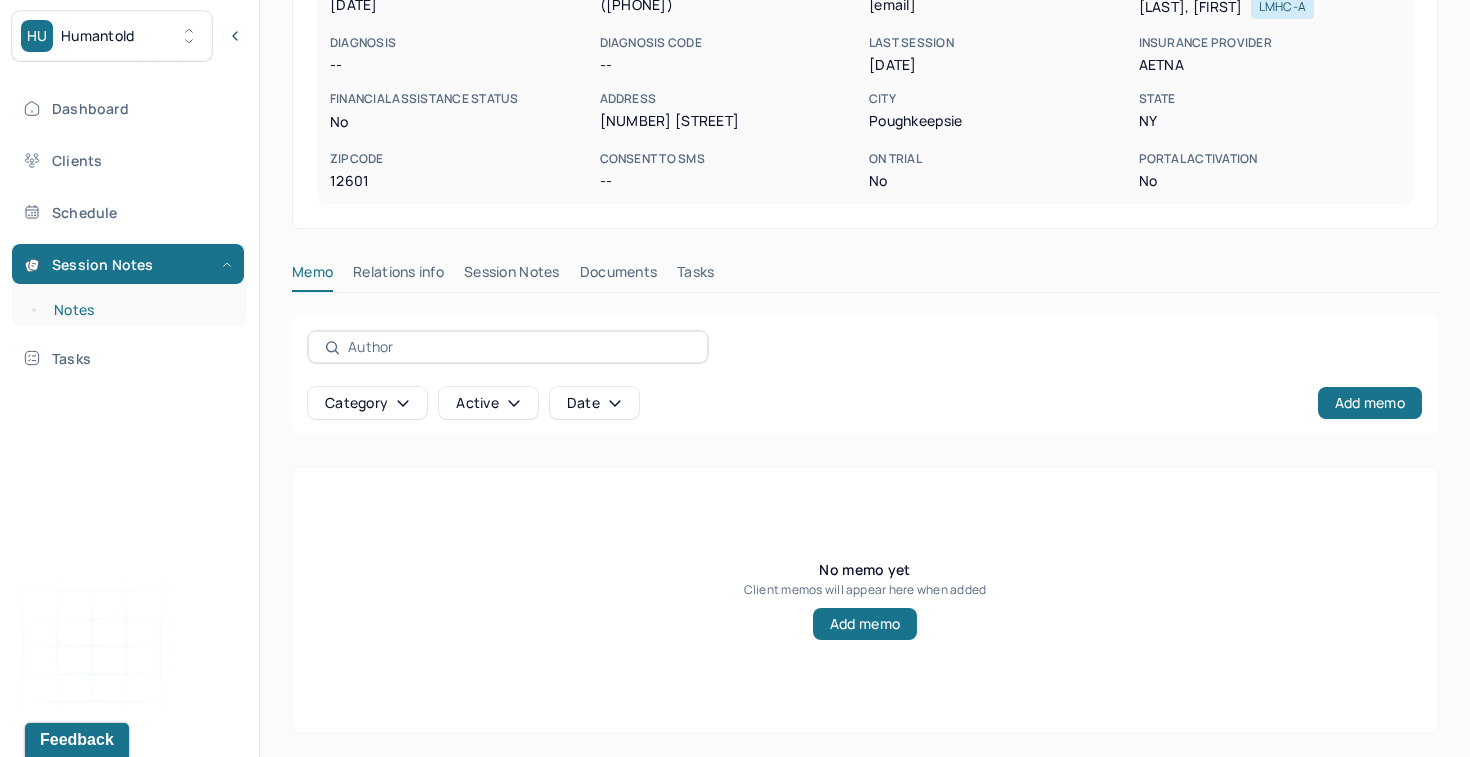 click on "Notes" at bounding box center (139, 310) 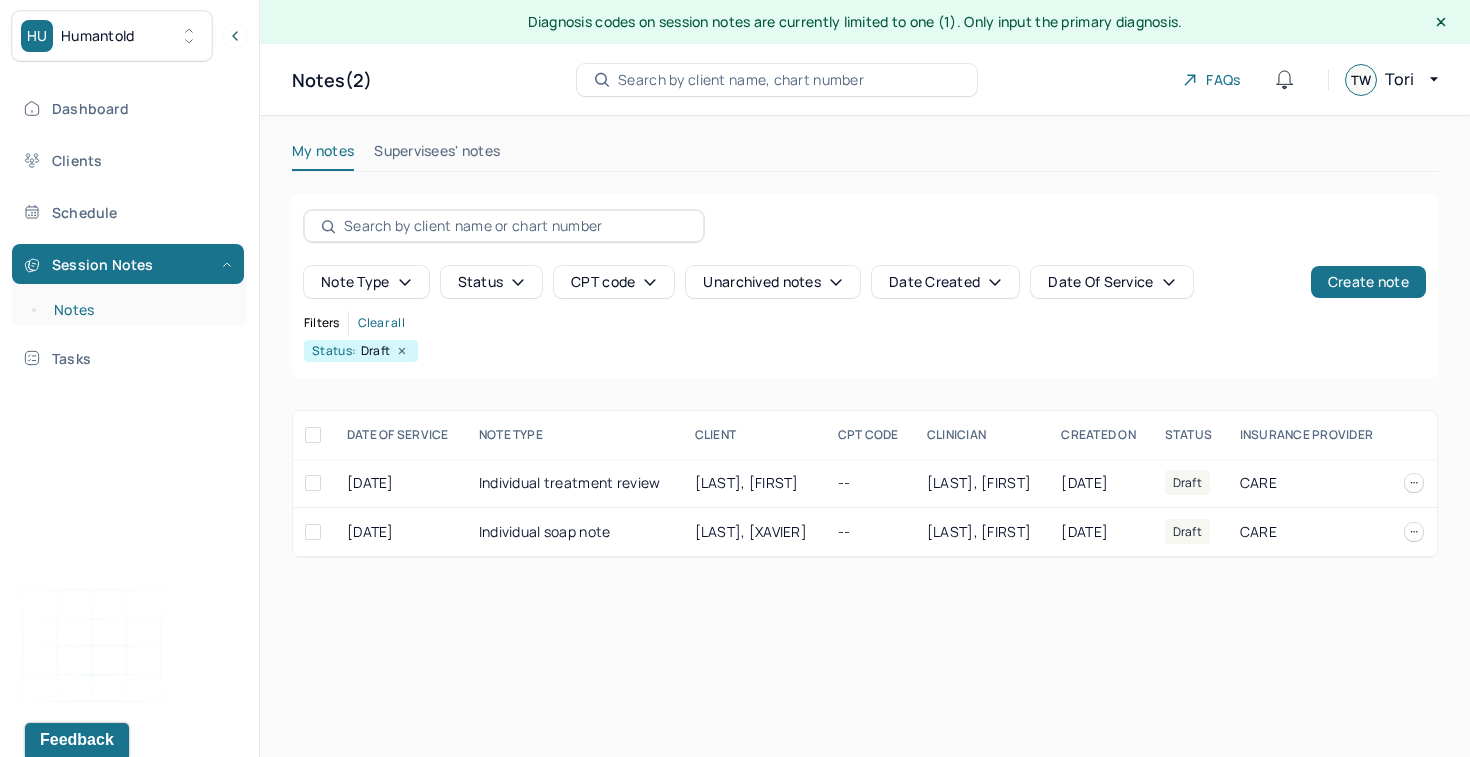 scroll, scrollTop: 0, scrollLeft: 0, axis: both 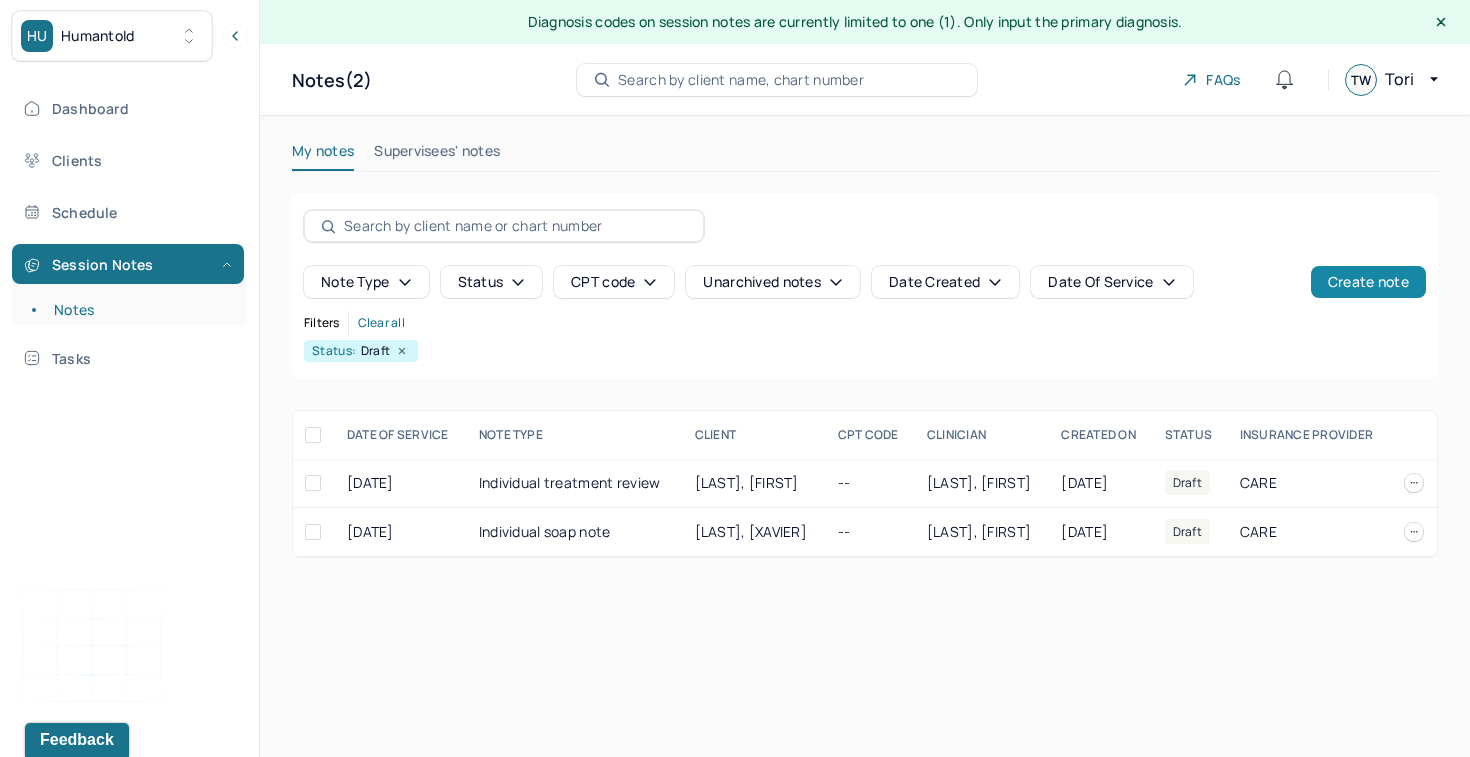 click on "Create note" at bounding box center [1368, 282] 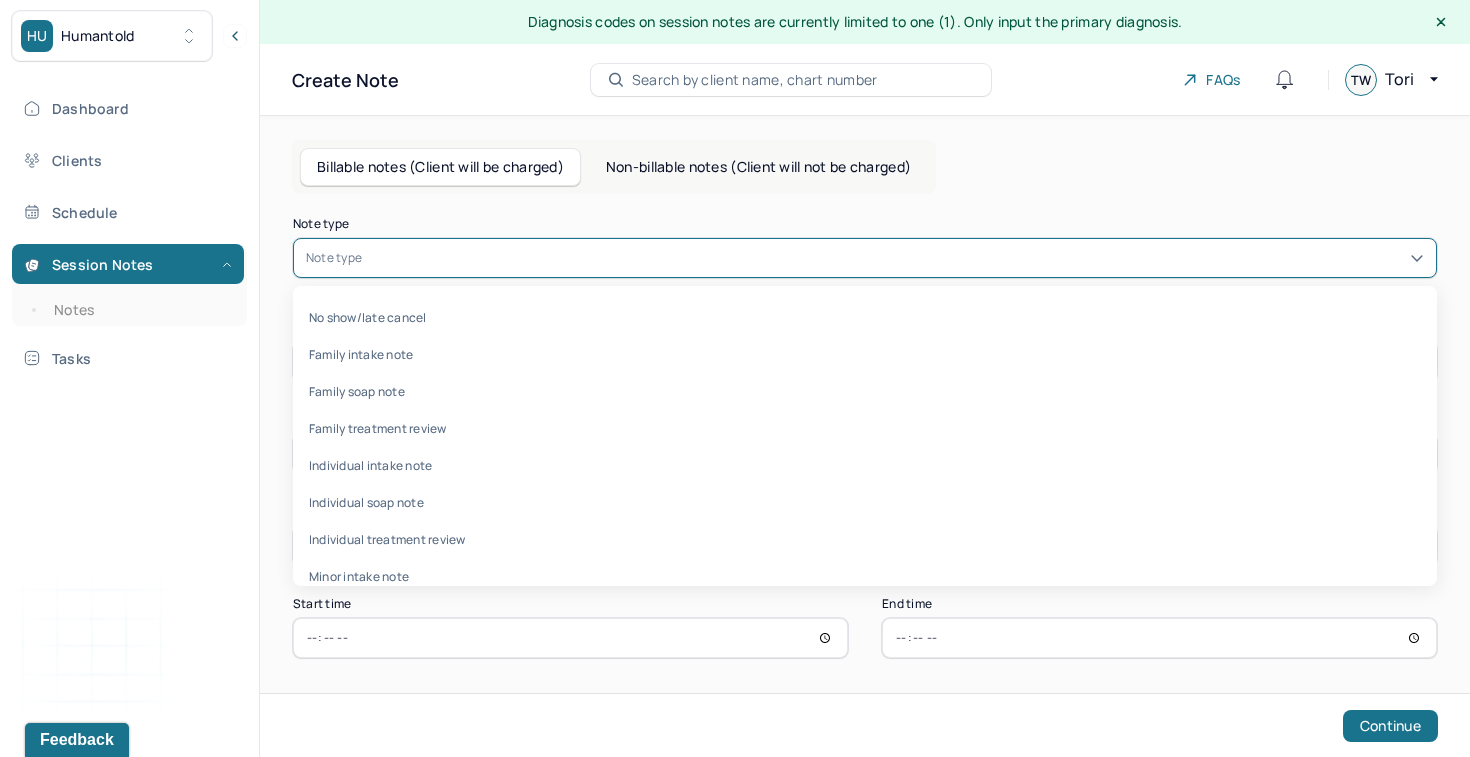 click at bounding box center (895, 258) 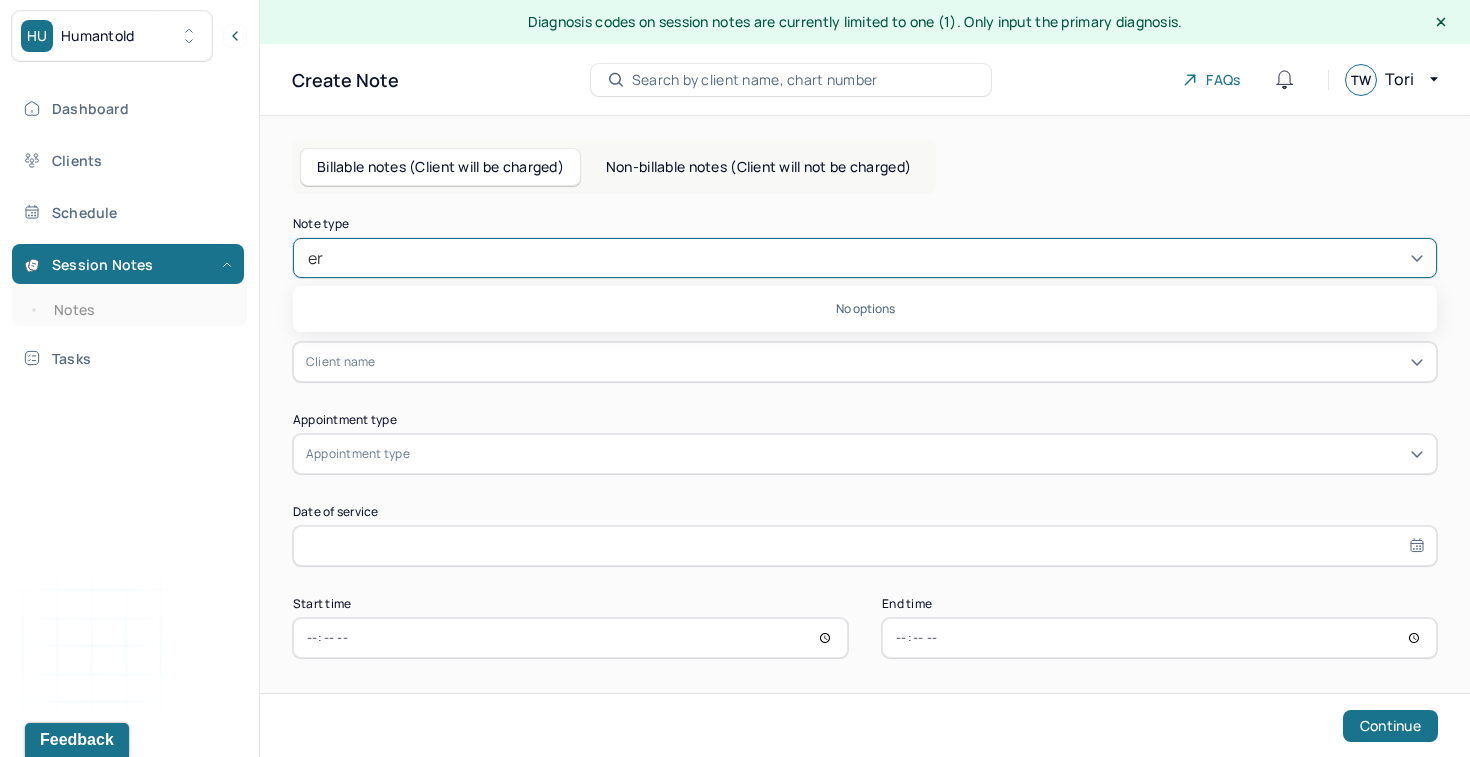 type on "e" 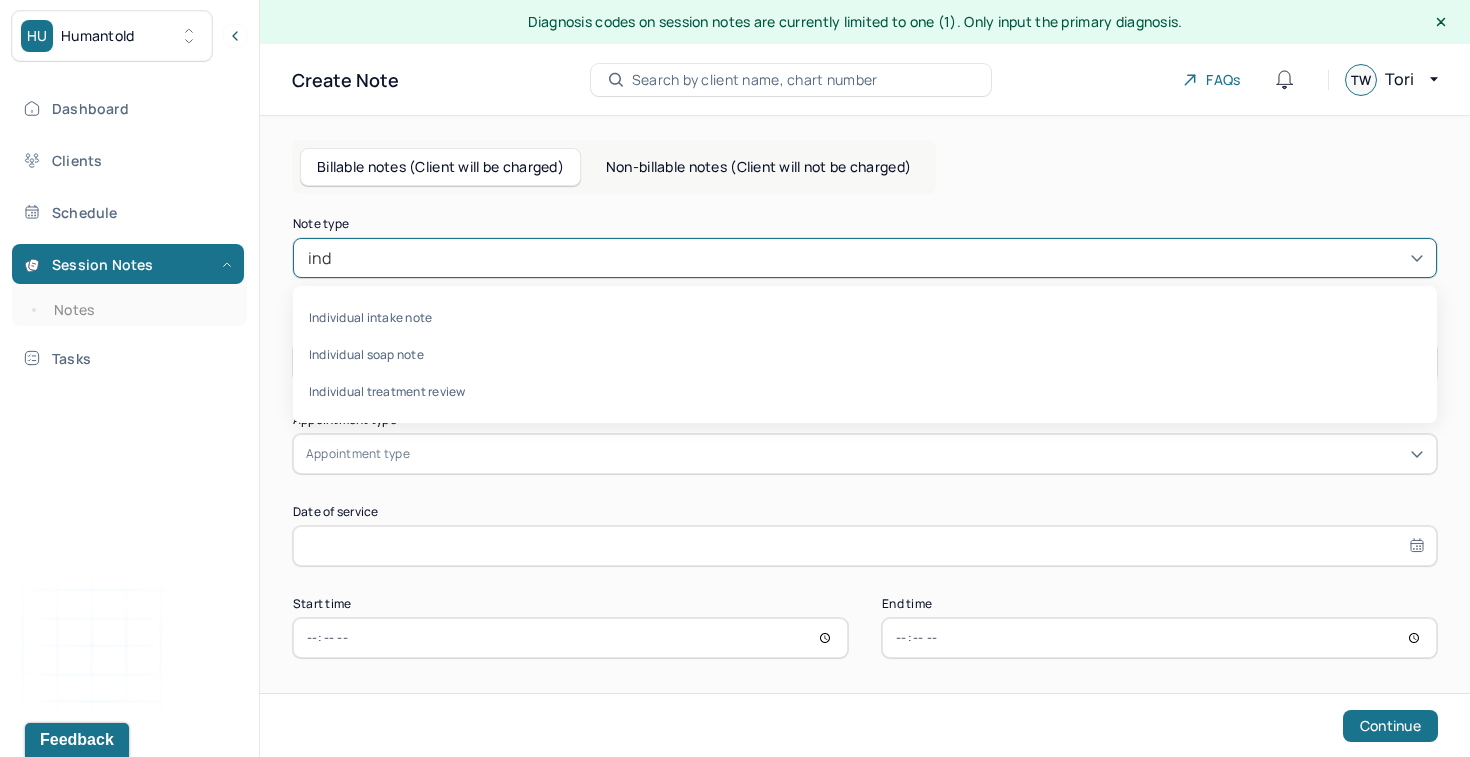 type on "indi" 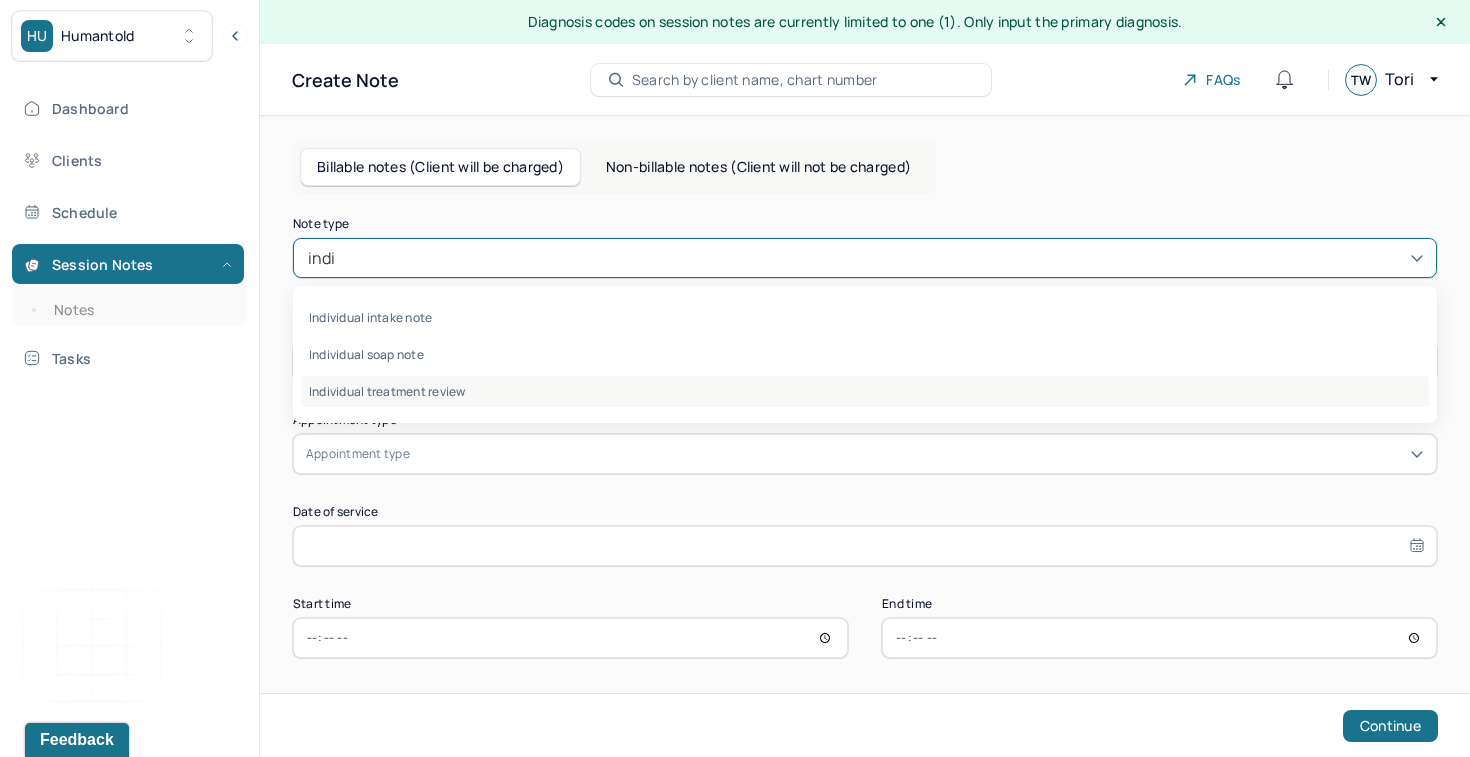 click on "Individual treatment review" at bounding box center (865, 391) 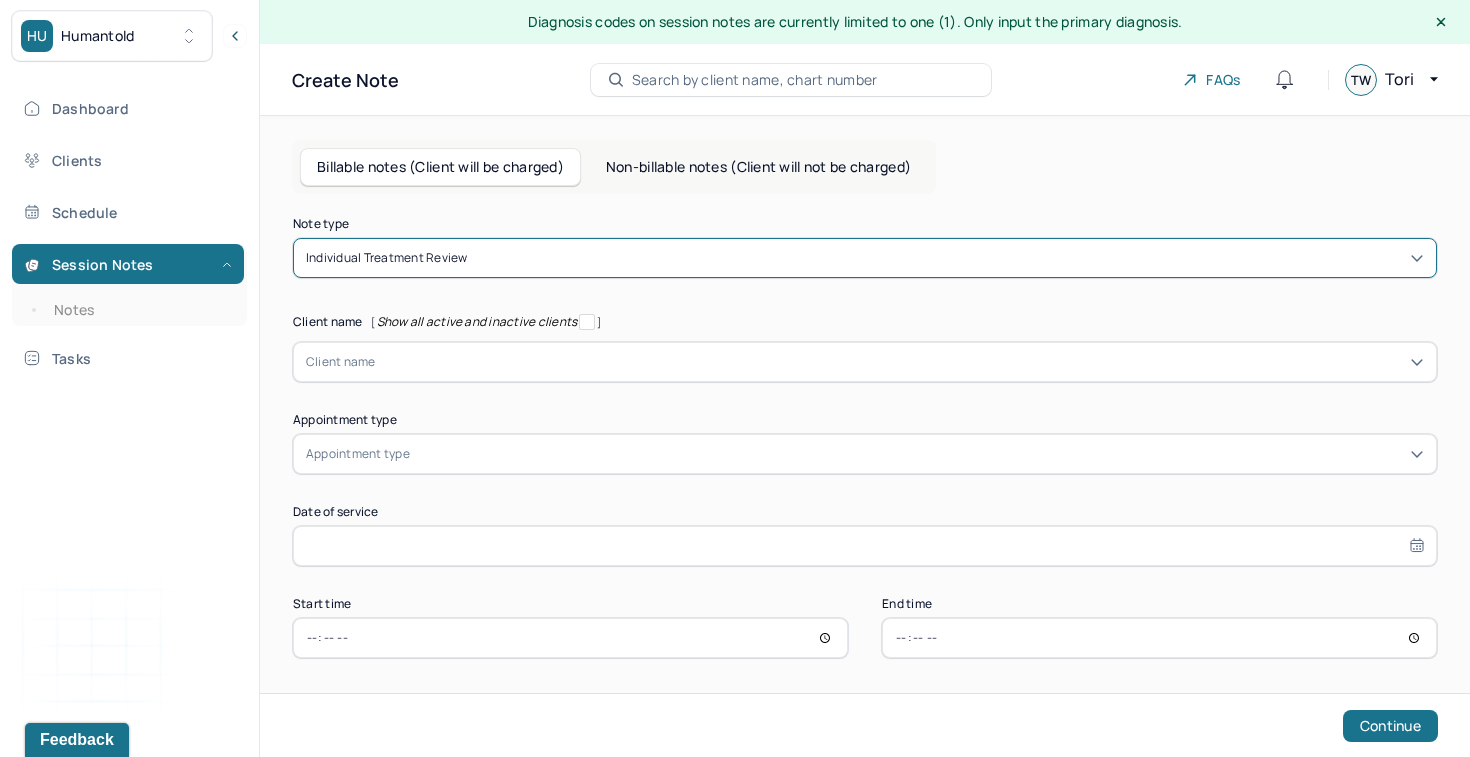 click at bounding box center [900, 362] 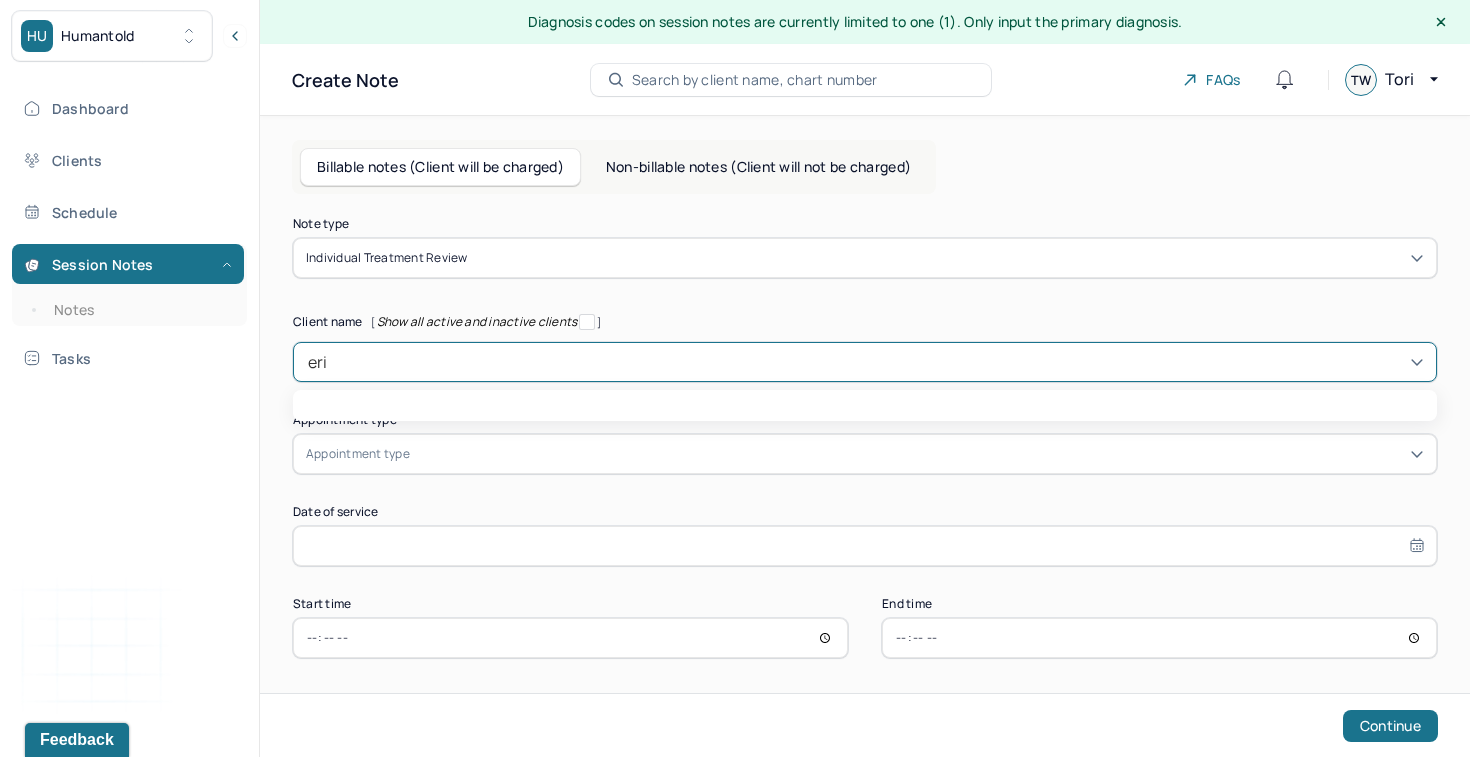 type on "[FIRST]" 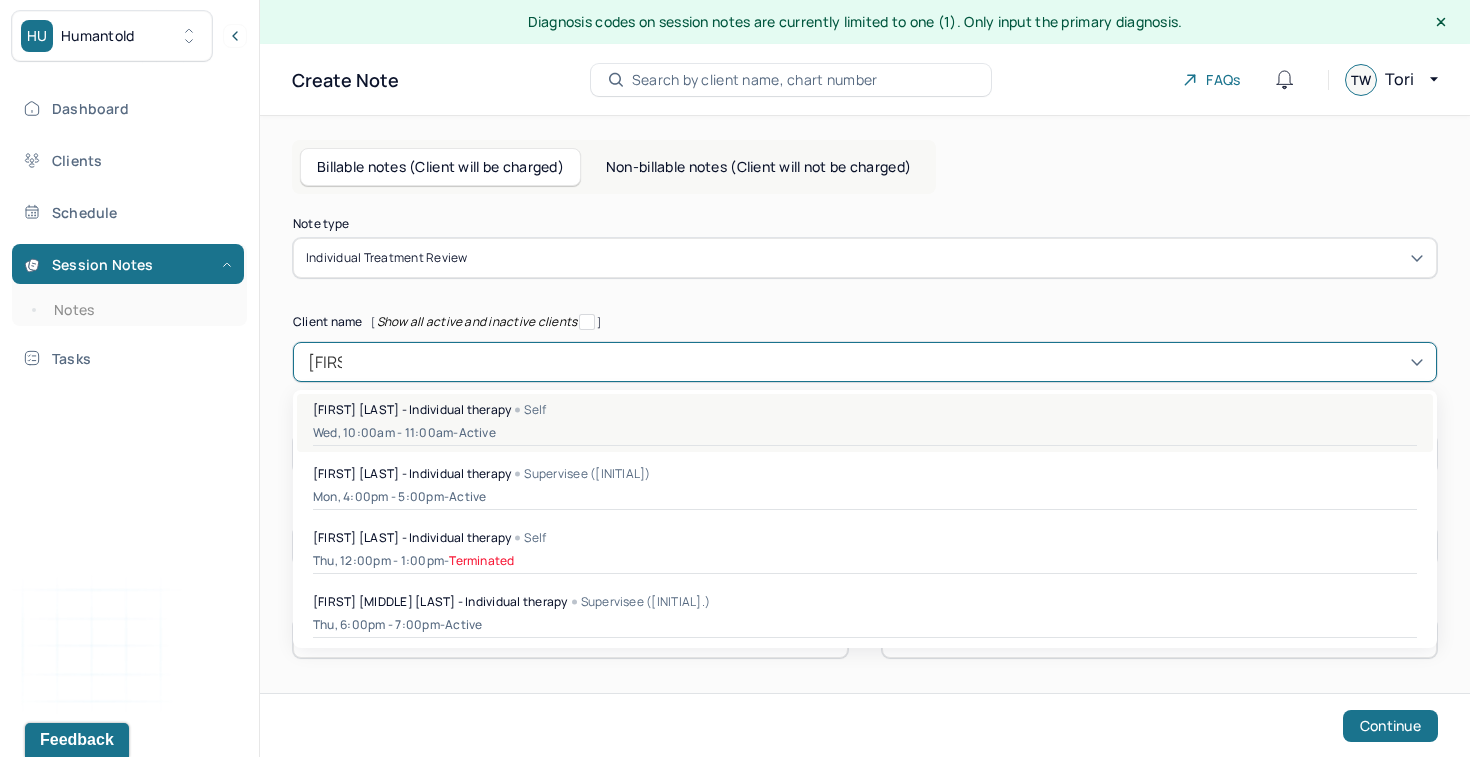 click on "[FIRST] [LAST] - Individual therapy" at bounding box center (412, 409) 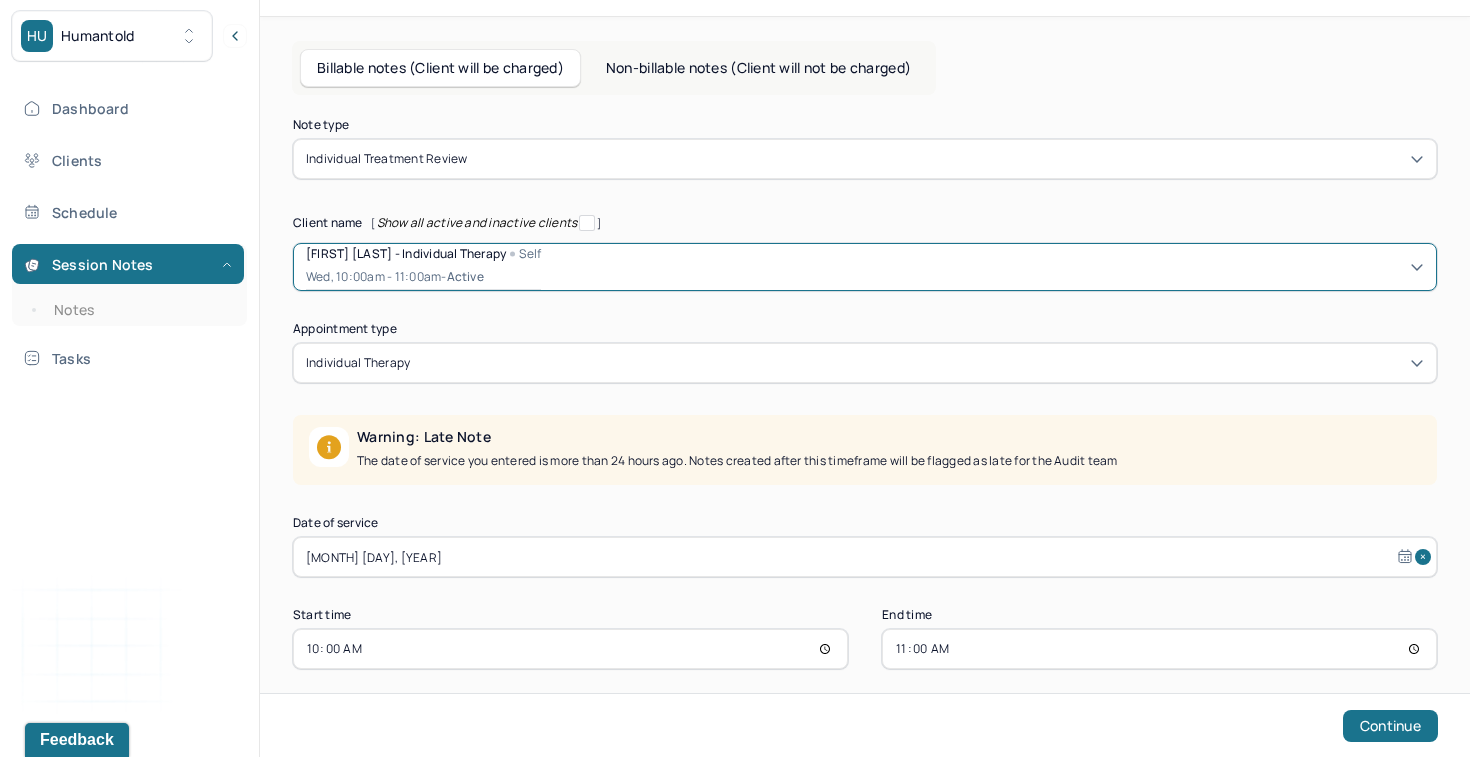 scroll, scrollTop: 114, scrollLeft: 0, axis: vertical 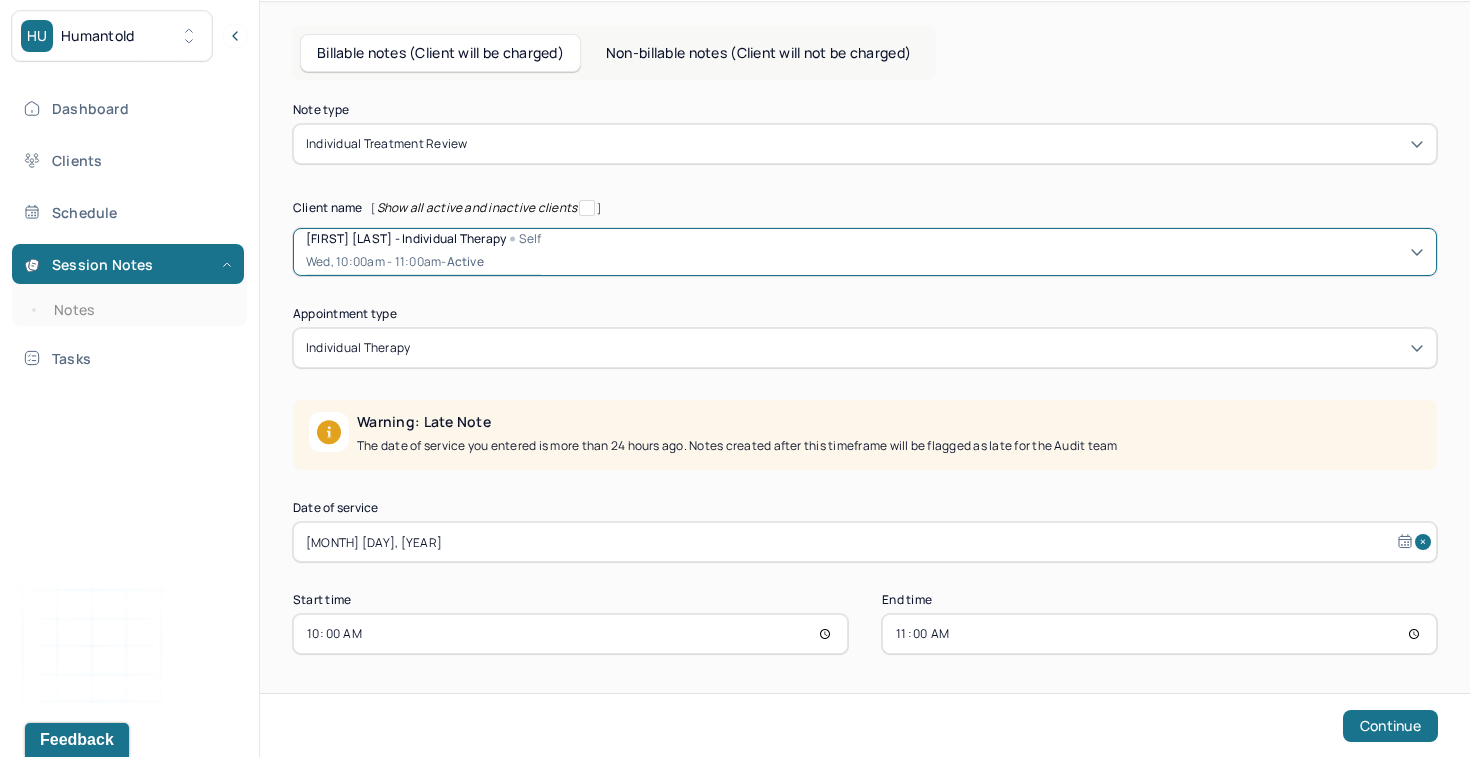 click on "[MONTH] [DAY], [YEAR]" at bounding box center (865, 542) 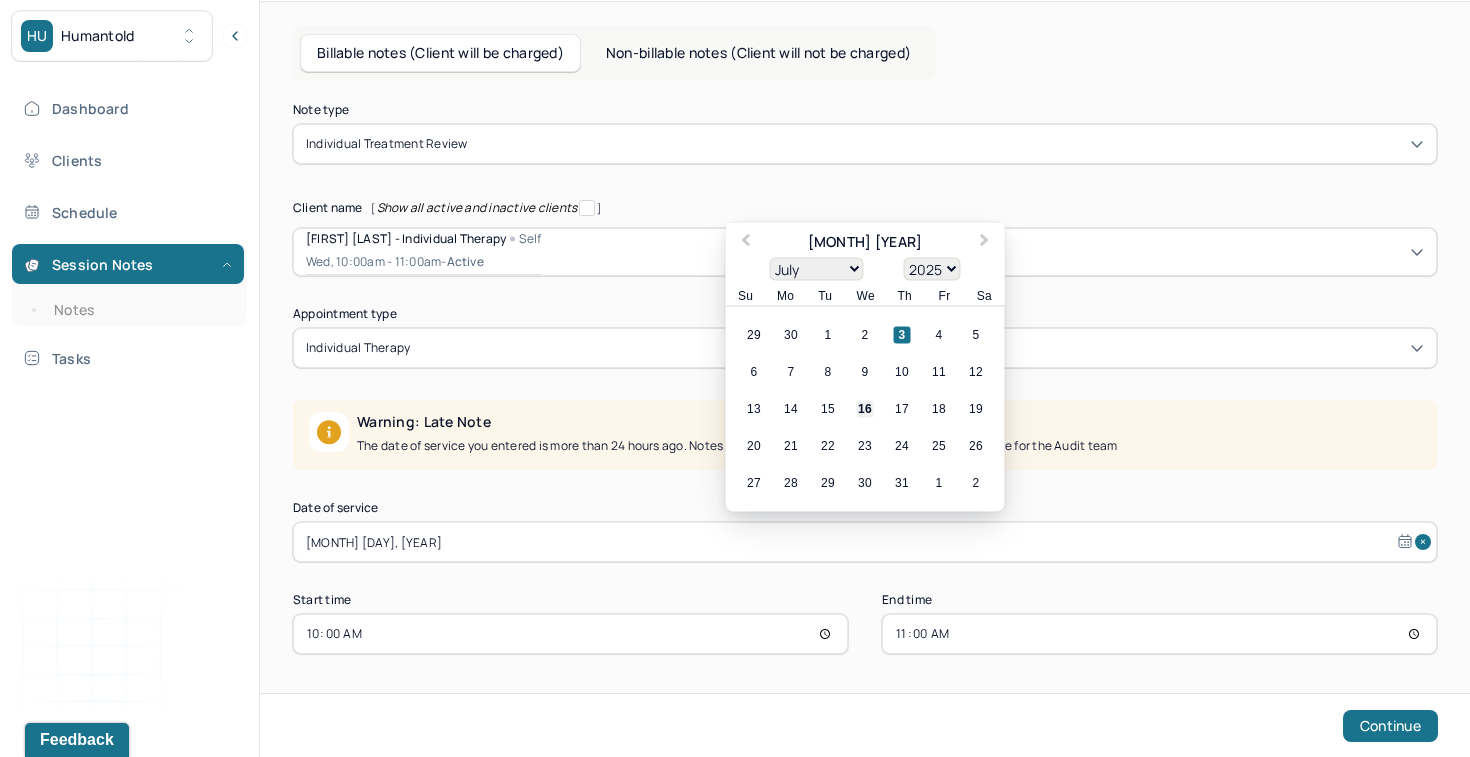 click on "16" at bounding box center (865, 409) 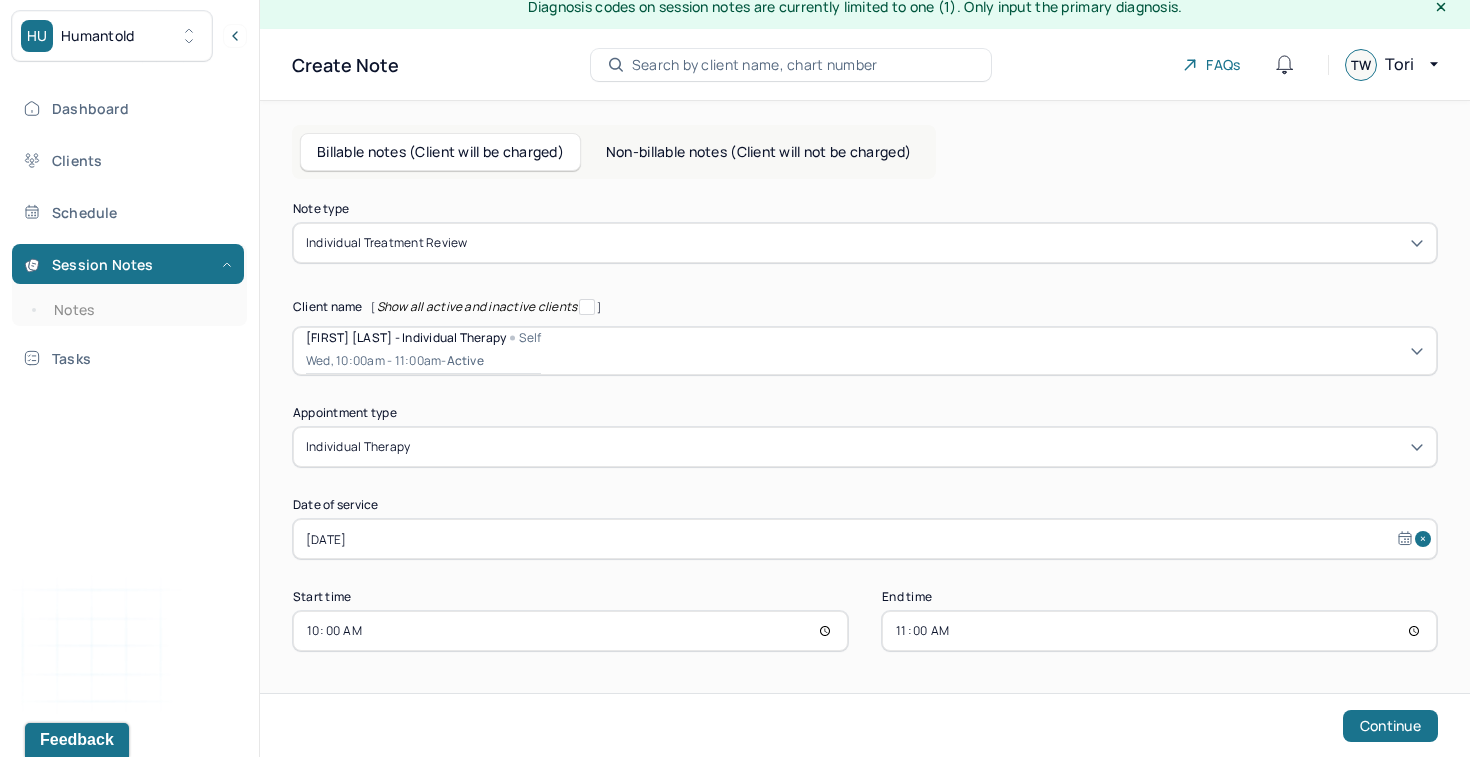 scroll, scrollTop: 14, scrollLeft: 0, axis: vertical 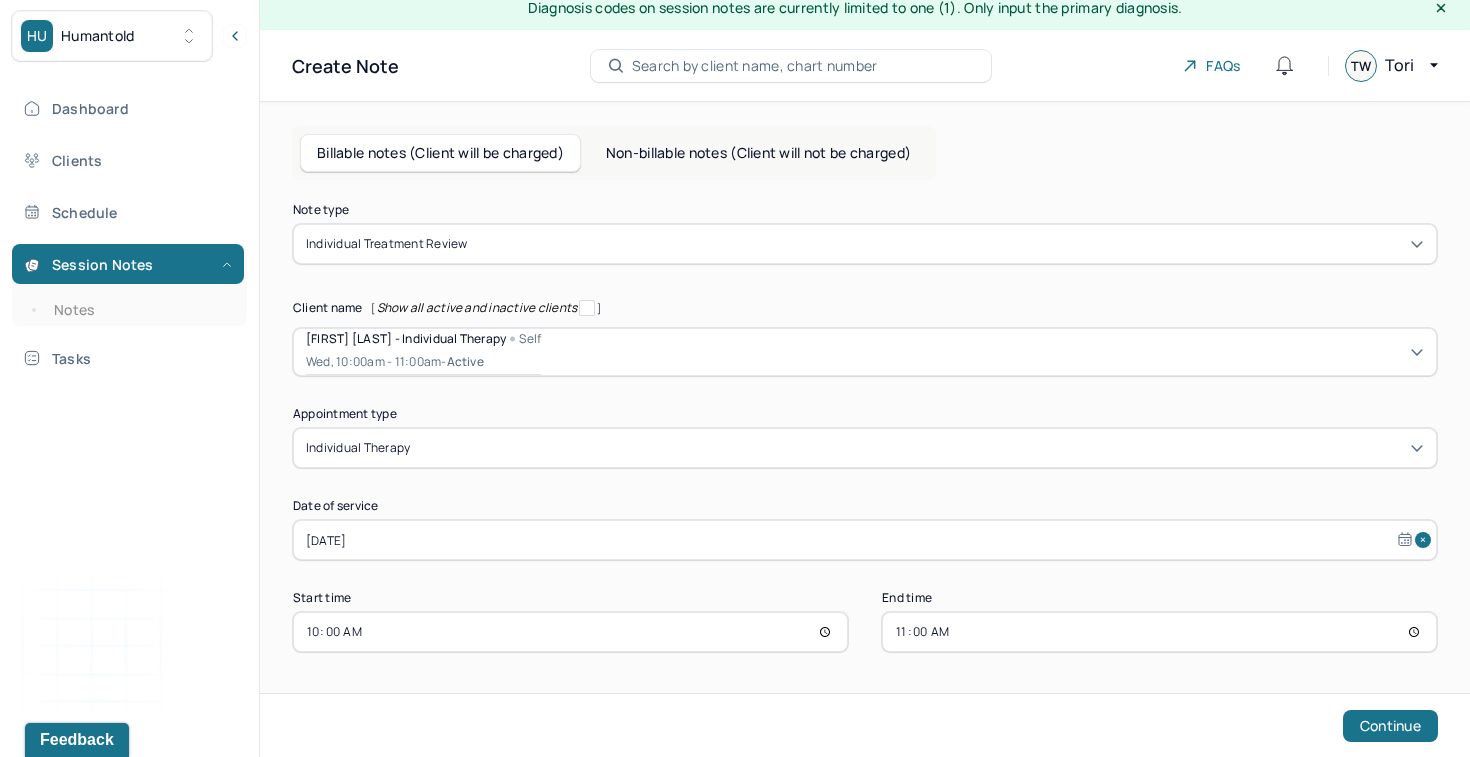 click on "10:00" at bounding box center (570, 632) 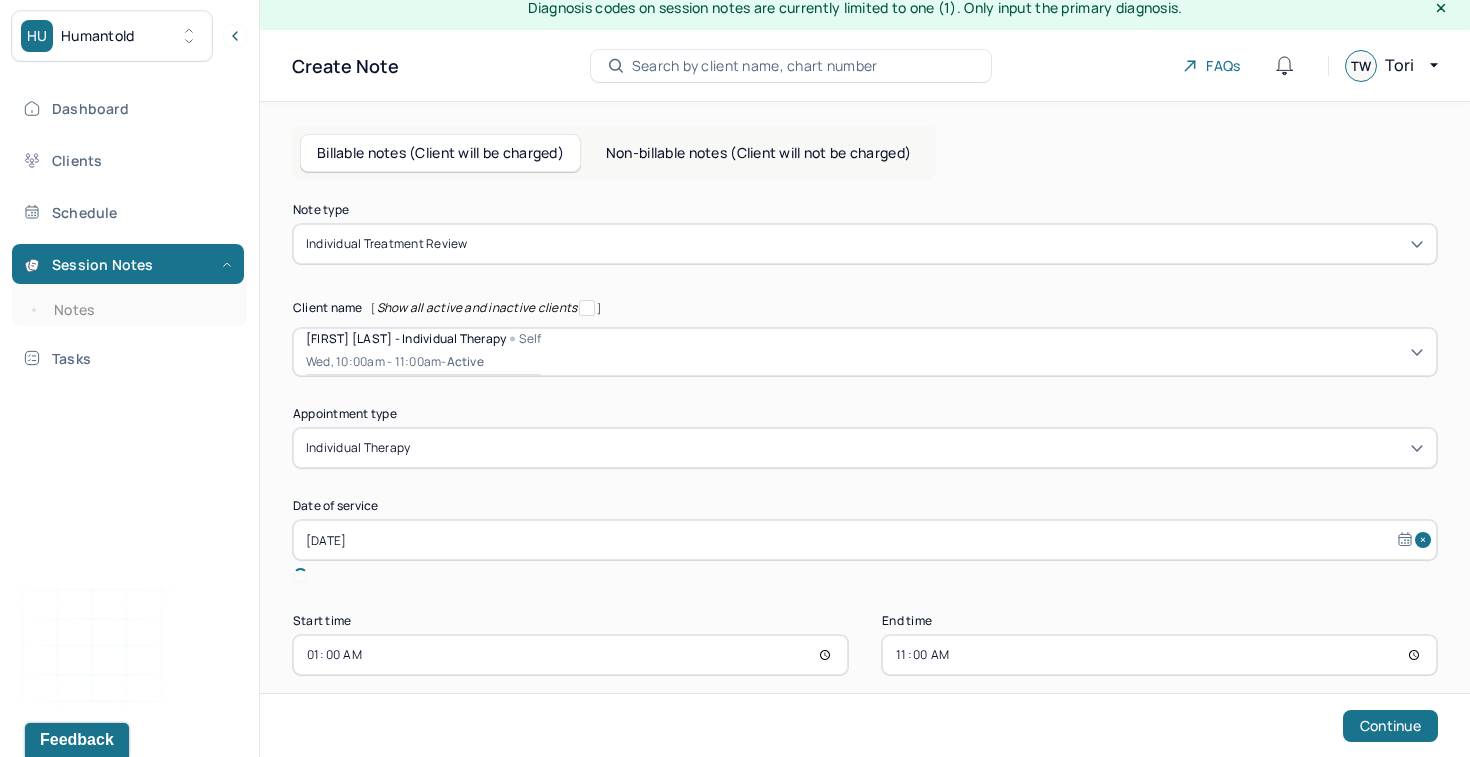 type on "11:00" 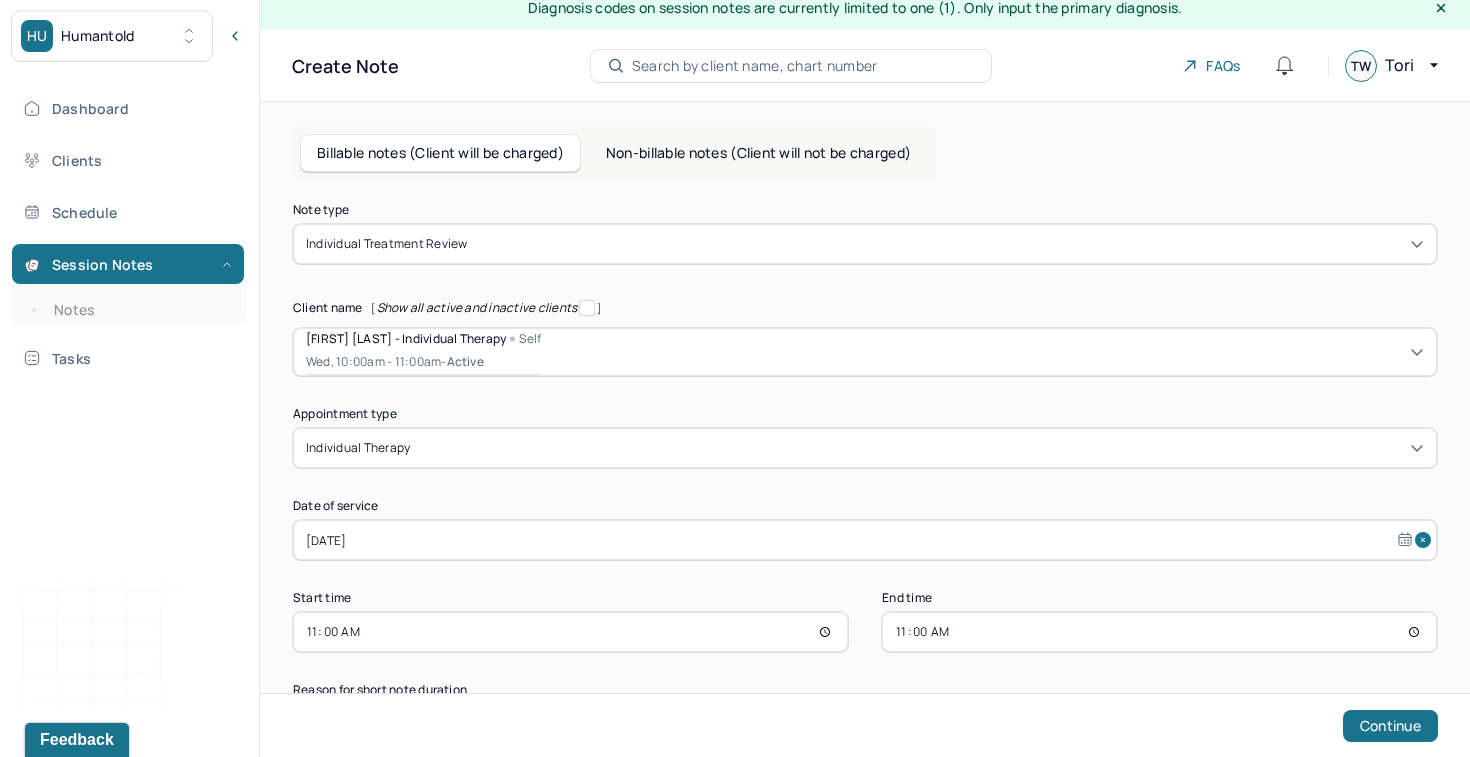 click on "11:00" at bounding box center (1159, 632) 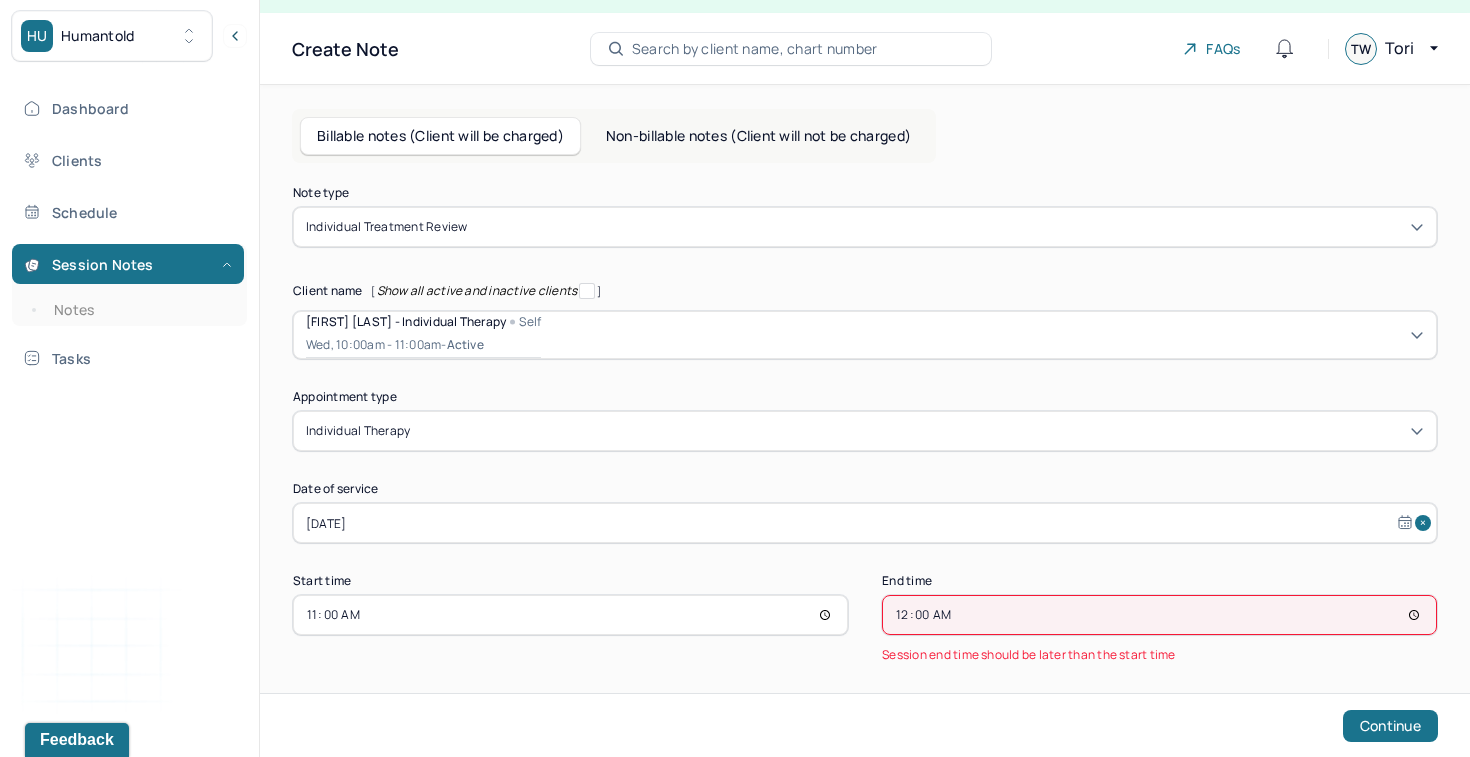 scroll, scrollTop: 34, scrollLeft: 0, axis: vertical 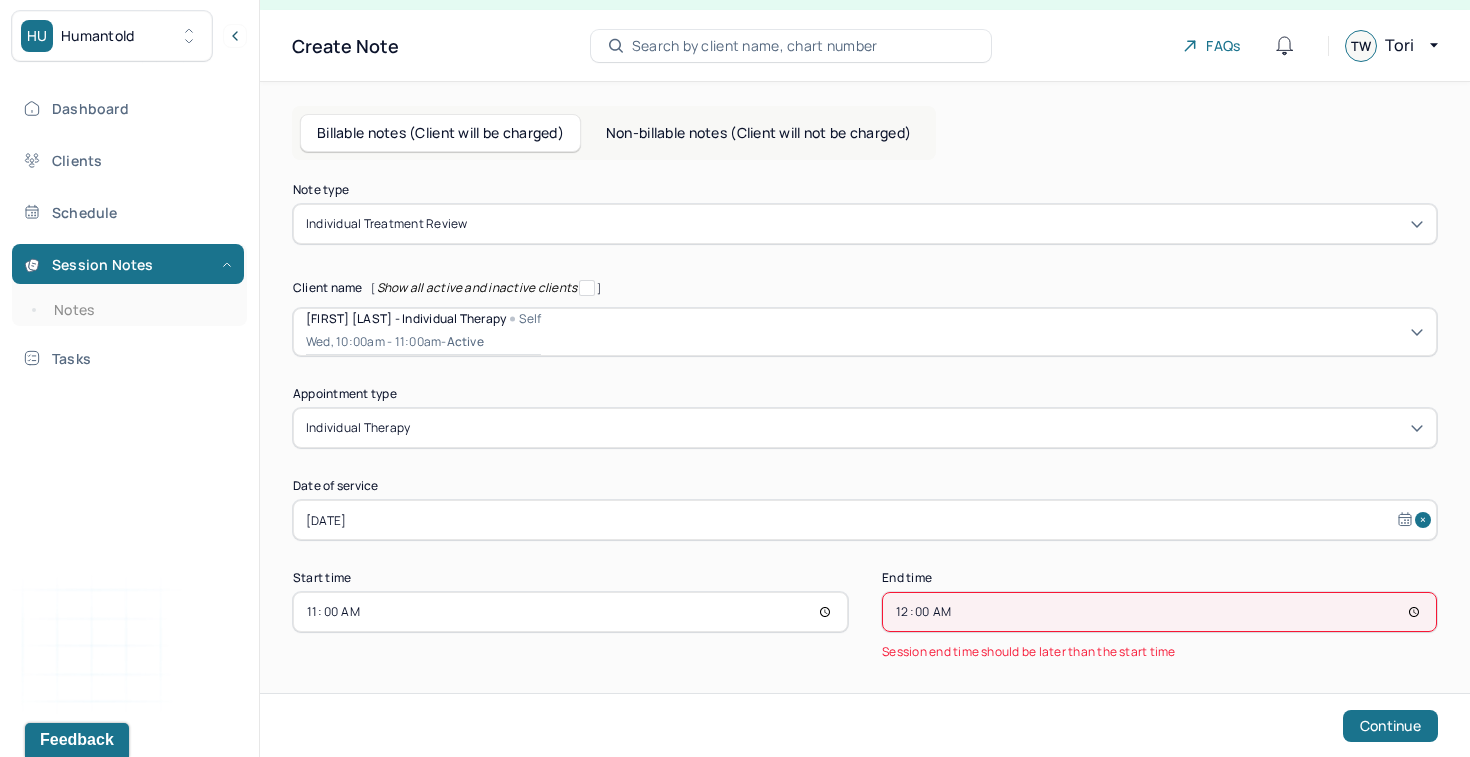 click on "00:00" at bounding box center [1159, 612] 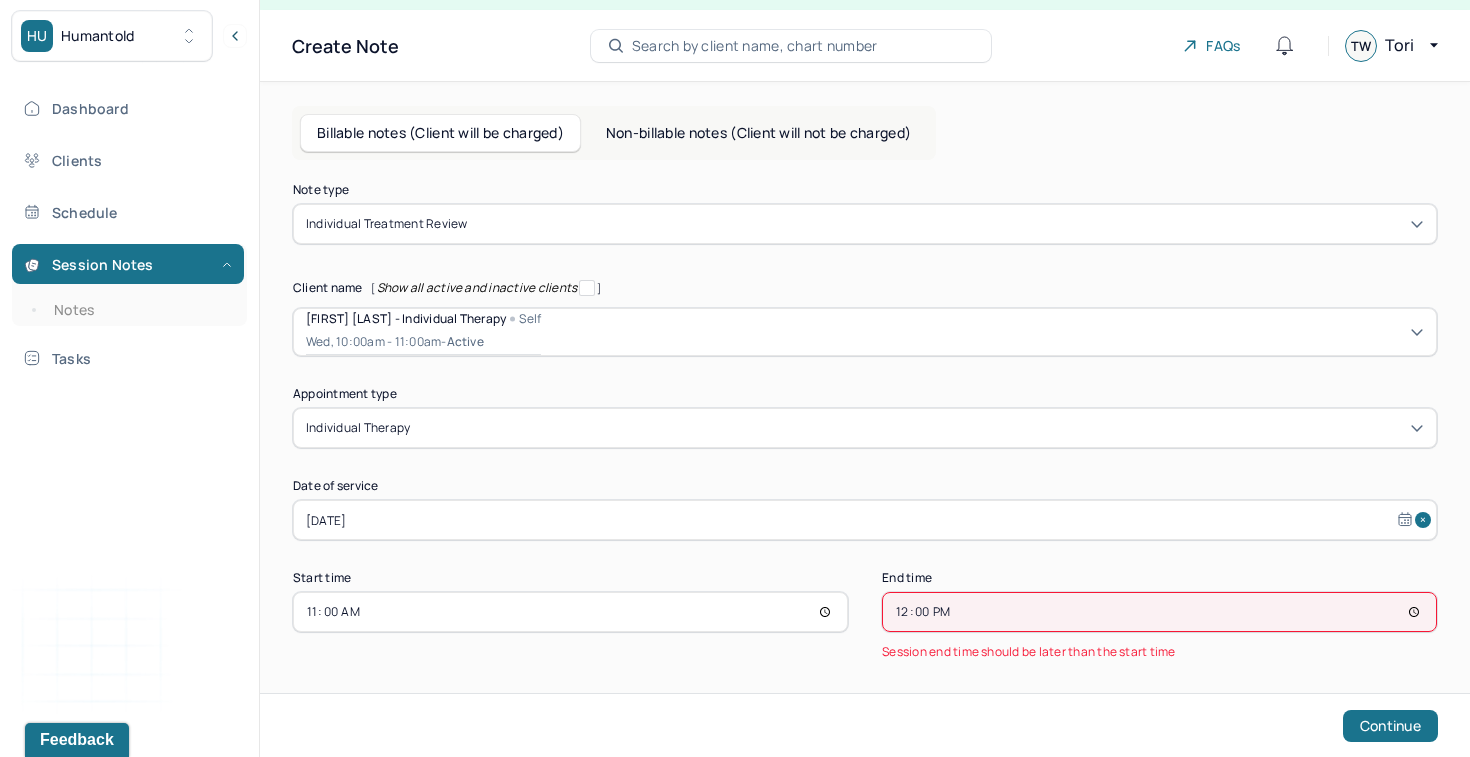 scroll, scrollTop: 14, scrollLeft: 0, axis: vertical 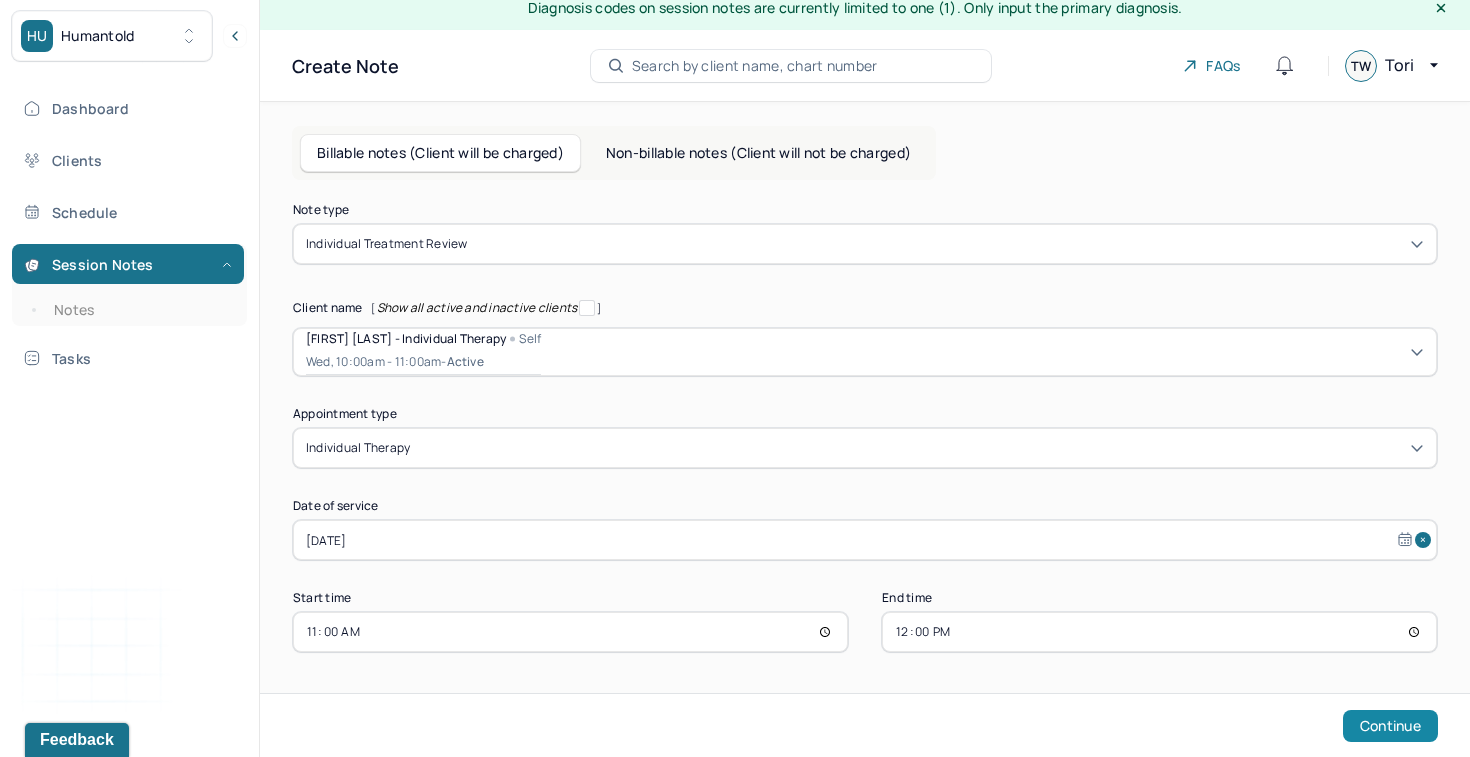 click on "Continue" at bounding box center (1390, 726) 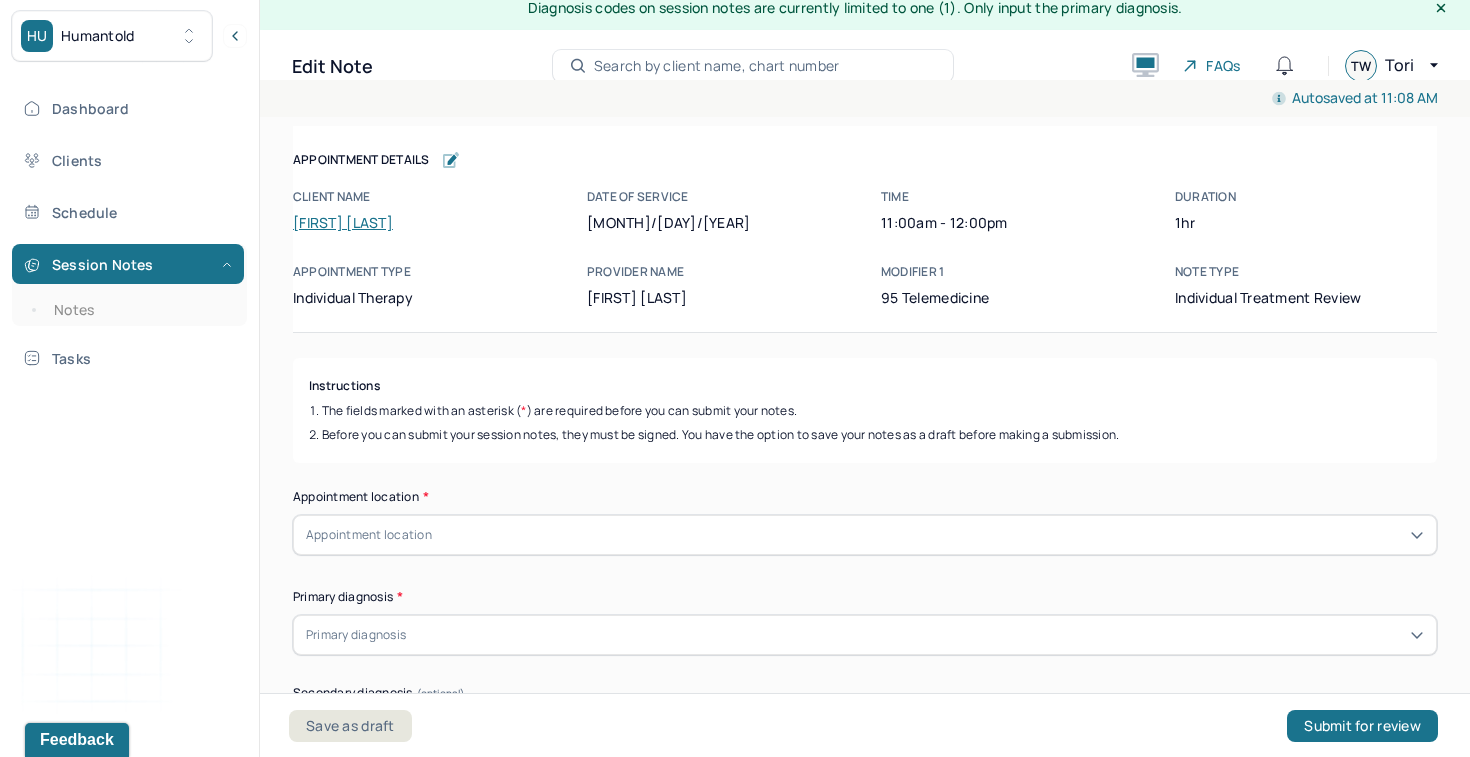 scroll, scrollTop: 67, scrollLeft: 0, axis: vertical 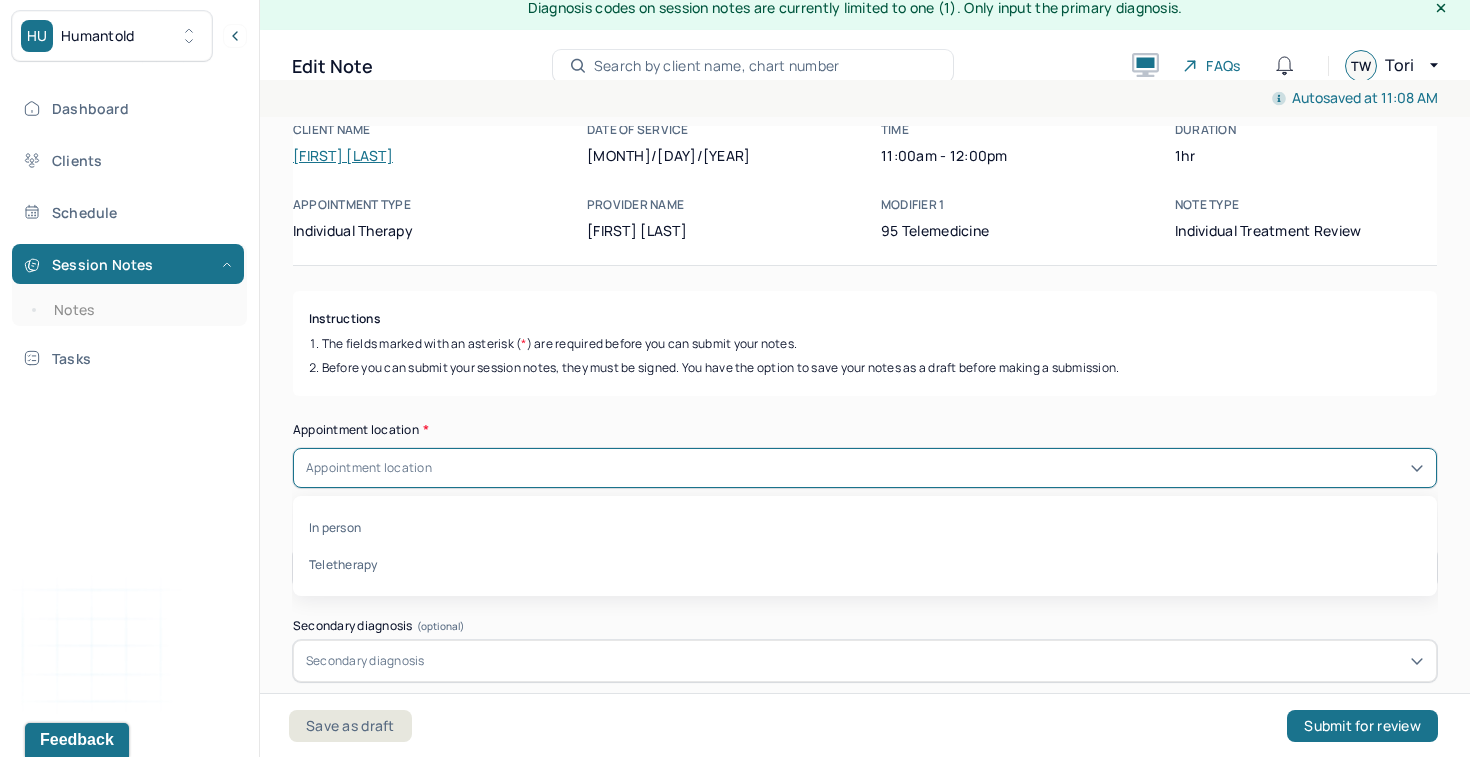 click on "Appointment location" at bounding box center (865, 468) 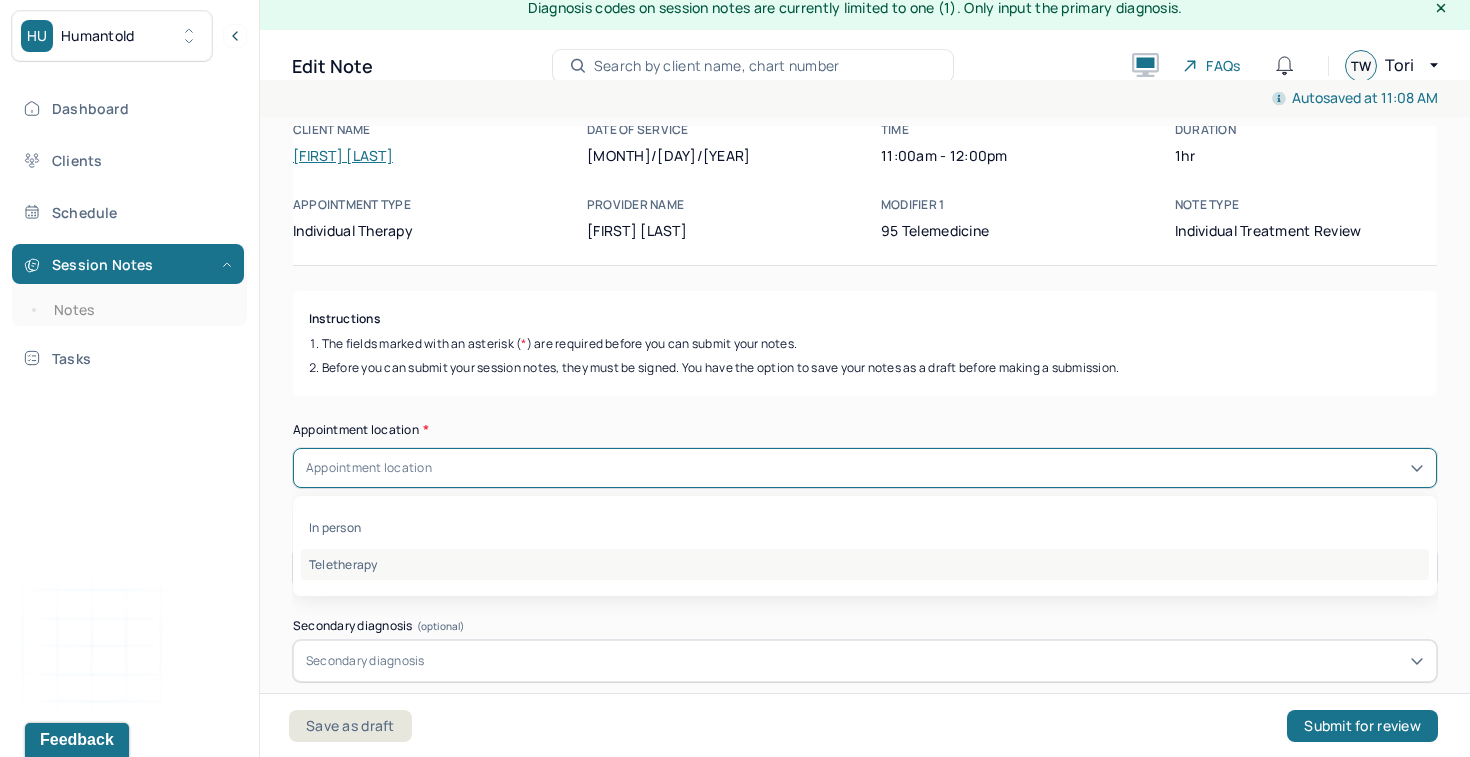 click on "Teletherapy" at bounding box center (865, 564) 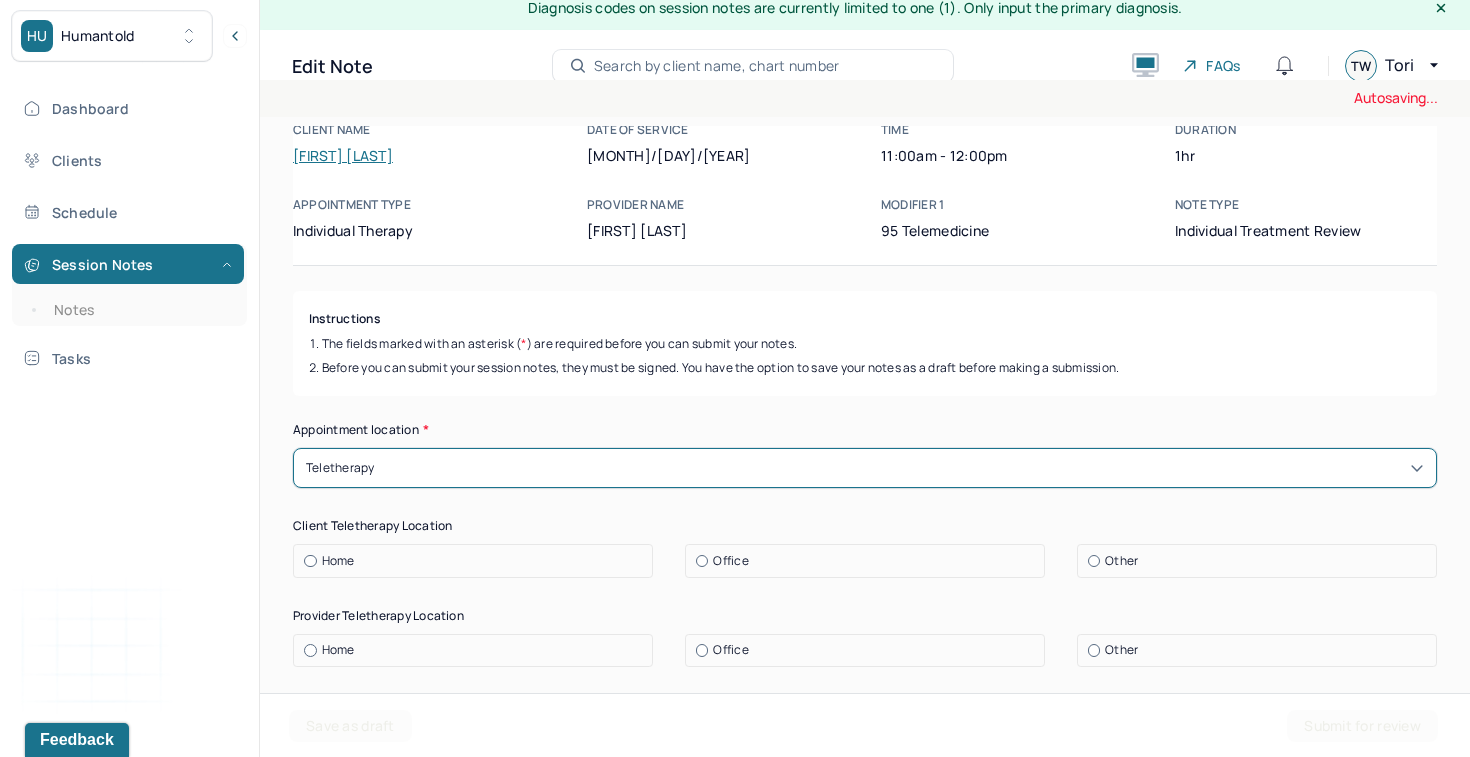 click on "Home" at bounding box center [478, 561] 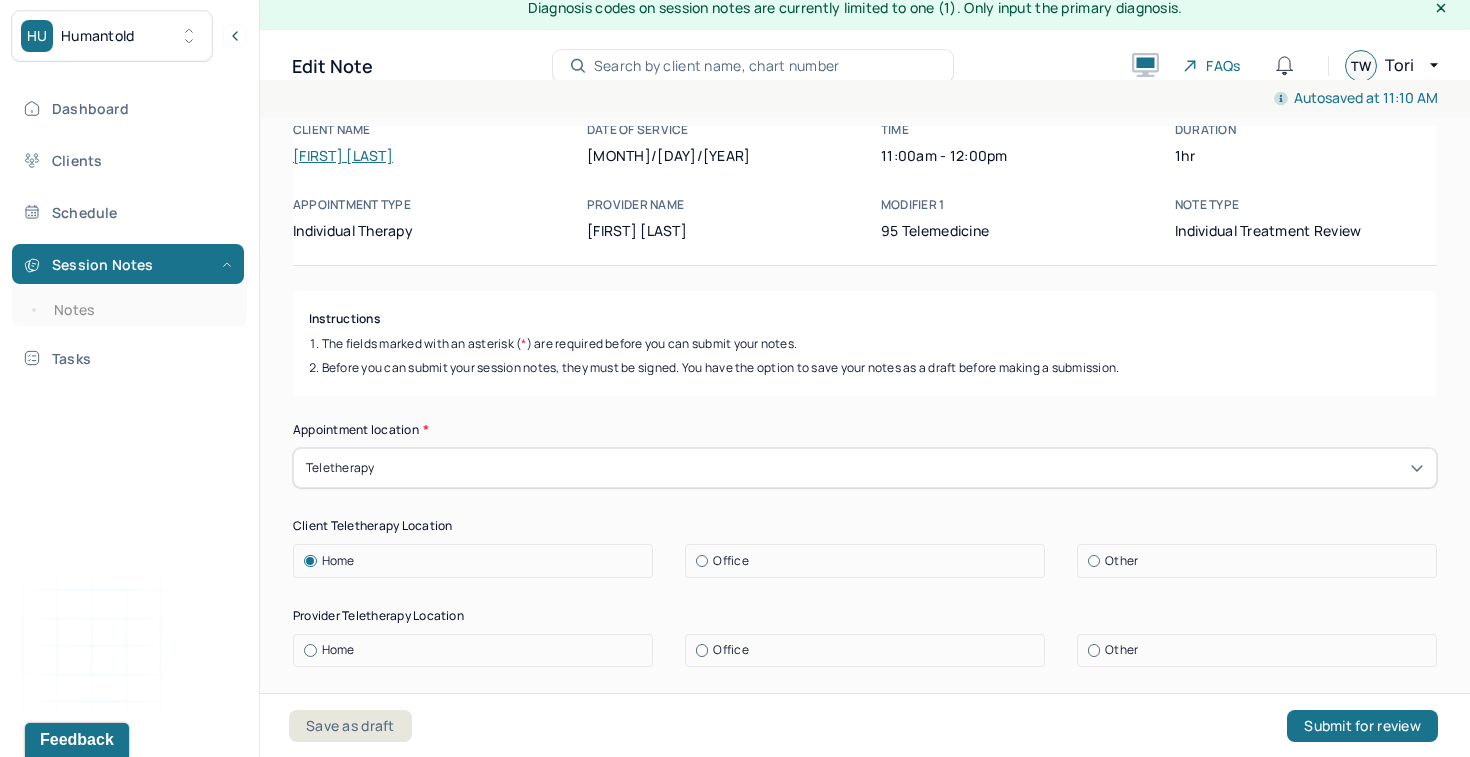 click on "Office" at bounding box center (730, 650) 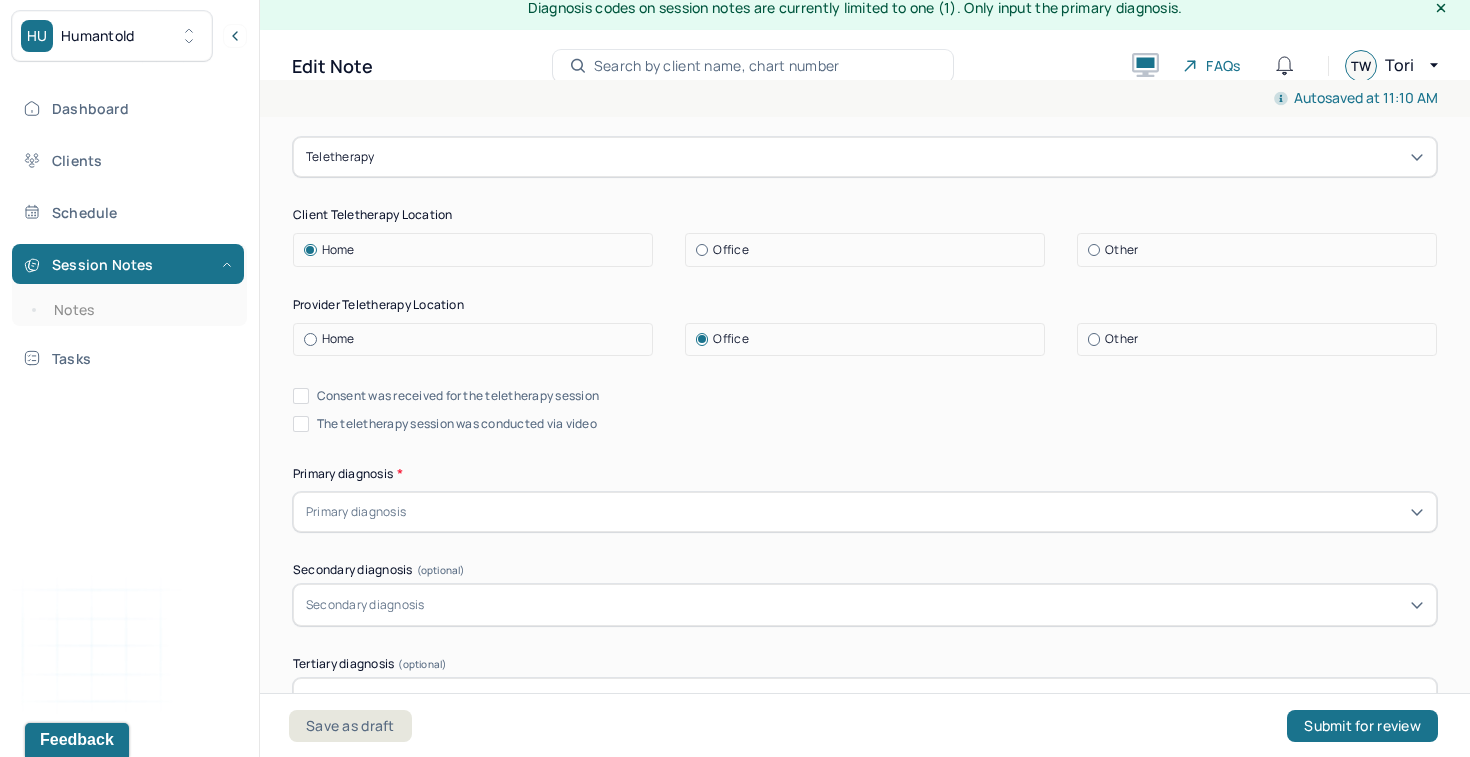scroll, scrollTop: 425, scrollLeft: 0, axis: vertical 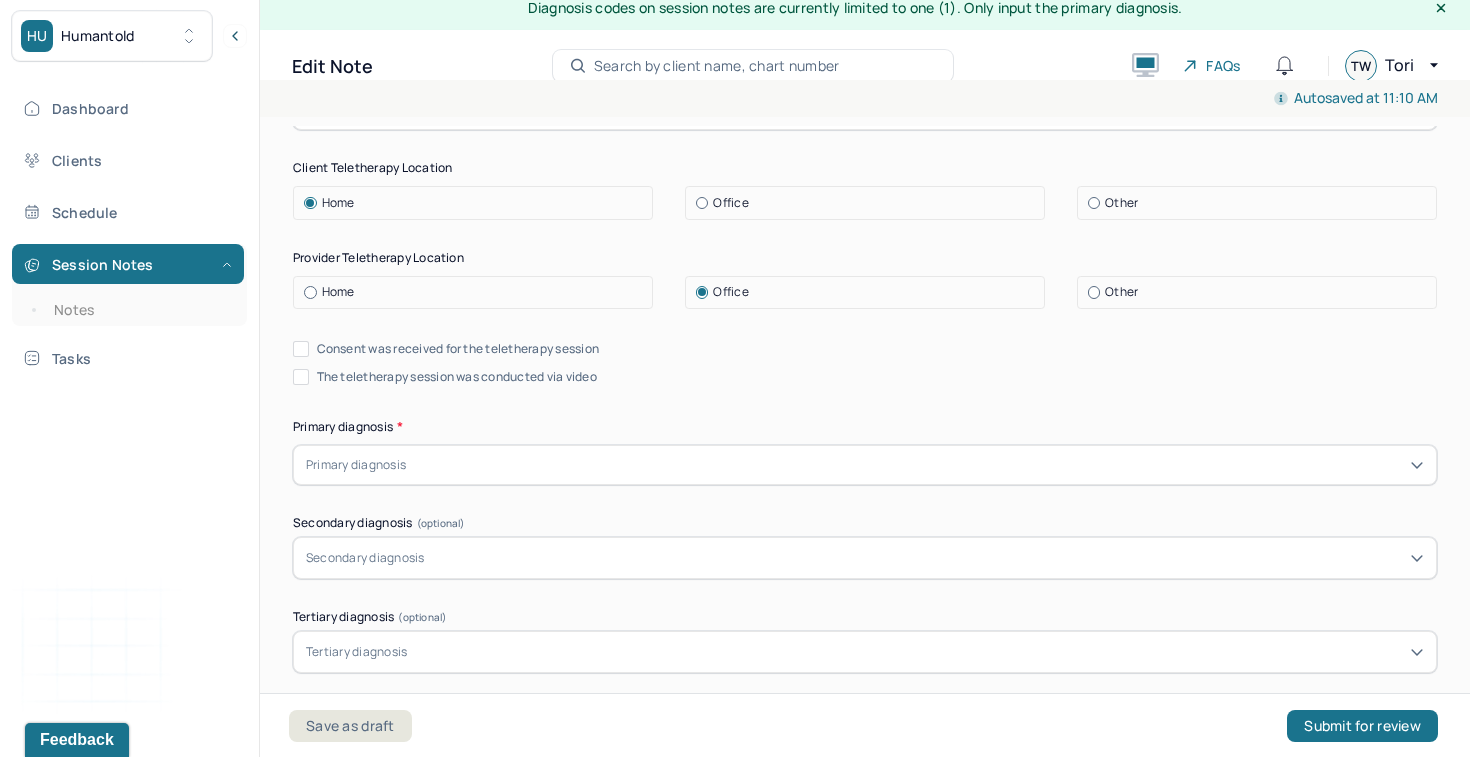 click on "Consent was received for the teletherapy session" at bounding box center (458, 349) 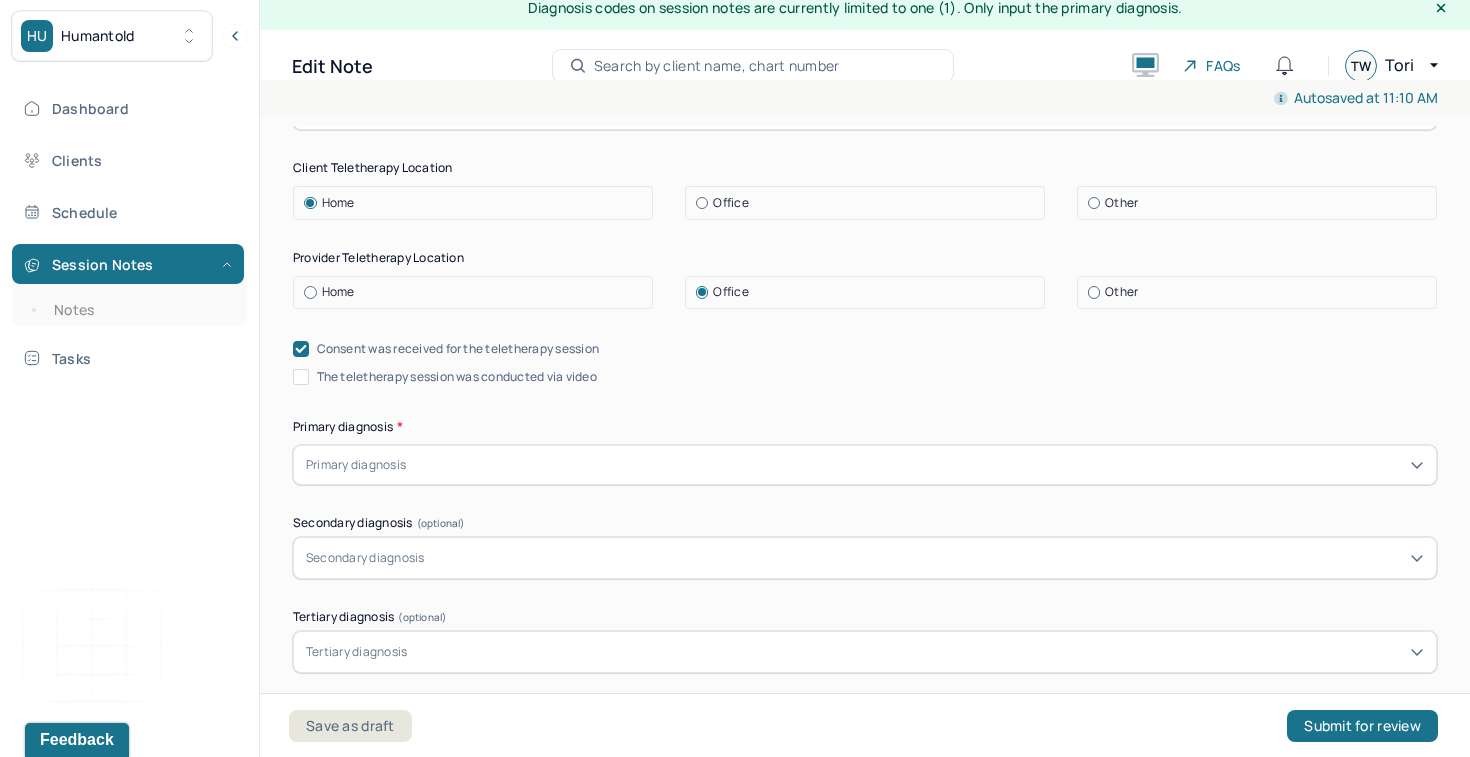 click on "The teletherapy session was conducted via video" at bounding box center (457, 377) 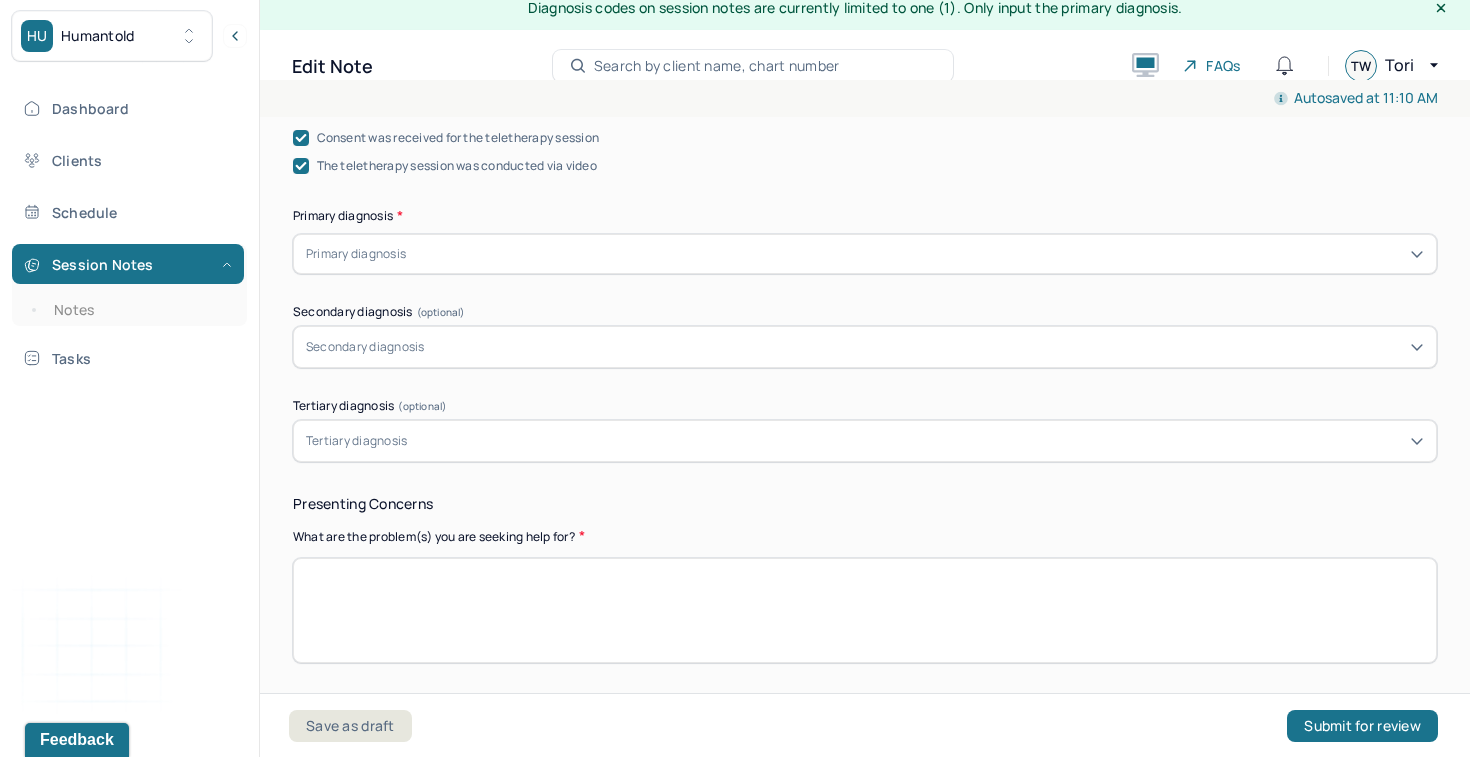 scroll, scrollTop: 648, scrollLeft: 0, axis: vertical 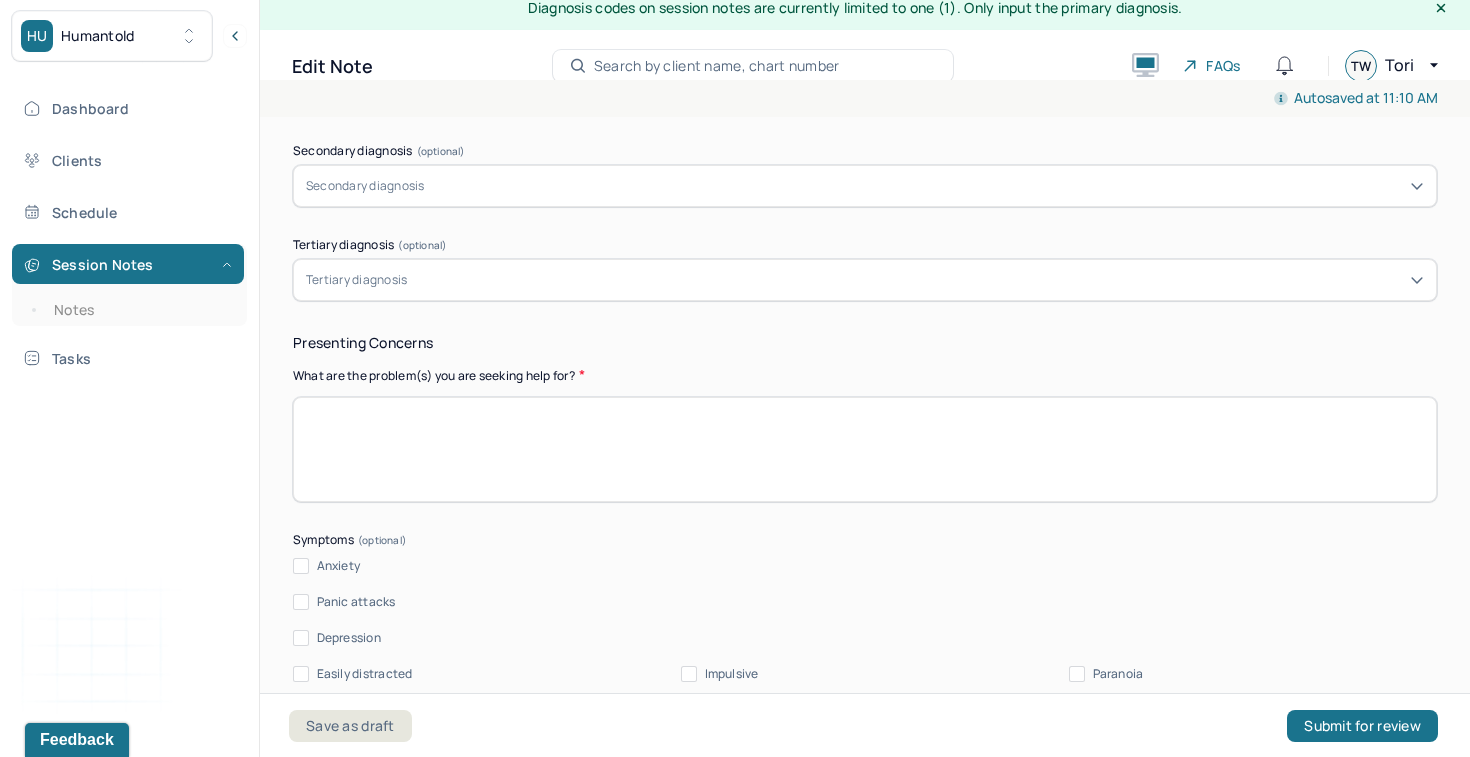 click at bounding box center [865, 449] 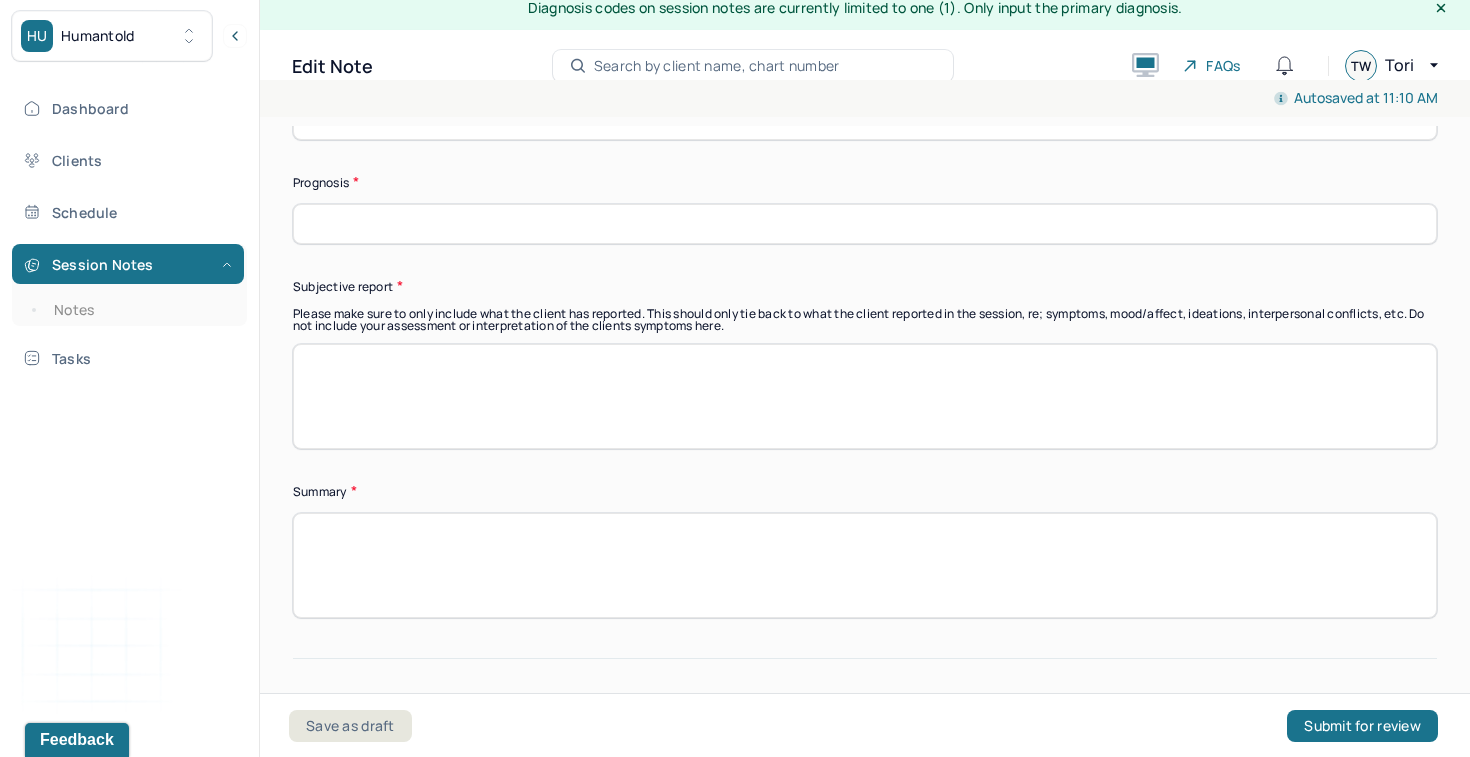 scroll, scrollTop: 5704, scrollLeft: 0, axis: vertical 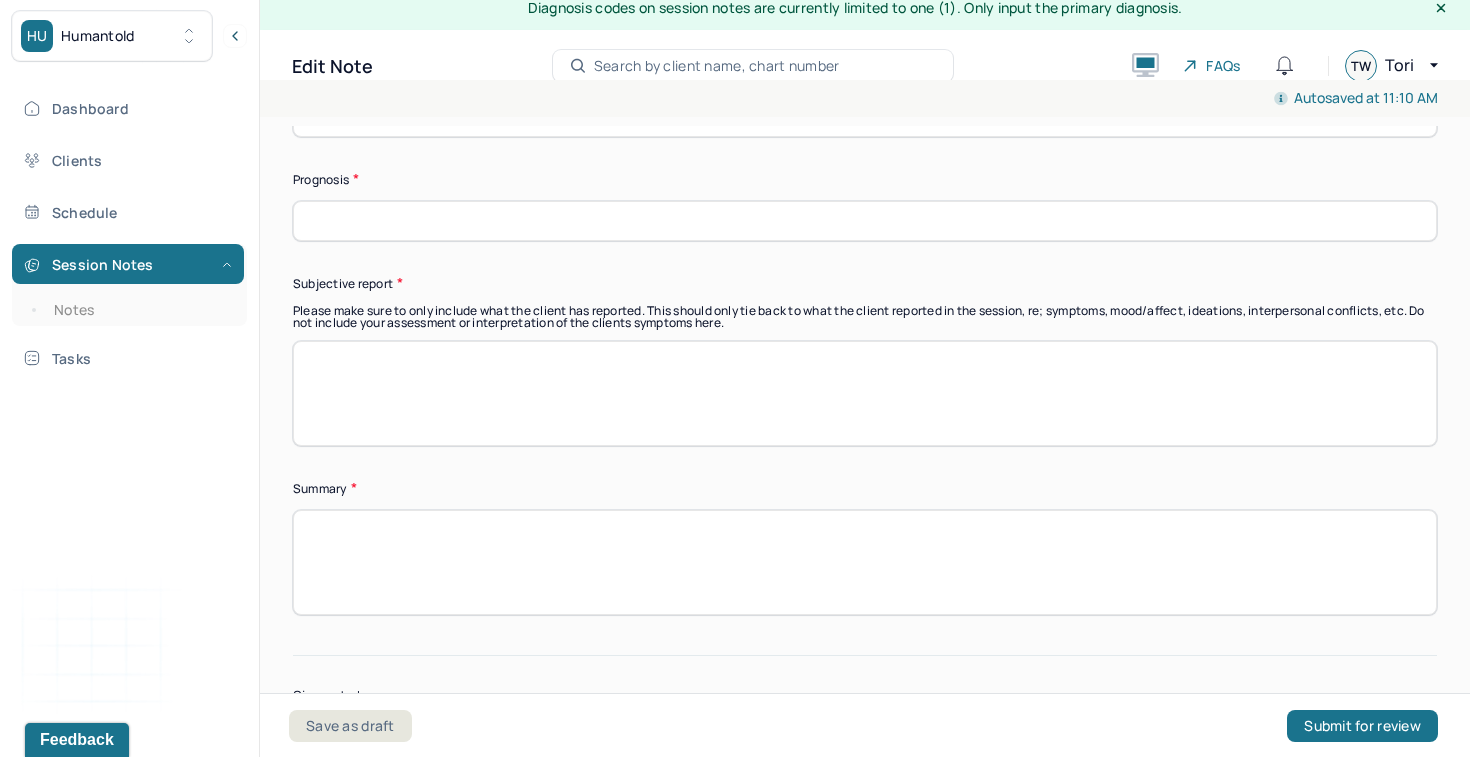 click at bounding box center (865, 393) 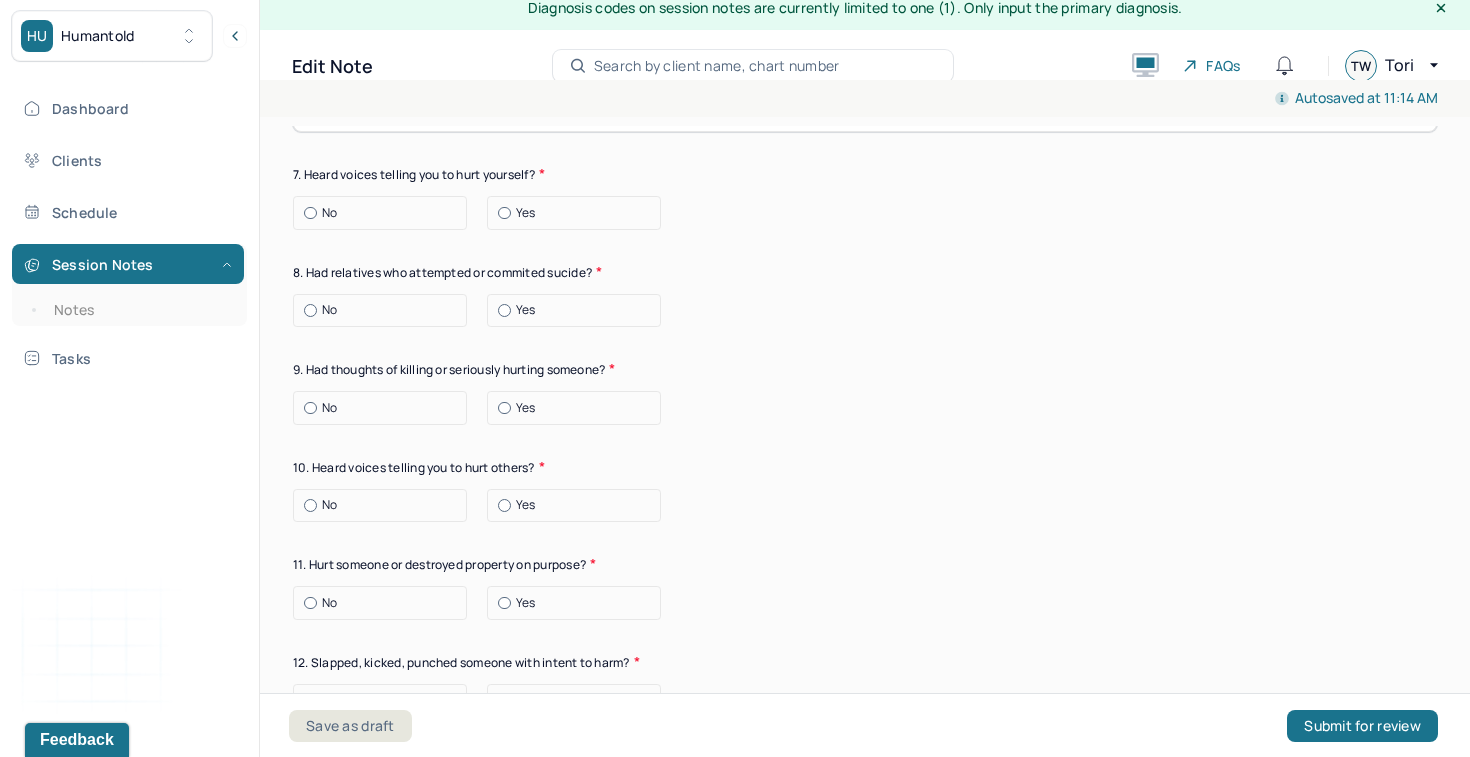 scroll, scrollTop: 2954, scrollLeft: 0, axis: vertical 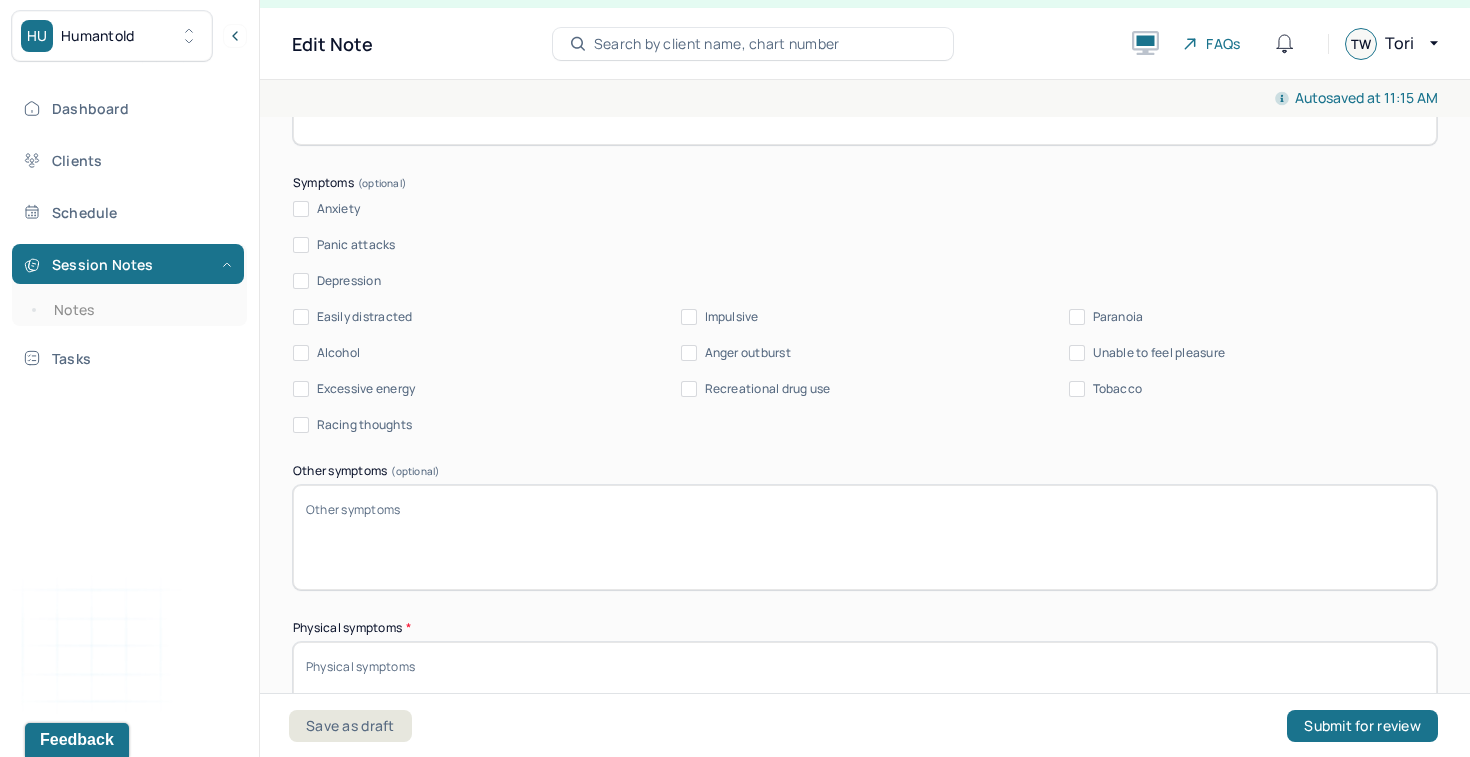 type on "less scattered, unfocused, more settled" 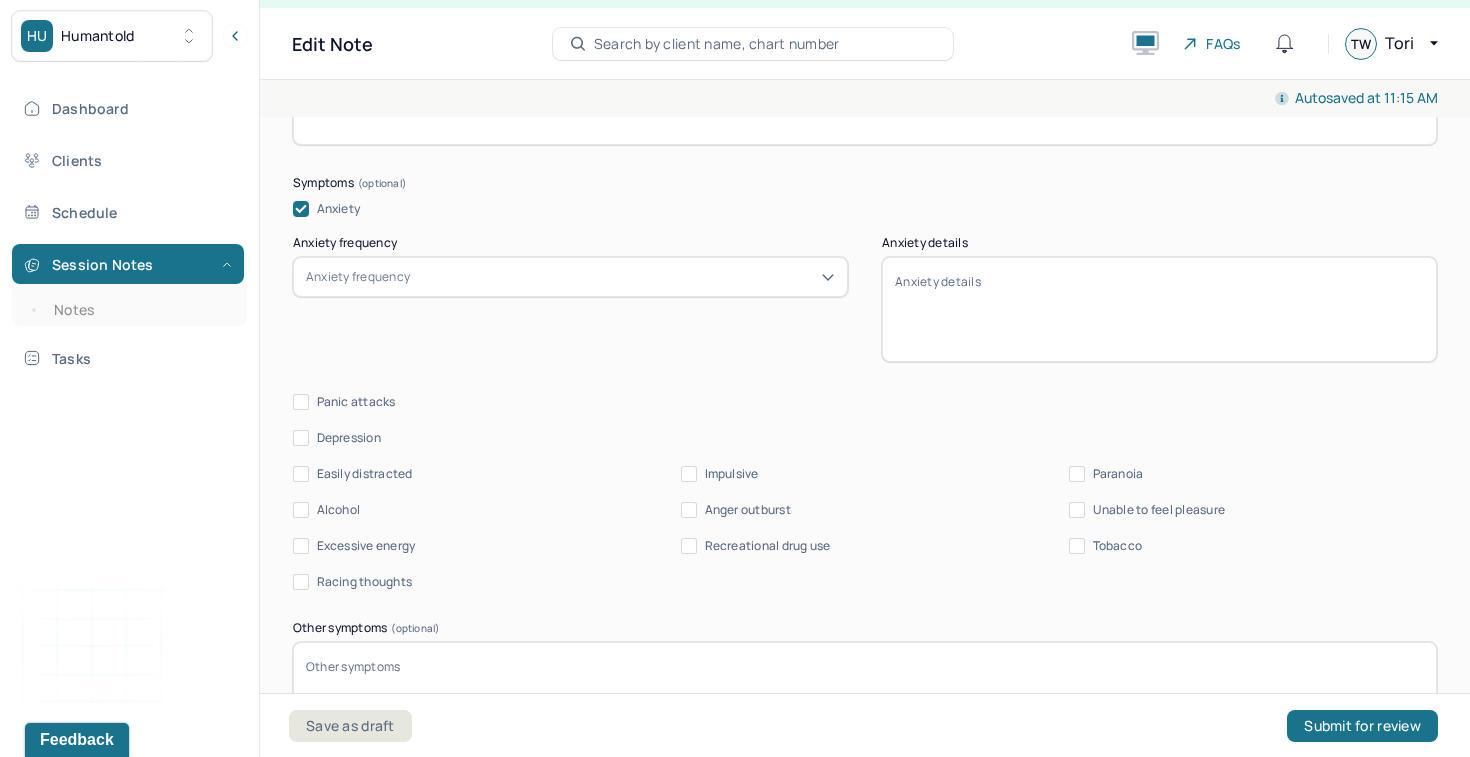click on "Anxiety frequency" at bounding box center [570, 277] 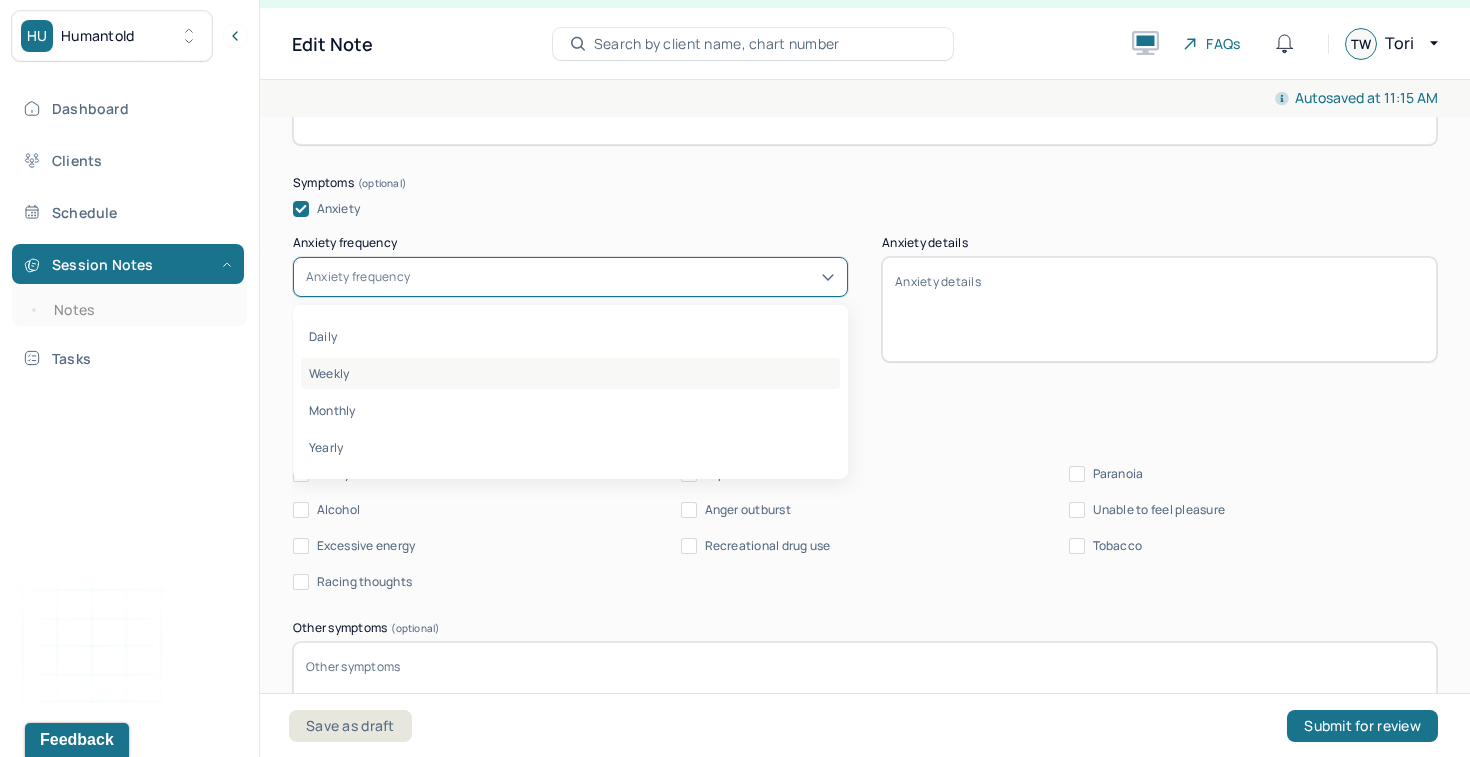click on "Weekly" at bounding box center [570, 373] 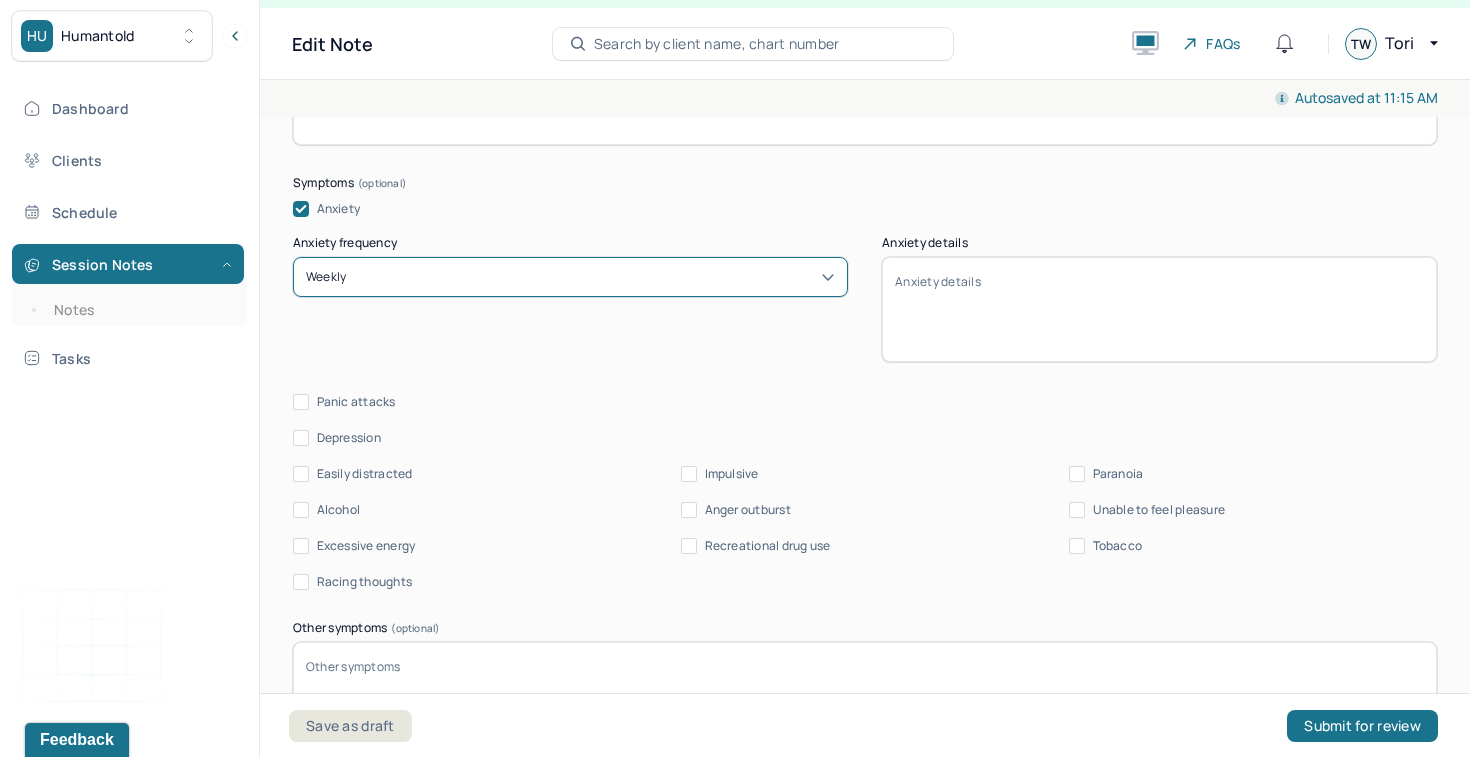 click on "Anxiety details" at bounding box center [1159, 309] 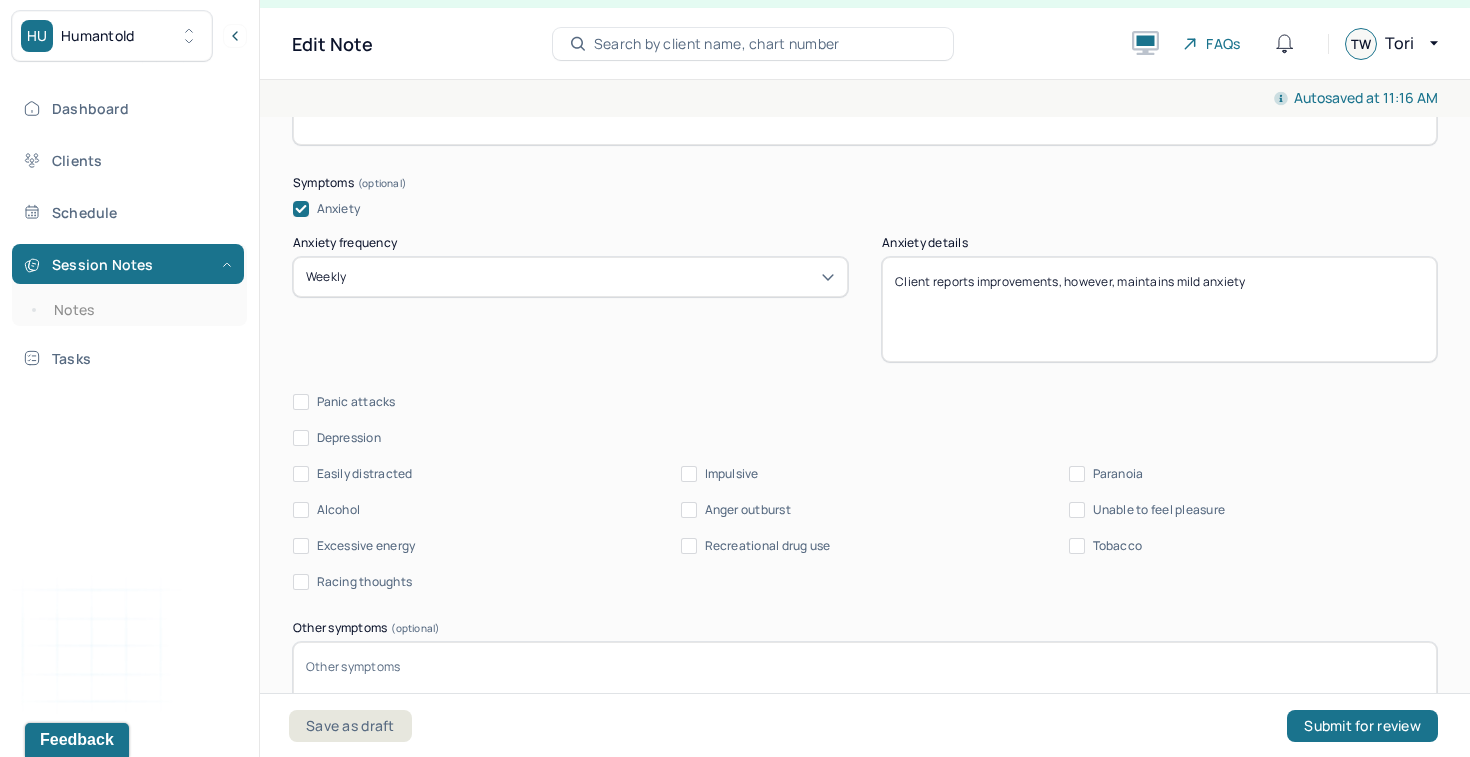 click on "Anxiety frequency Weekly" at bounding box center [570, 299] 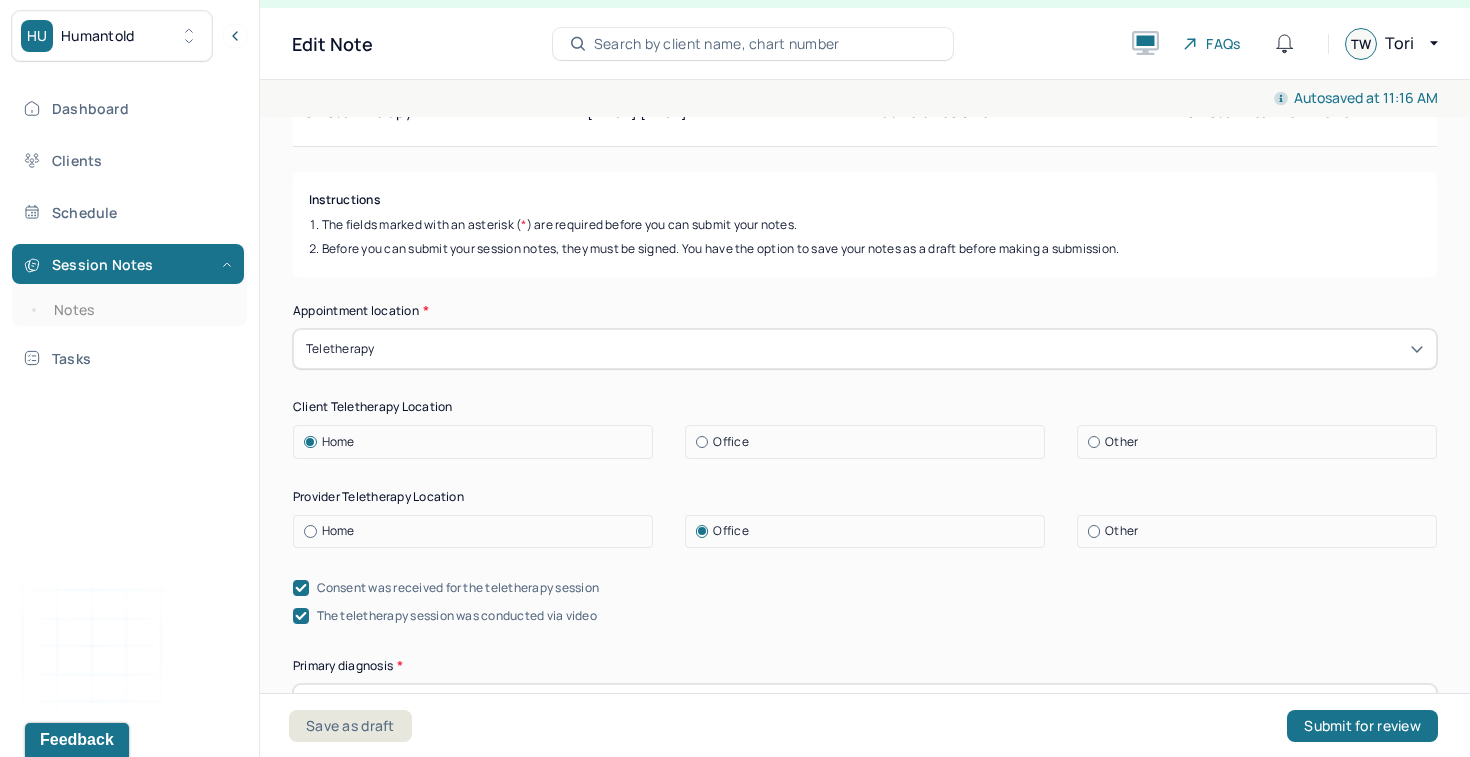 scroll, scrollTop: 198, scrollLeft: 0, axis: vertical 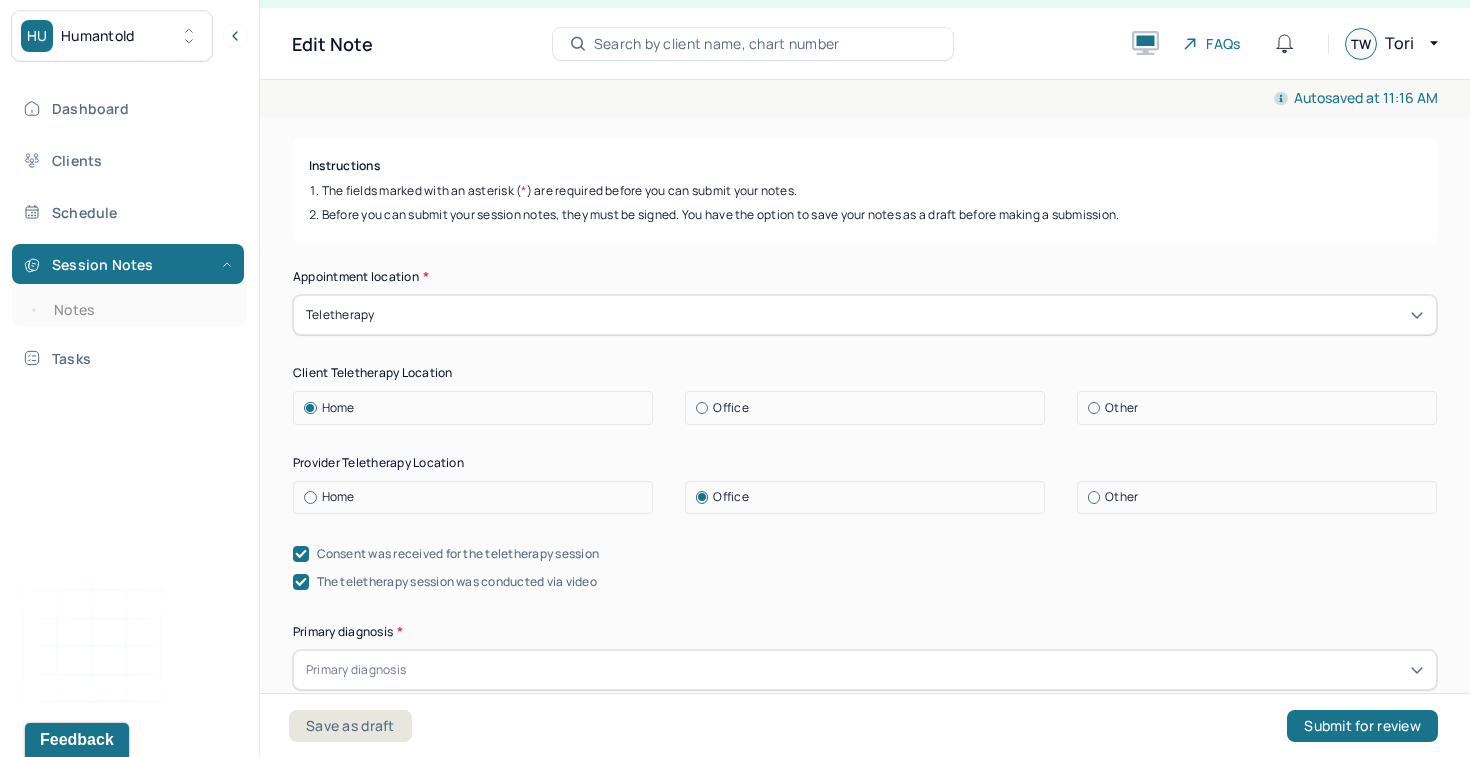 type on "Client reports improvements, however, anxiety remains considerable." 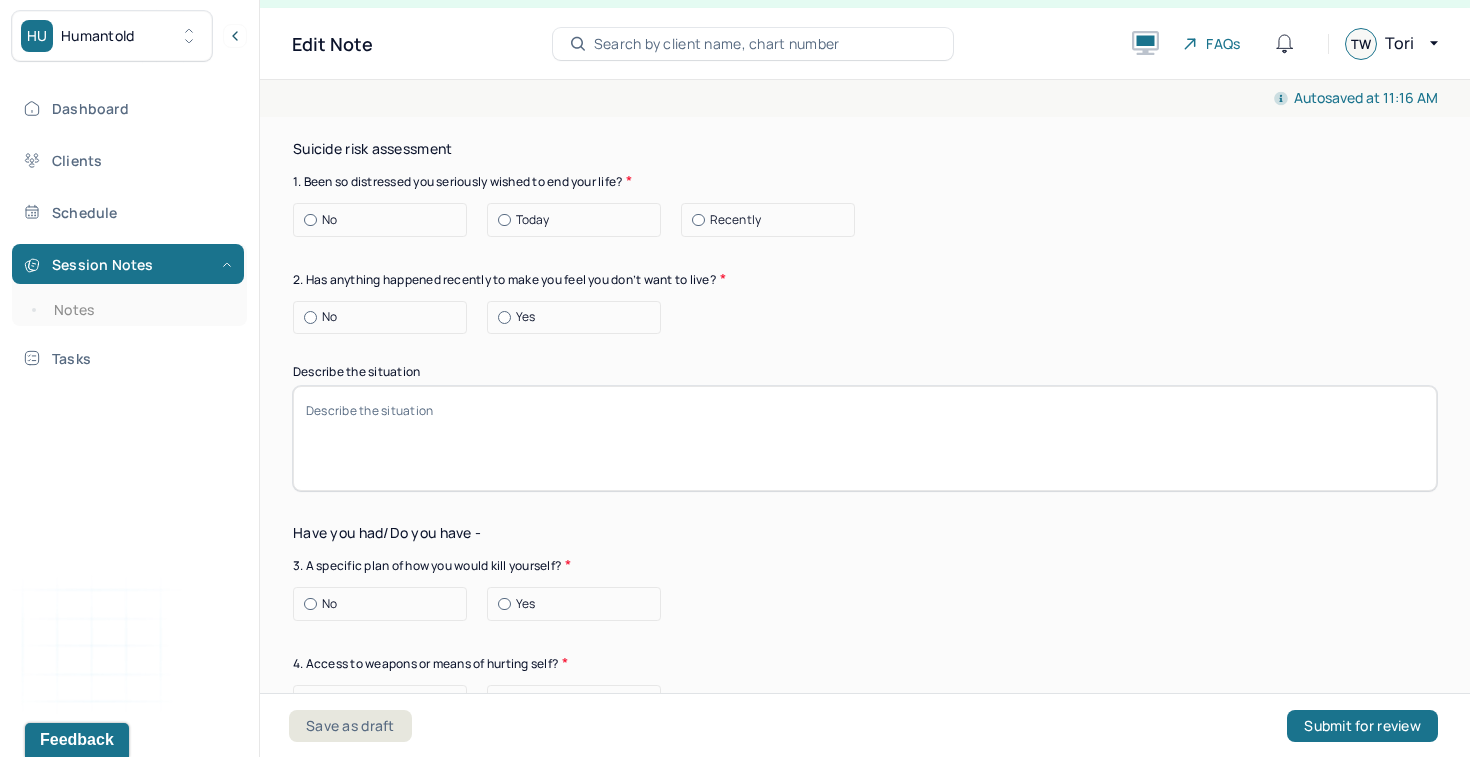 scroll, scrollTop: 2381, scrollLeft: 0, axis: vertical 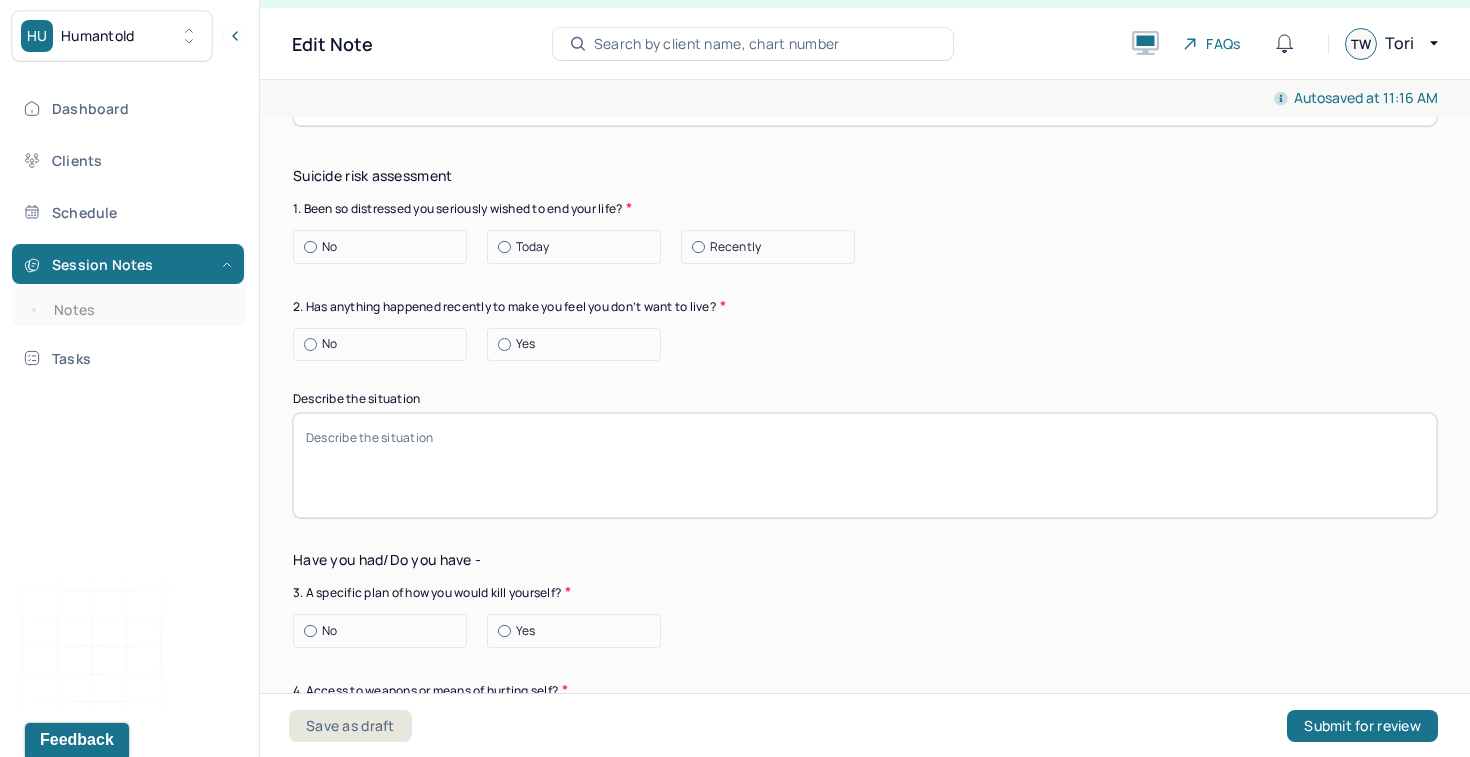 click on "No" at bounding box center (385, 247) 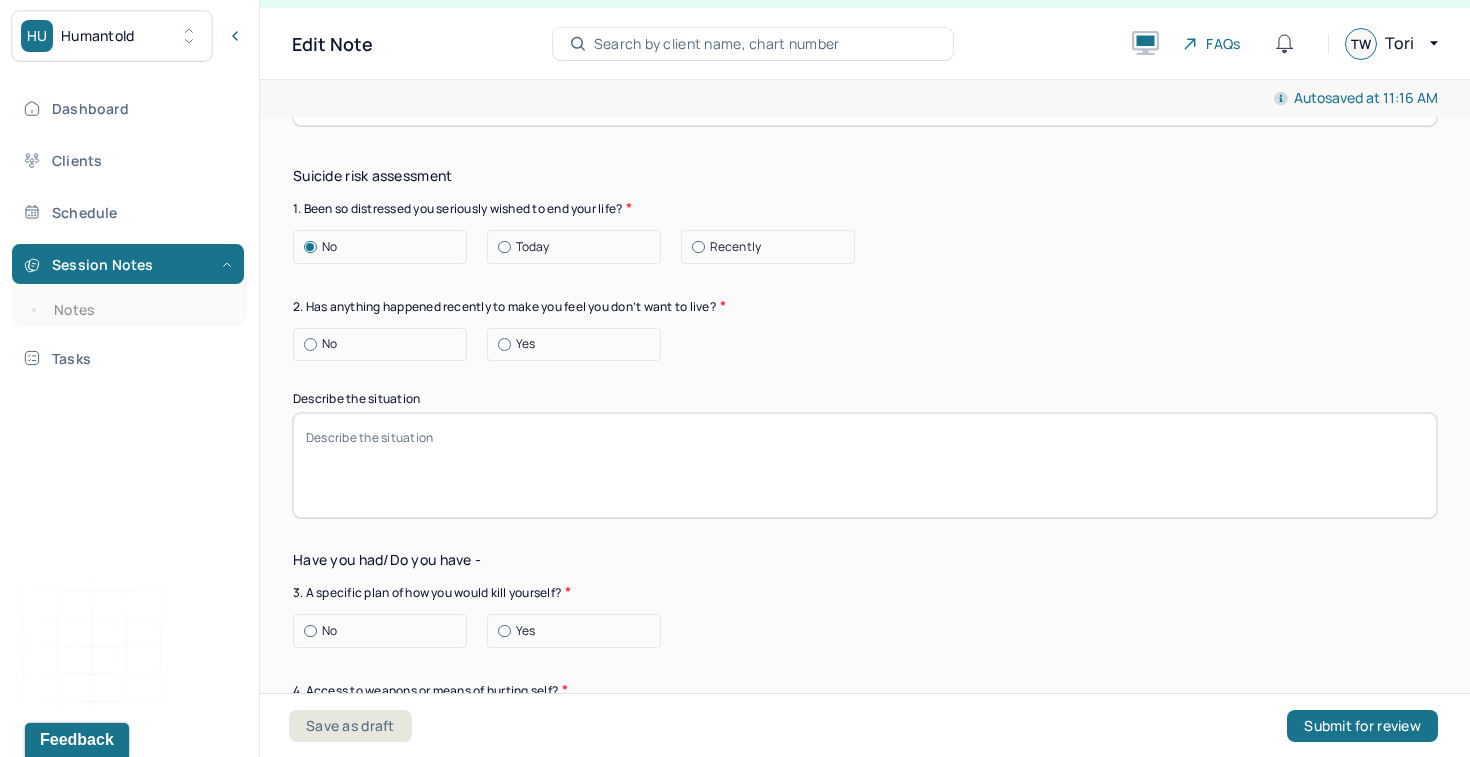 click on "No" at bounding box center (329, 344) 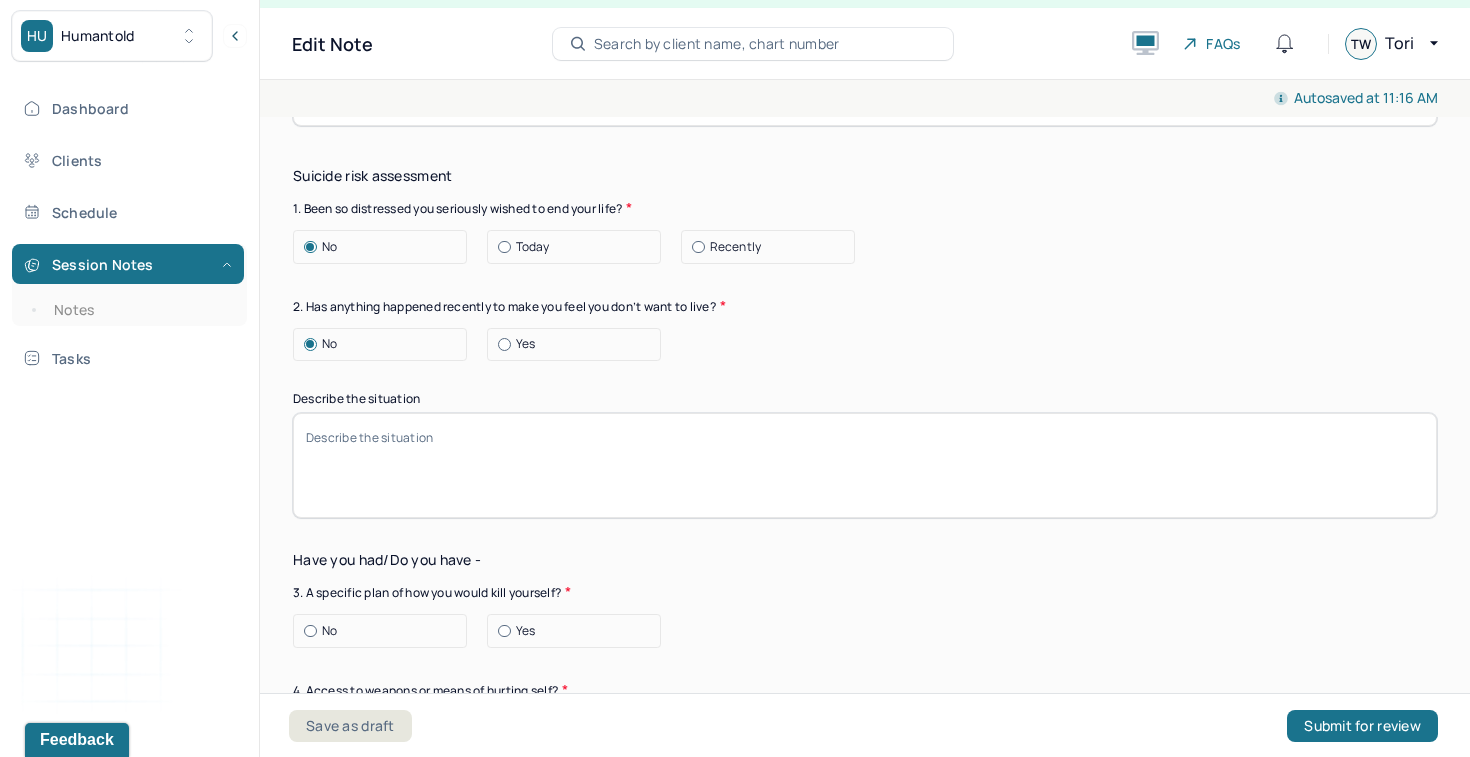 scroll, scrollTop: 2670, scrollLeft: 0, axis: vertical 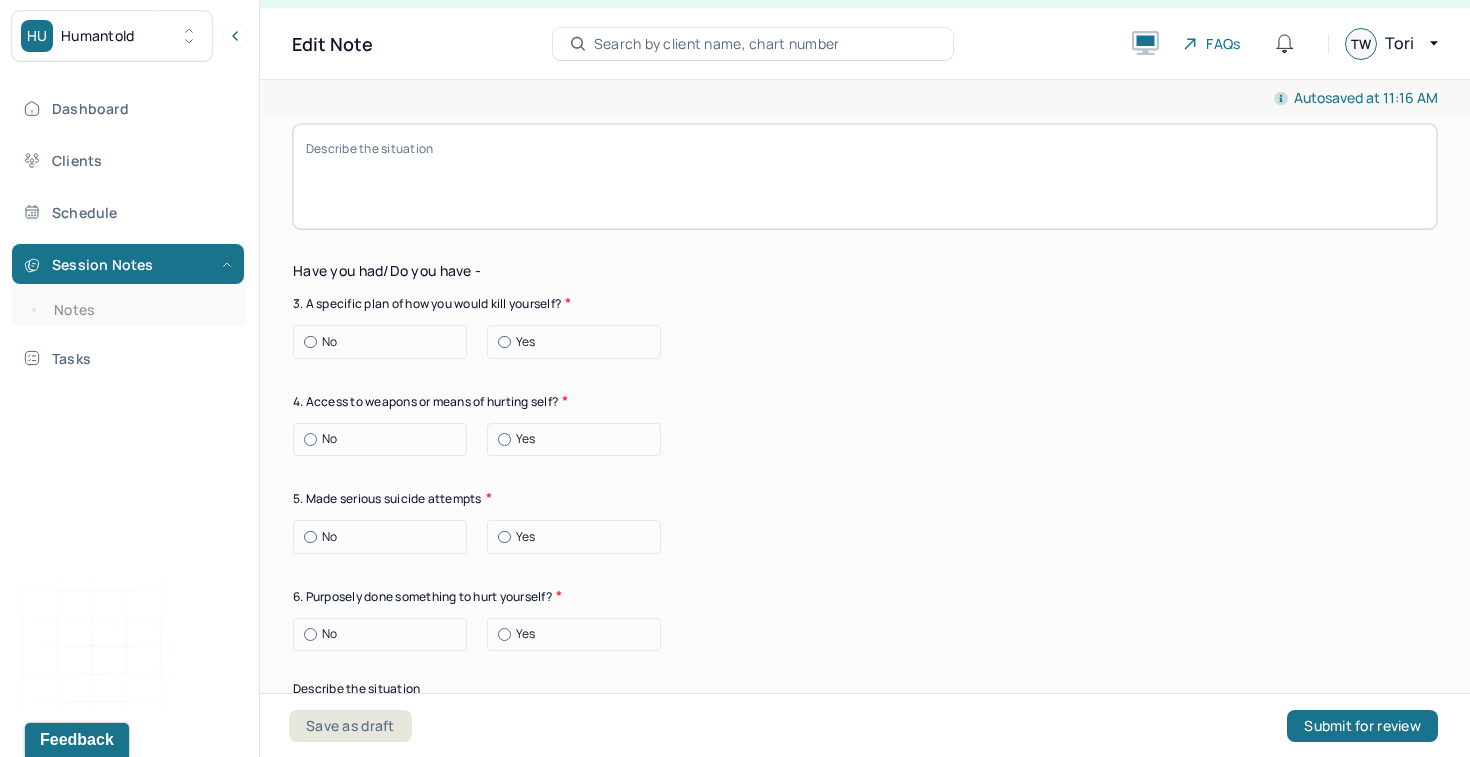 click on "No" at bounding box center (385, 342) 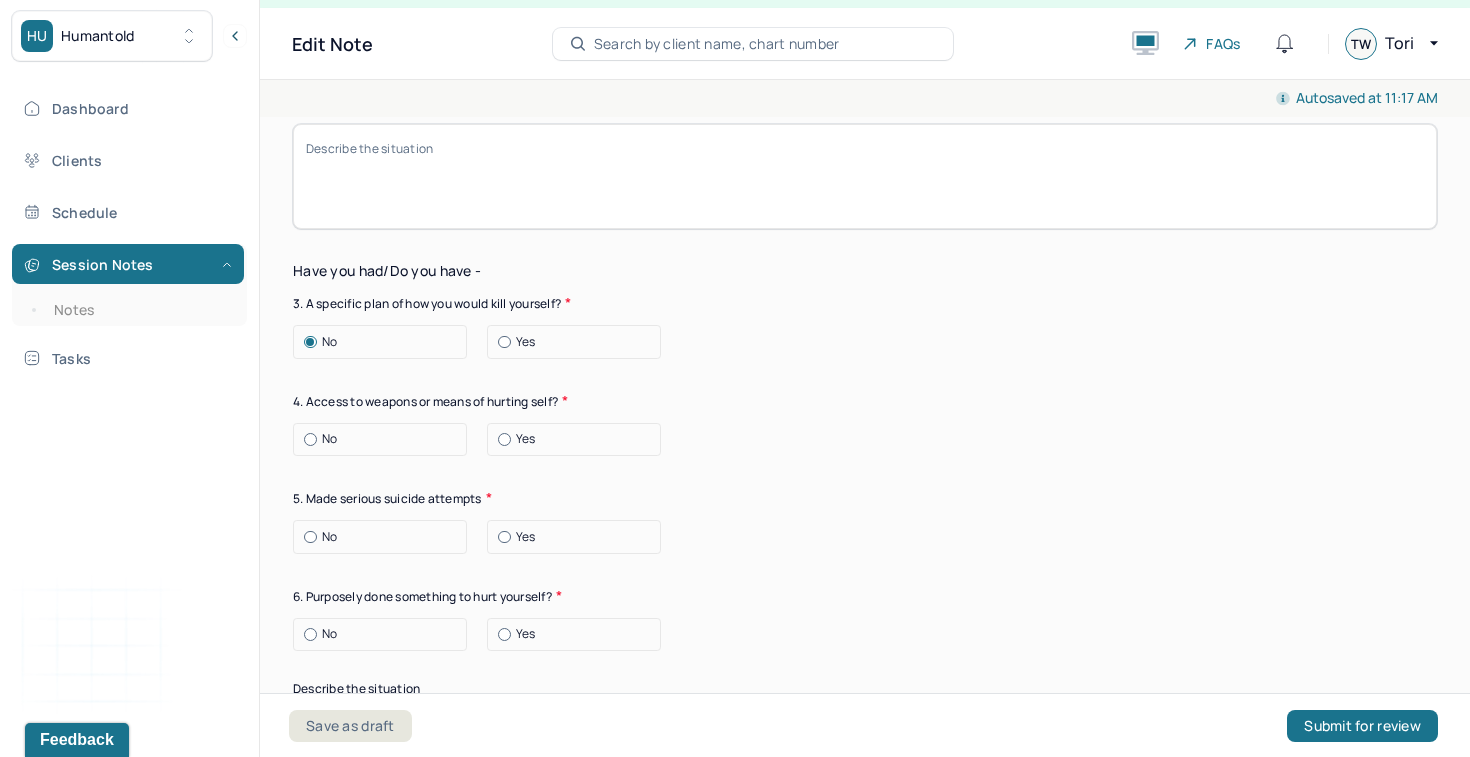 click at bounding box center [310, 439] 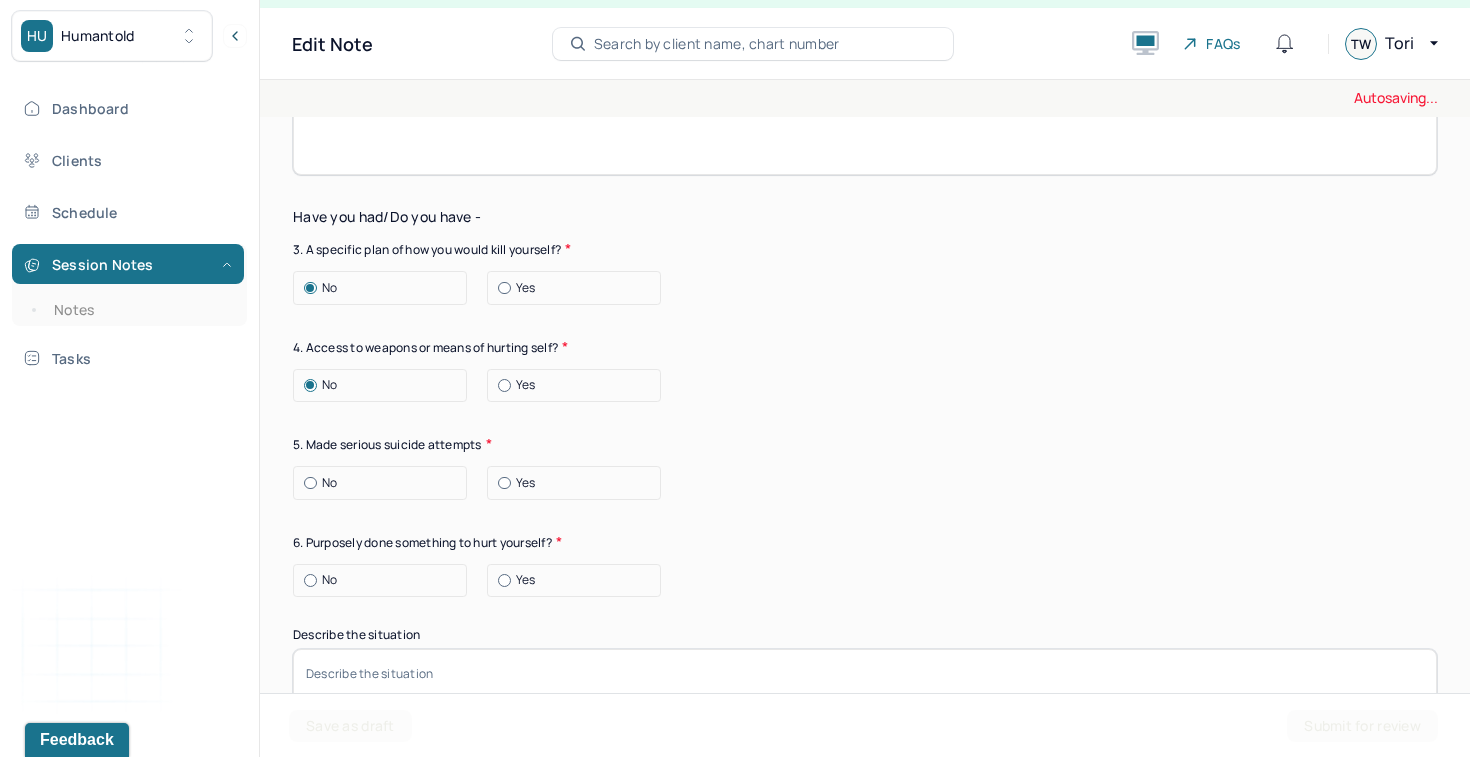 click on "No" at bounding box center (385, 483) 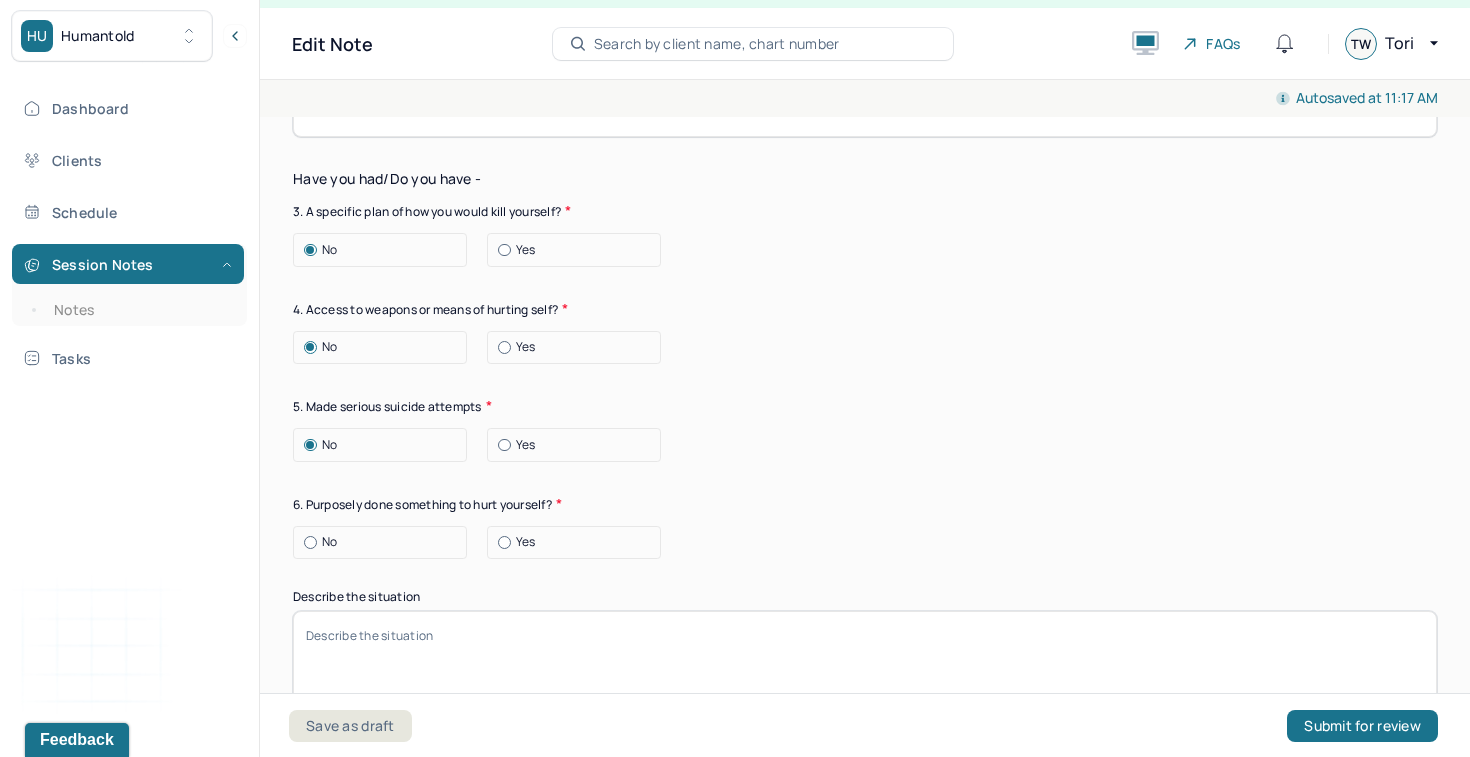 scroll, scrollTop: 2791, scrollLeft: 0, axis: vertical 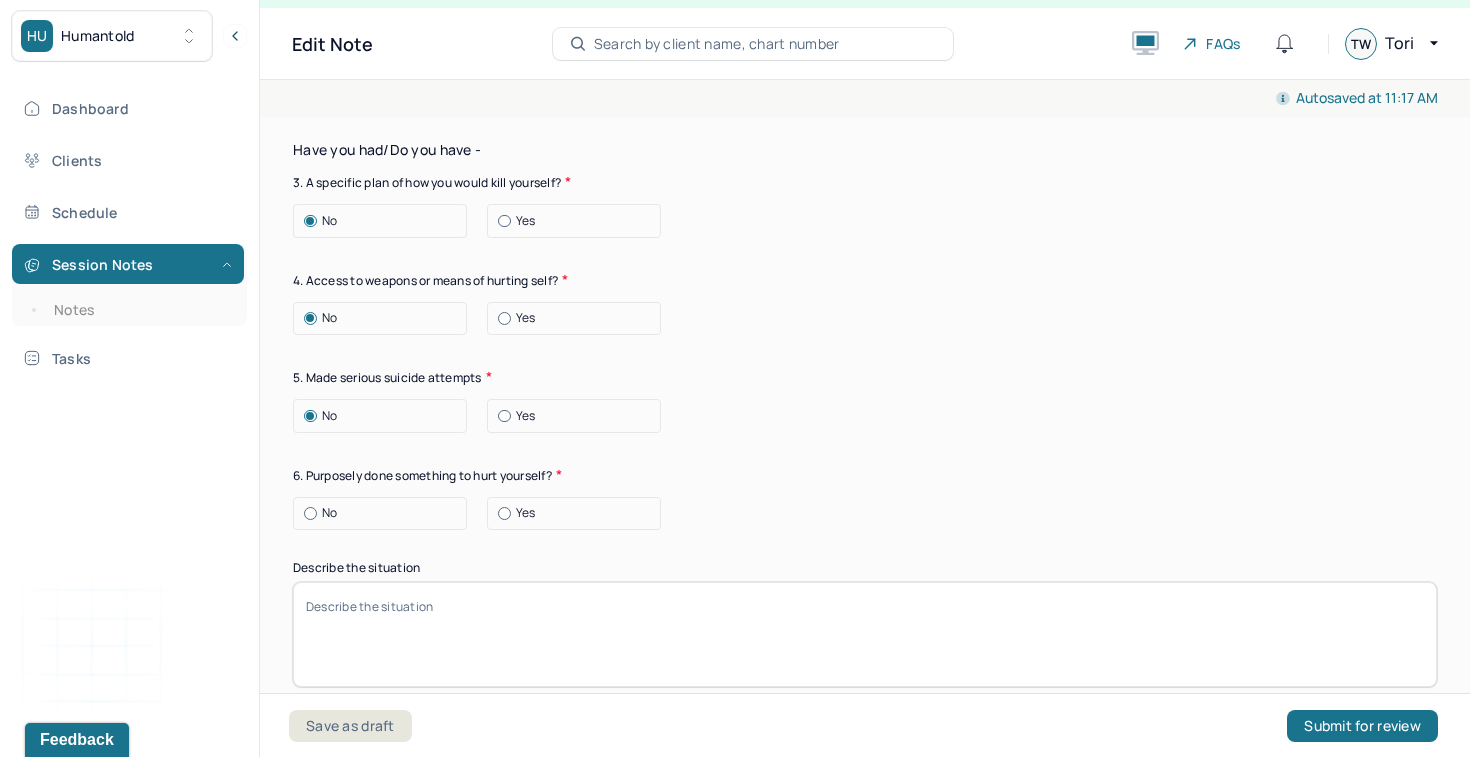 click at bounding box center (310, 513) 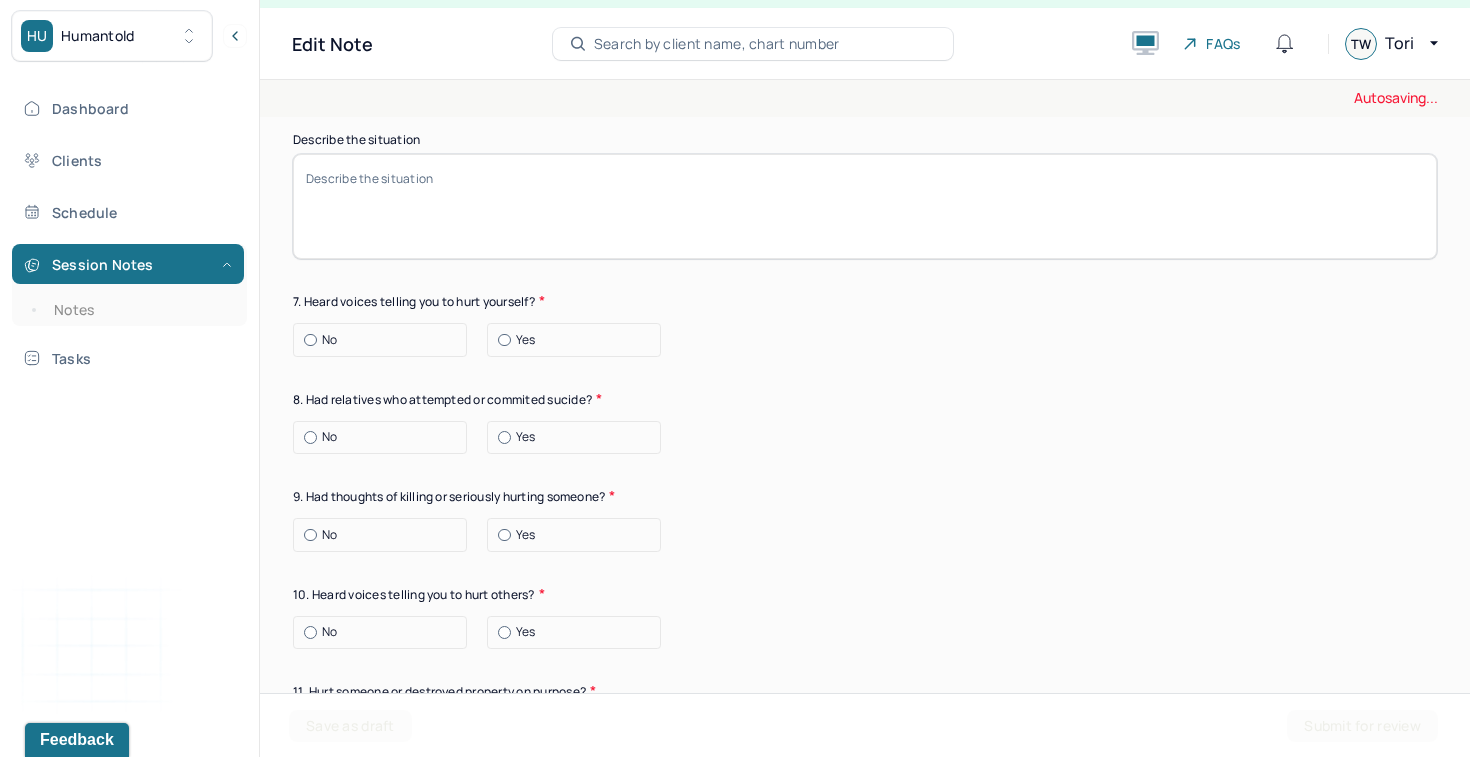 scroll, scrollTop: 3247, scrollLeft: 0, axis: vertical 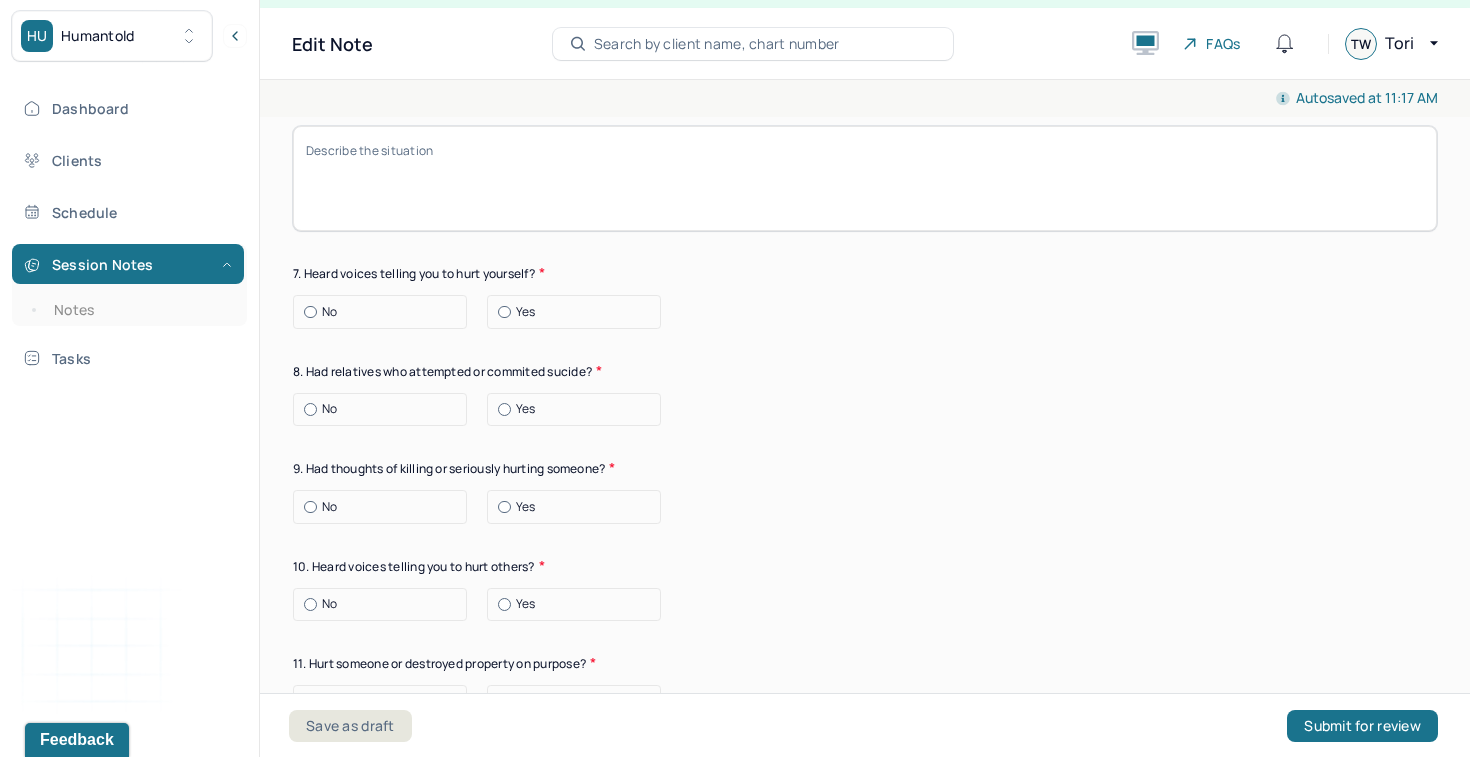 click on "No" at bounding box center (329, 312) 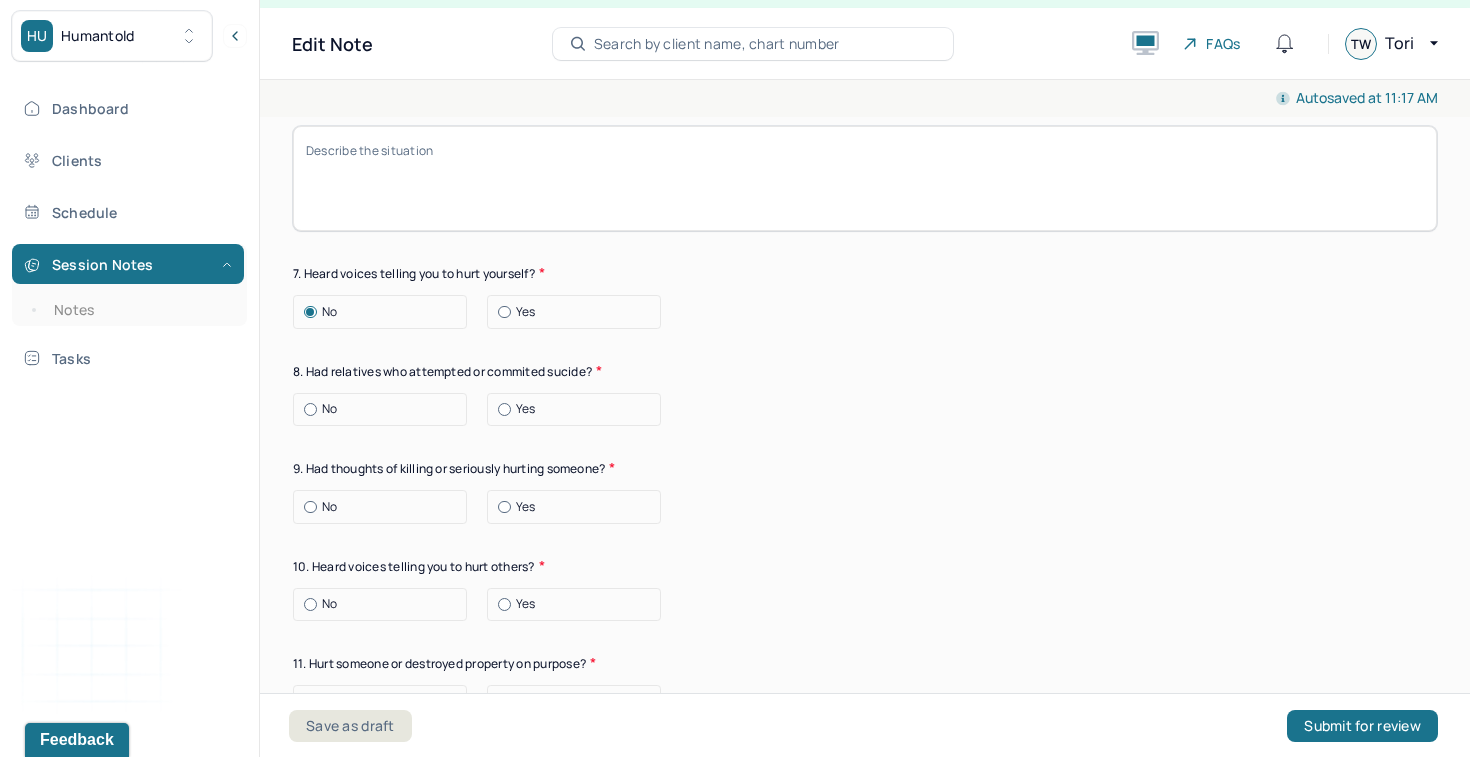 click on "No" at bounding box center (329, 409) 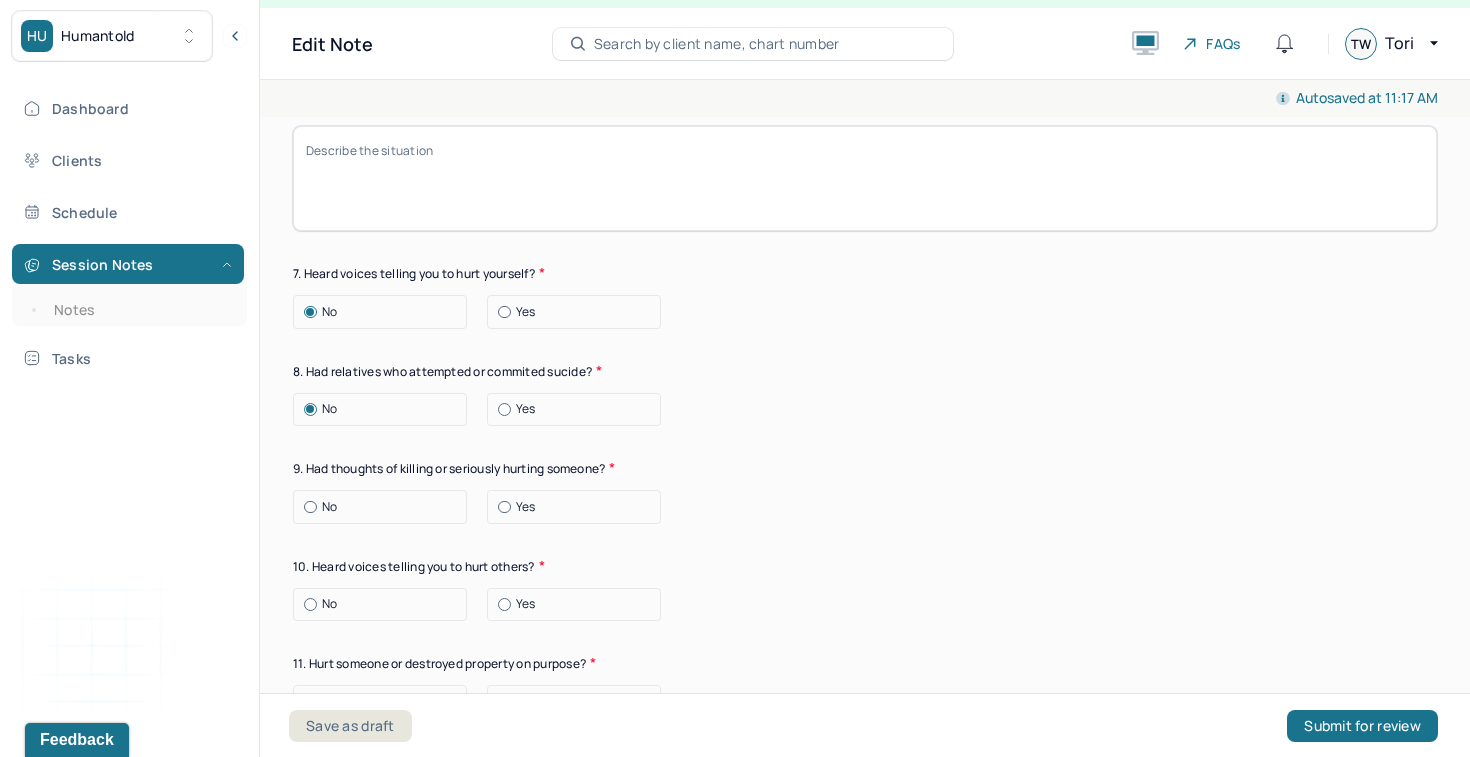 click on "No" at bounding box center [329, 507] 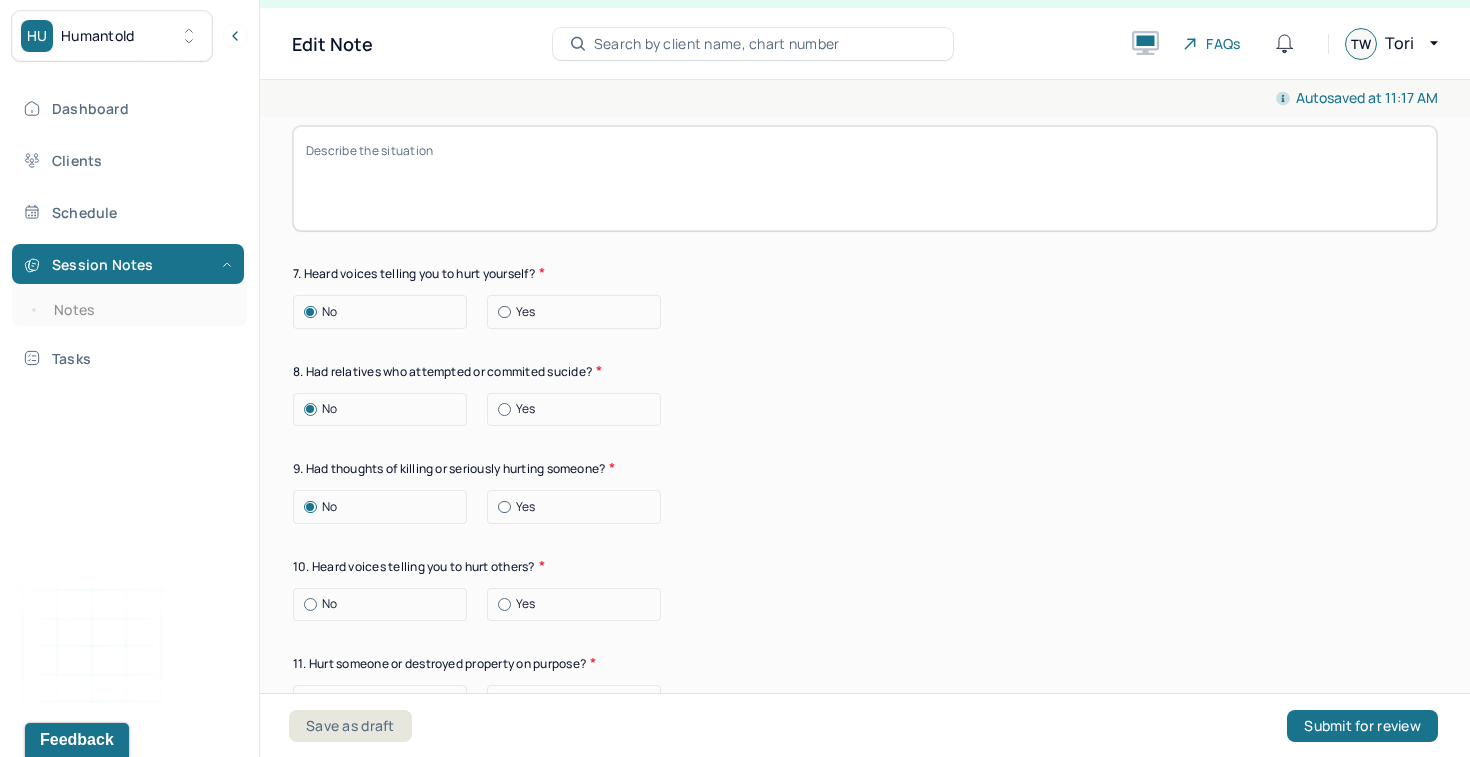 click on "No" at bounding box center [329, 604] 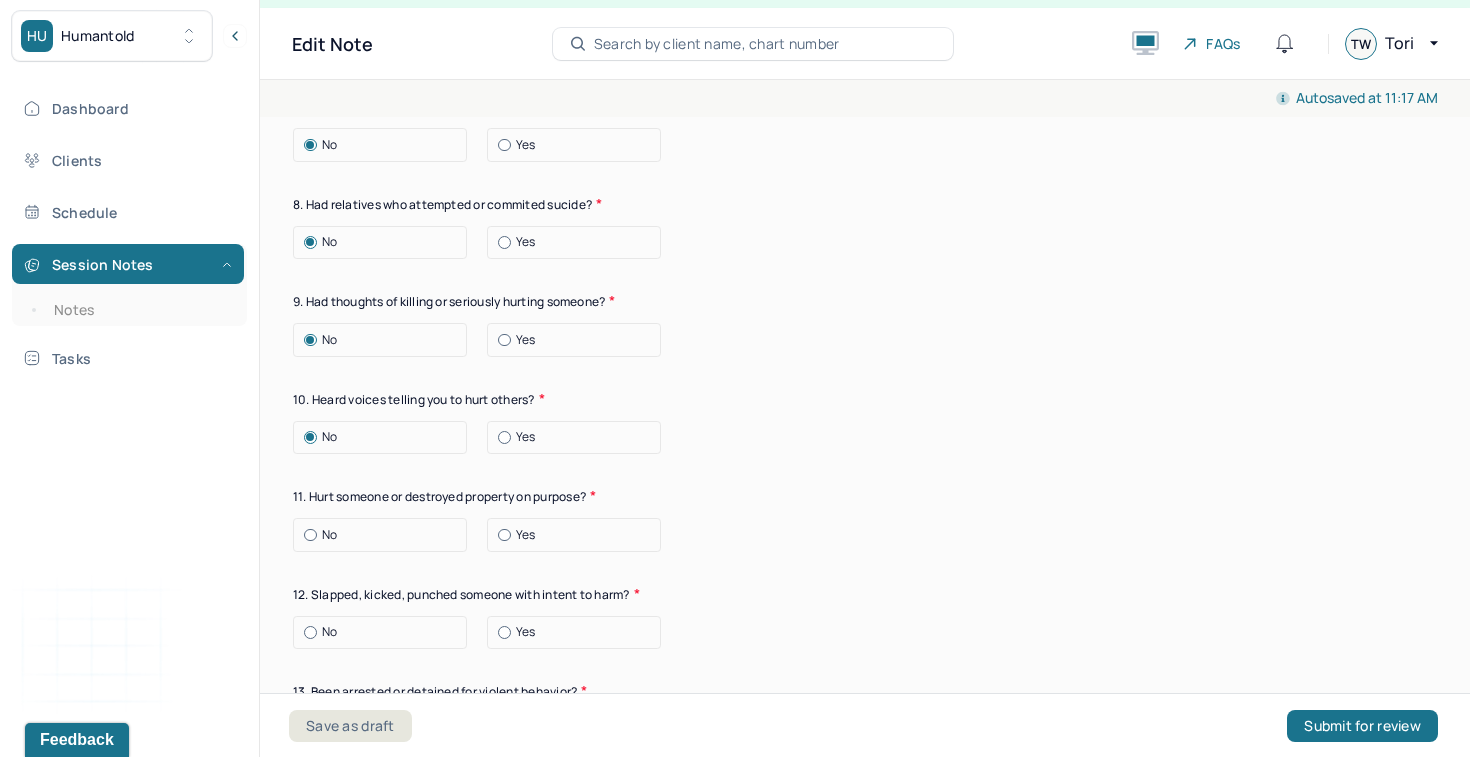 scroll, scrollTop: 3458, scrollLeft: 0, axis: vertical 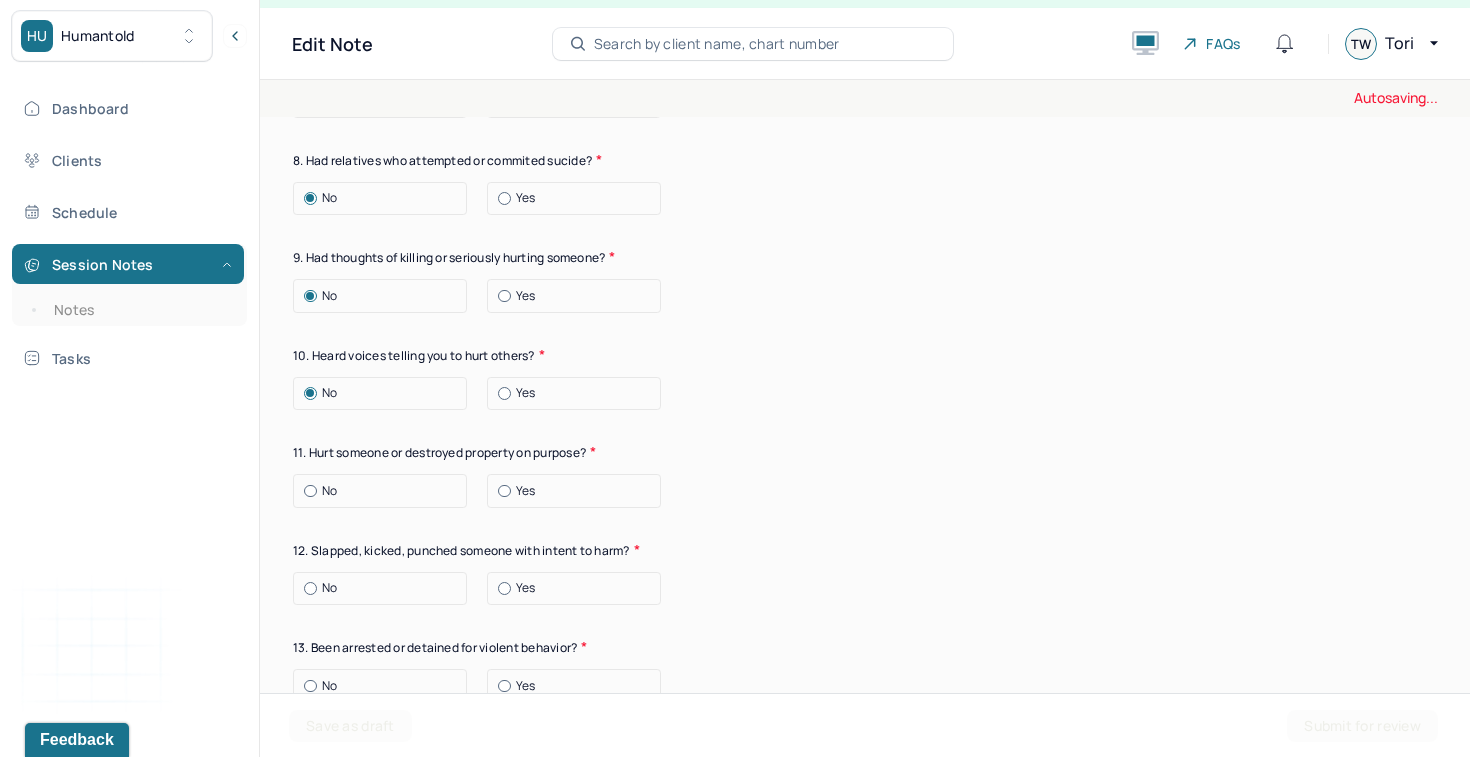 click at bounding box center (310, 491) 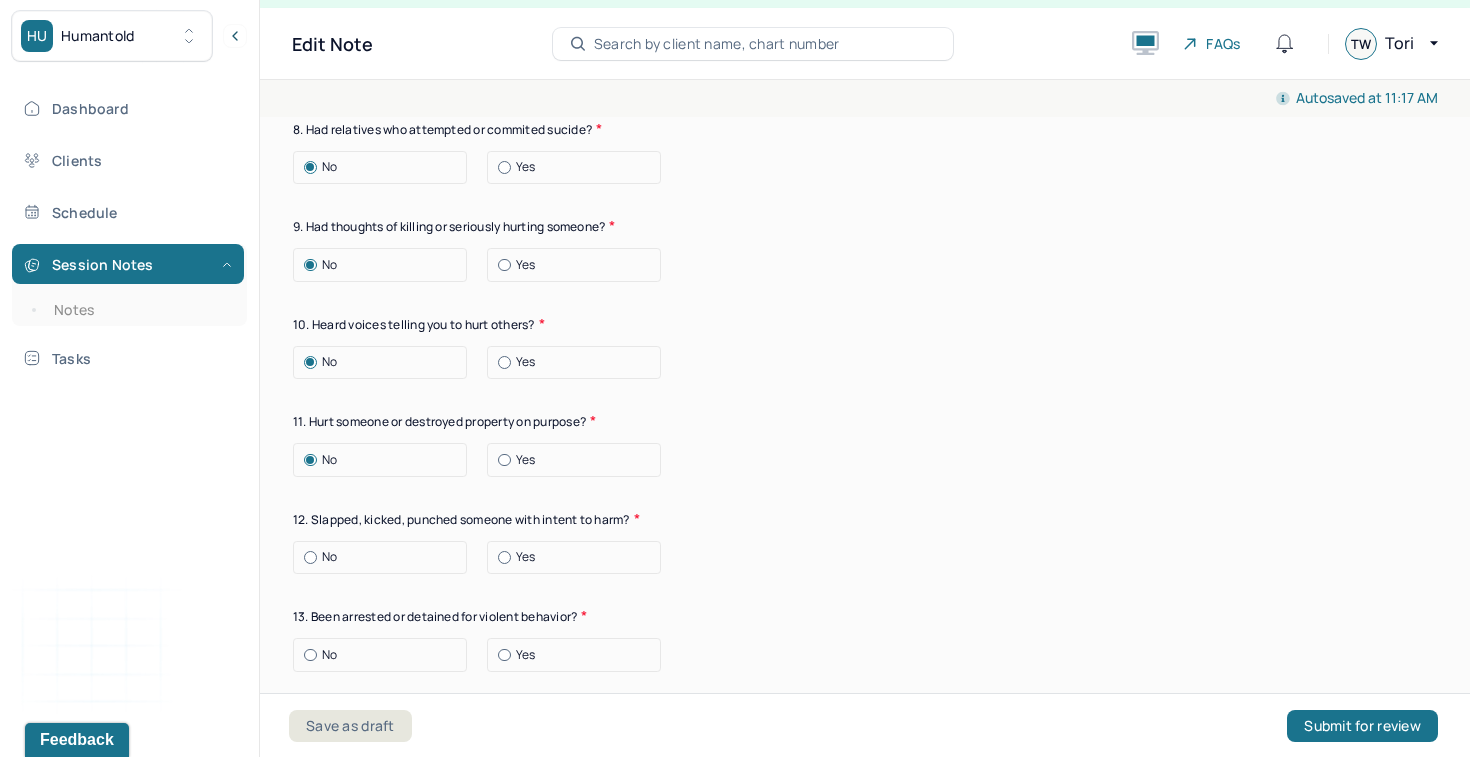 scroll, scrollTop: 3524, scrollLeft: 0, axis: vertical 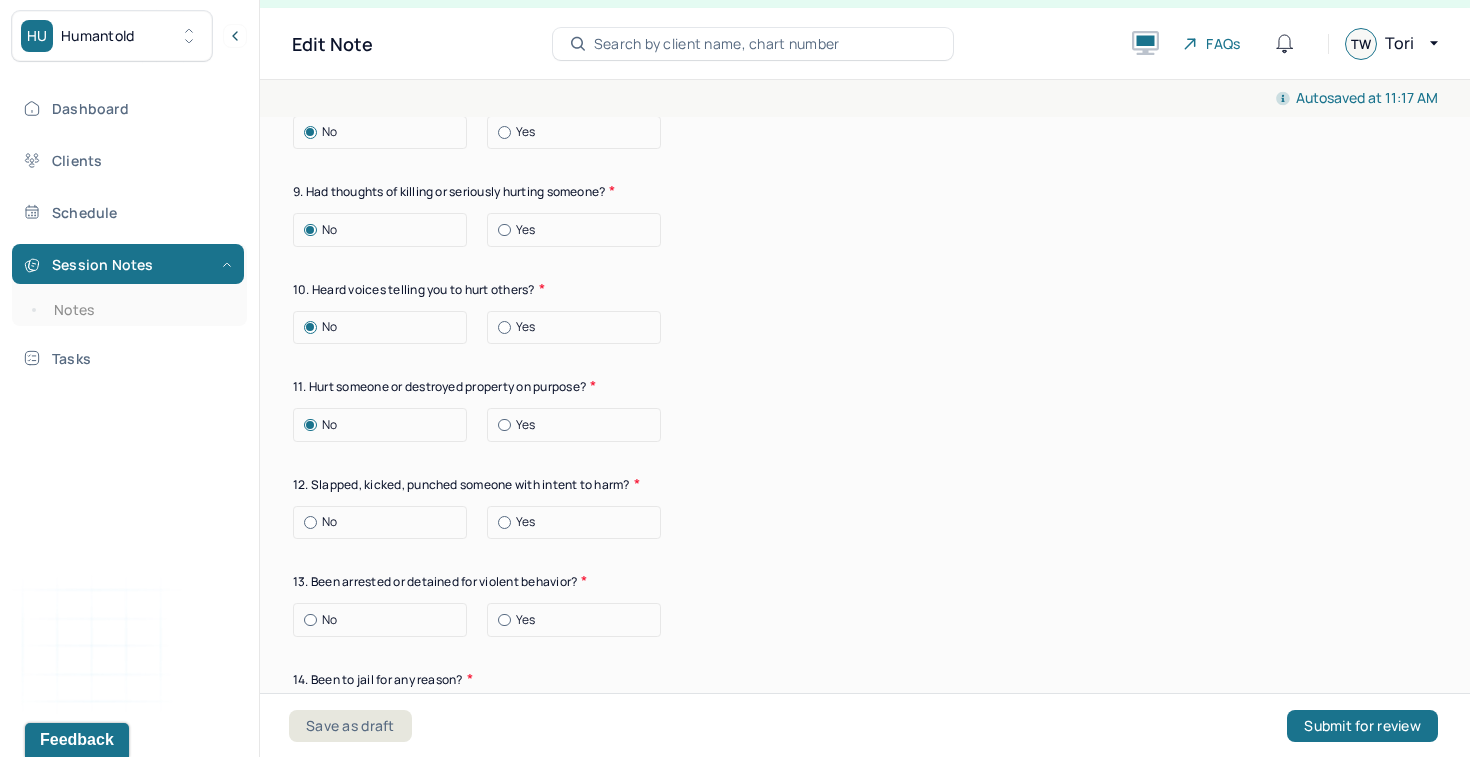 click on "No" at bounding box center (329, 522) 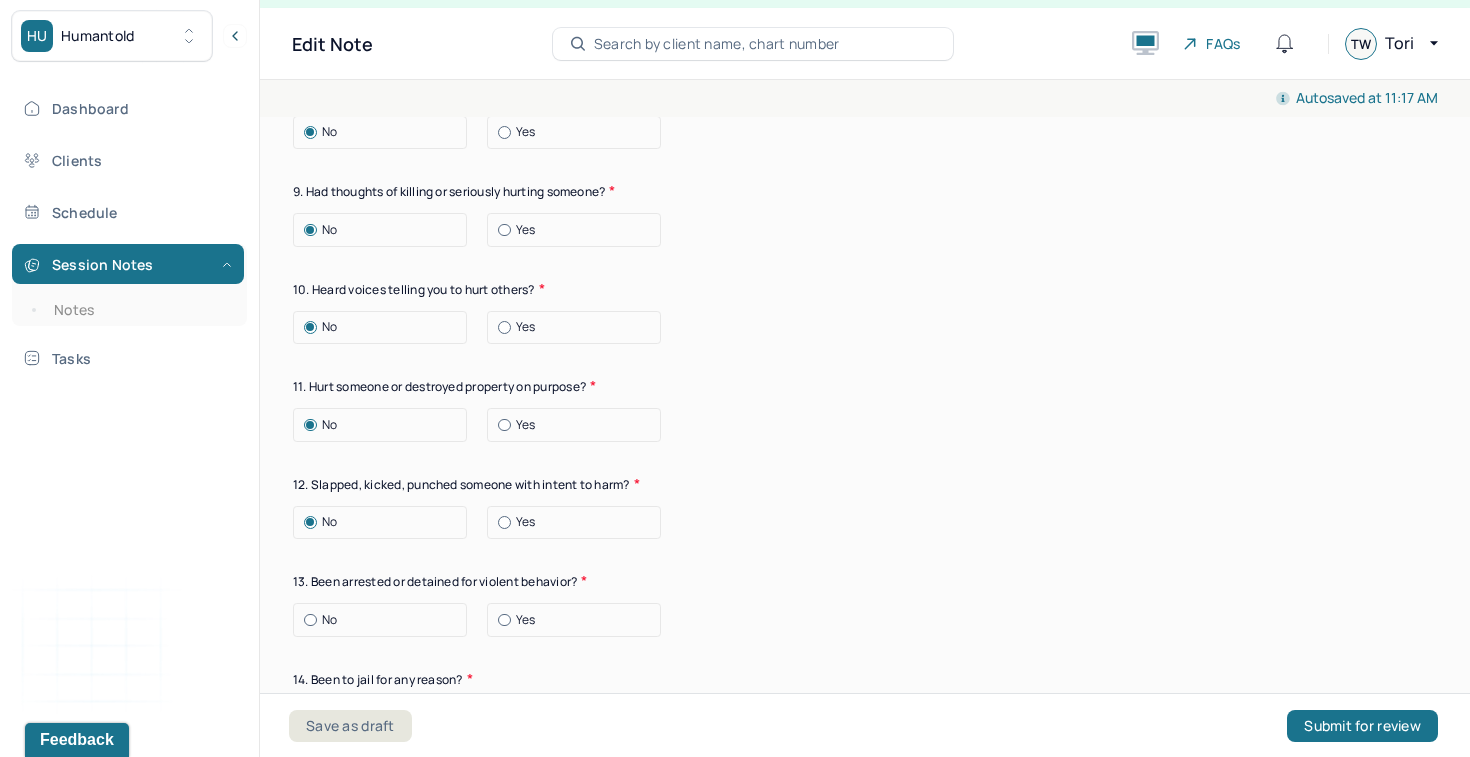 click at bounding box center (310, 620) 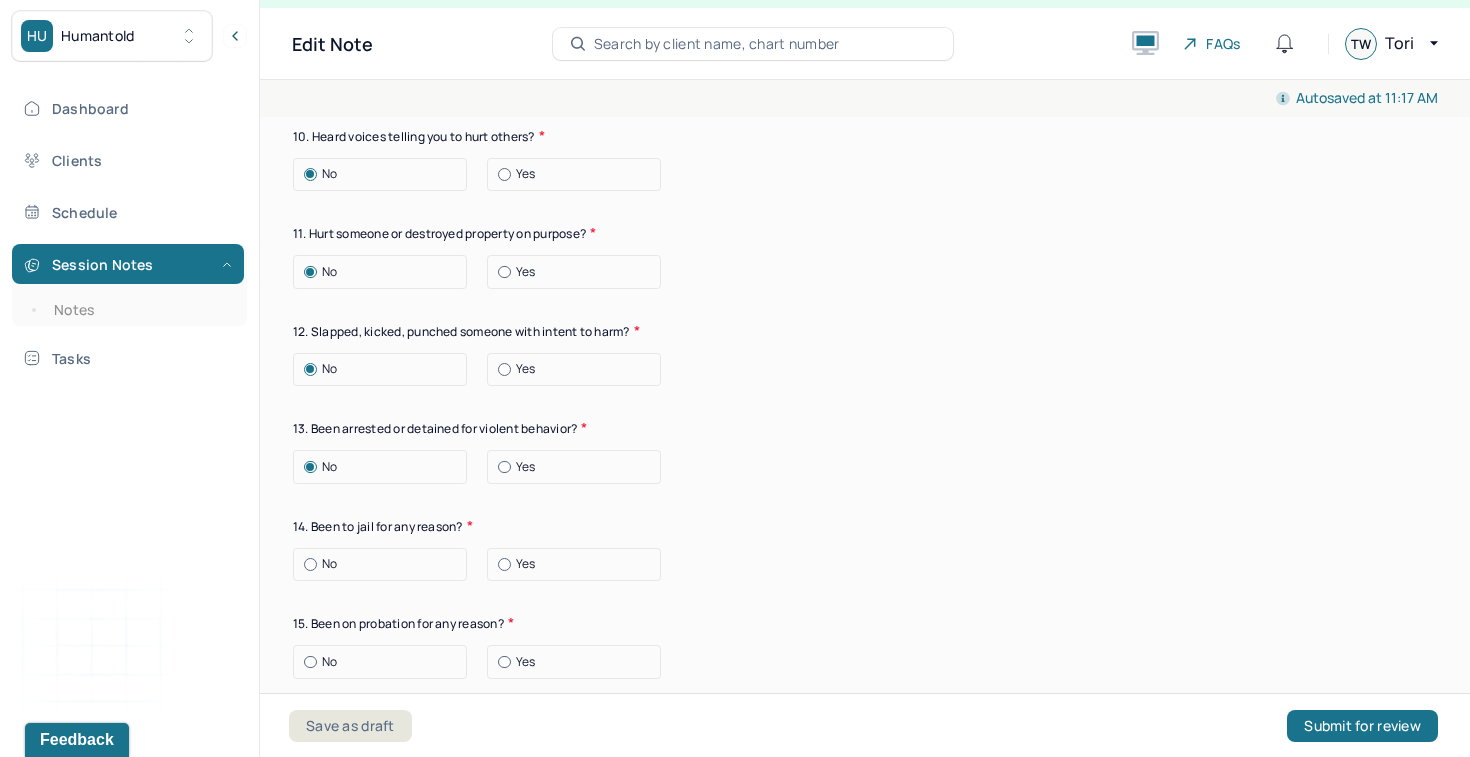 scroll, scrollTop: 3744, scrollLeft: 0, axis: vertical 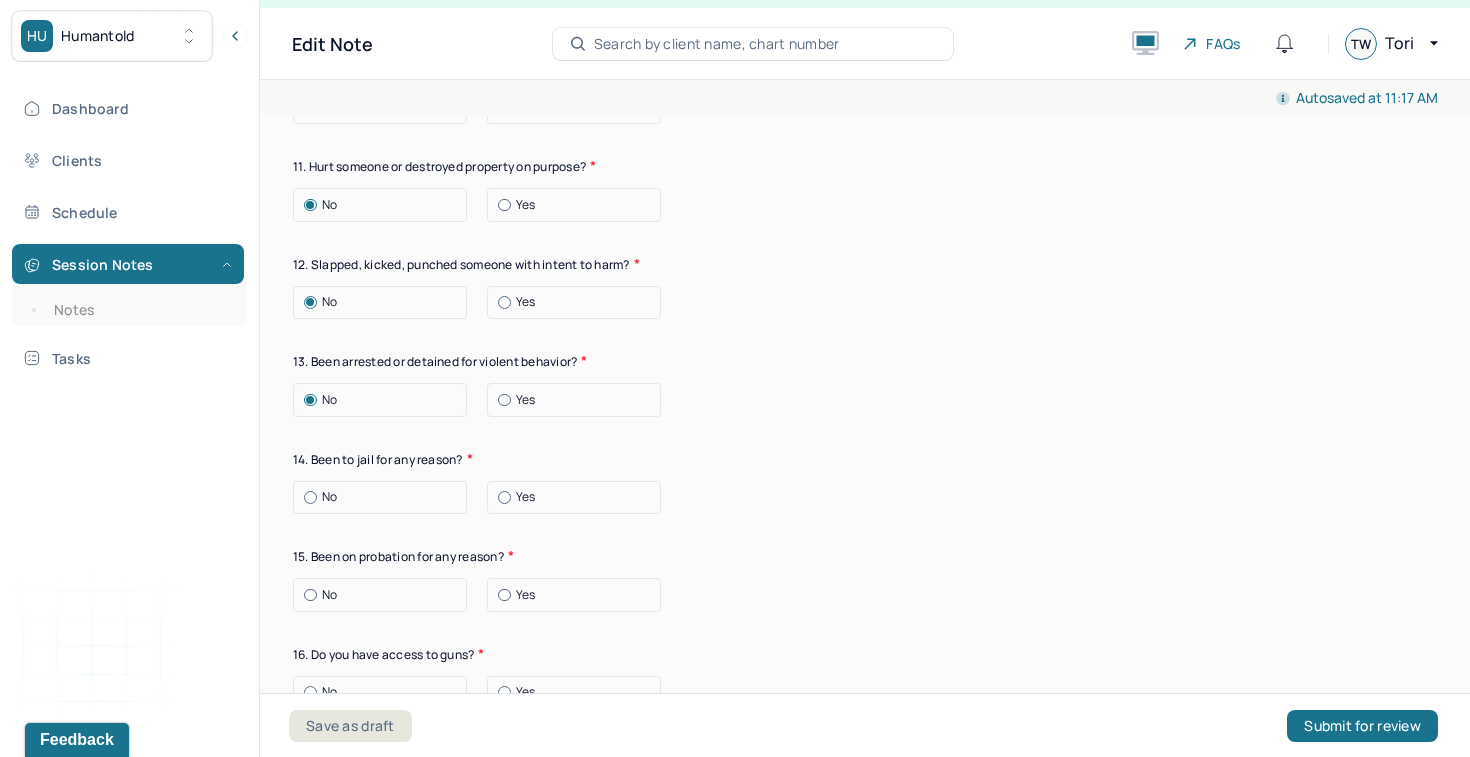 click on "No" at bounding box center (329, 497) 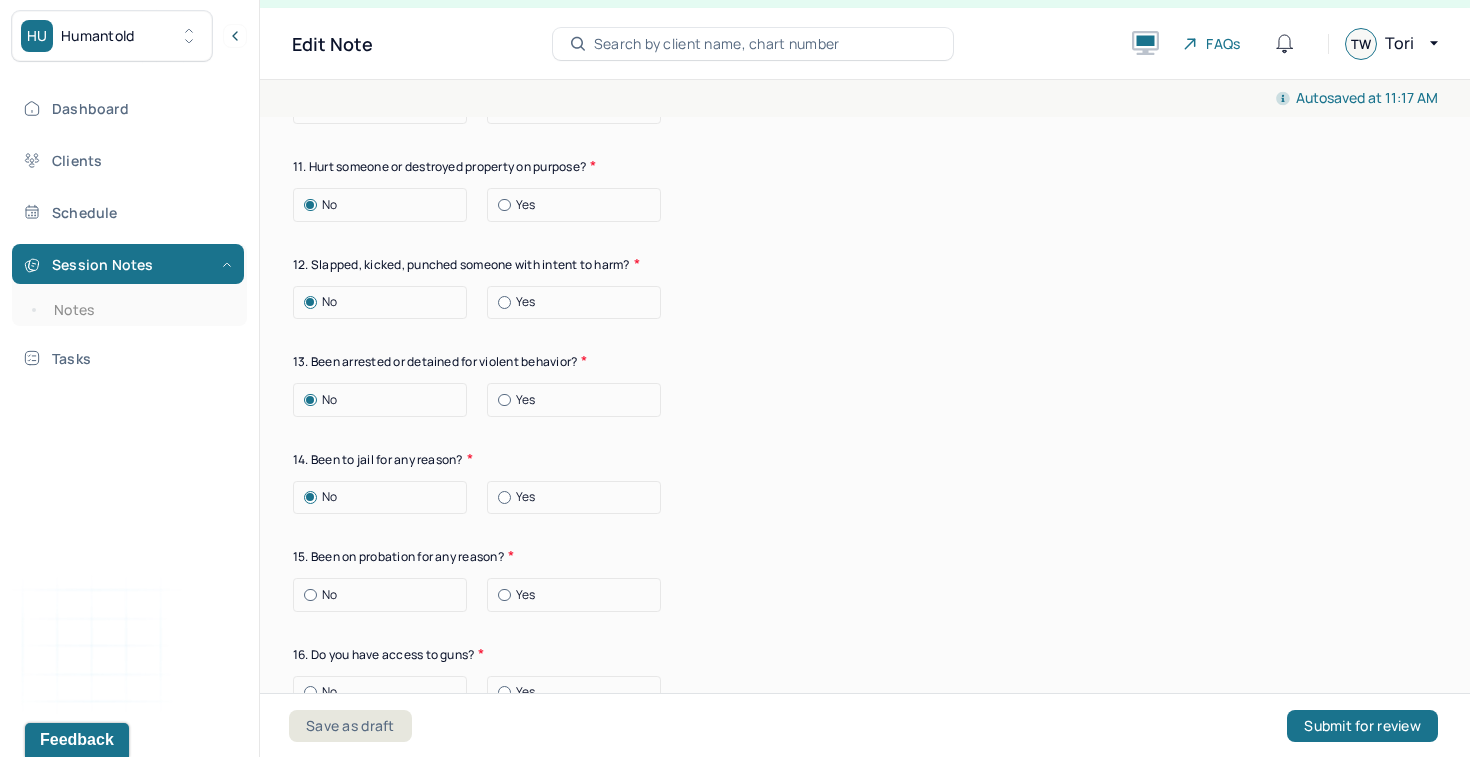 click on "No" at bounding box center [385, 595] 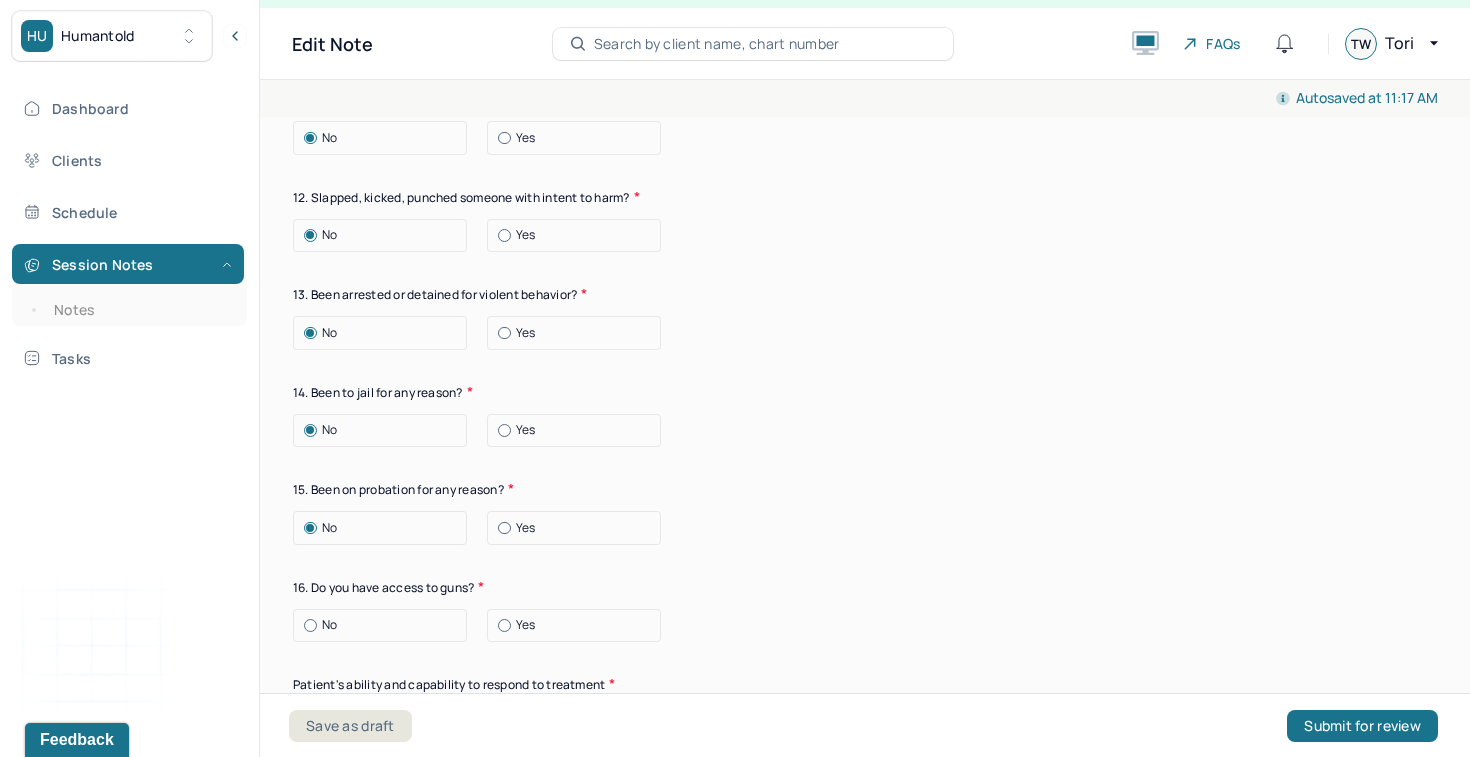 scroll, scrollTop: 3834, scrollLeft: 0, axis: vertical 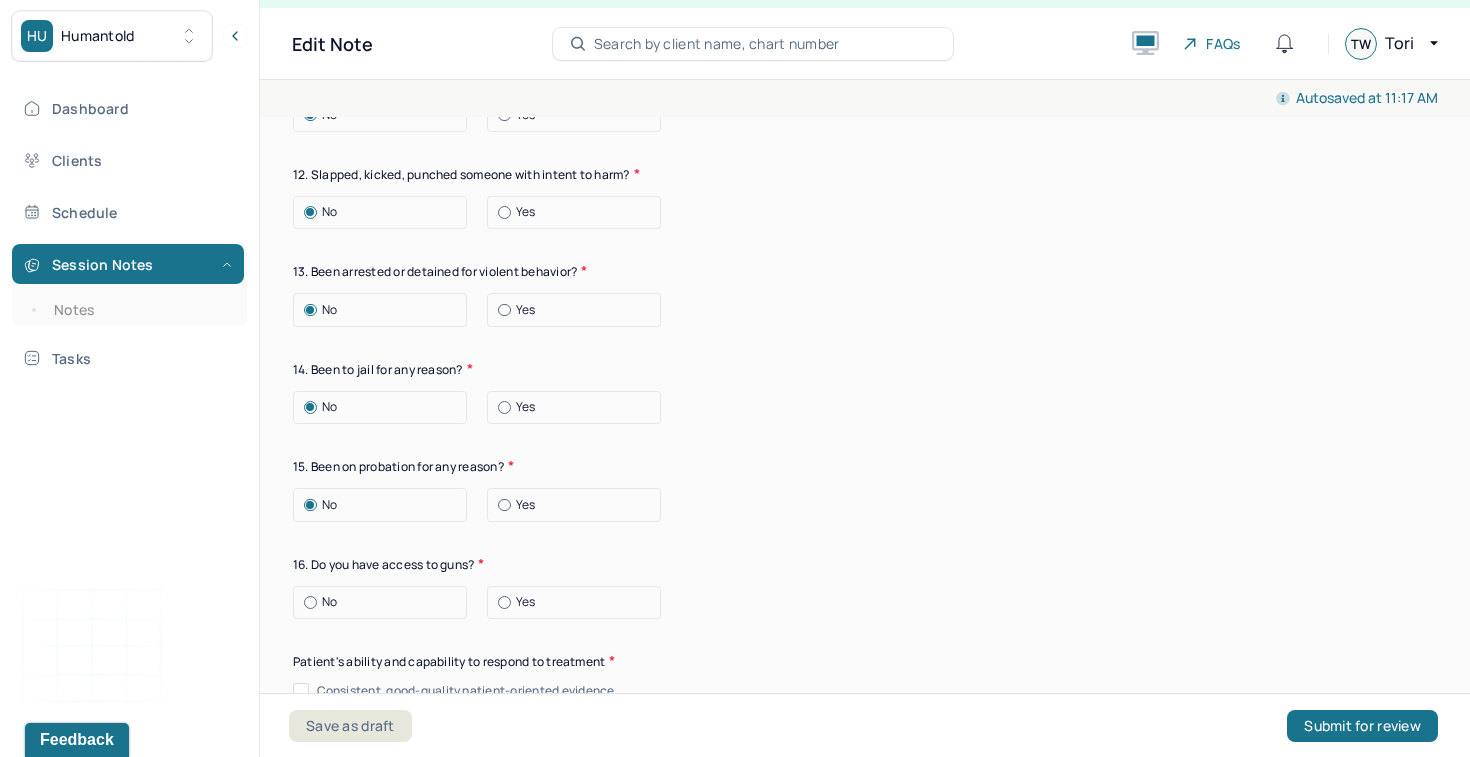 click on "No" at bounding box center [385, 602] 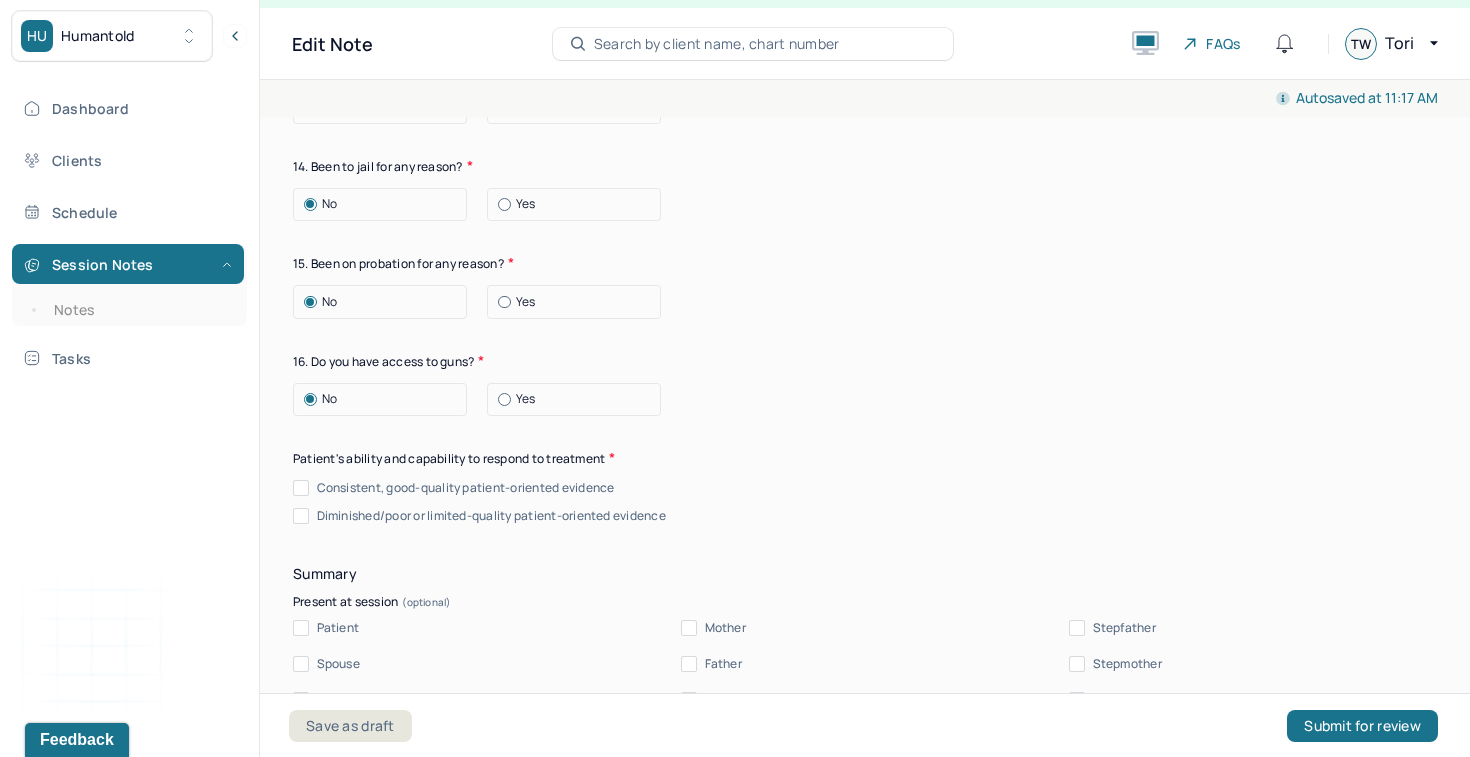 scroll, scrollTop: 4042, scrollLeft: 0, axis: vertical 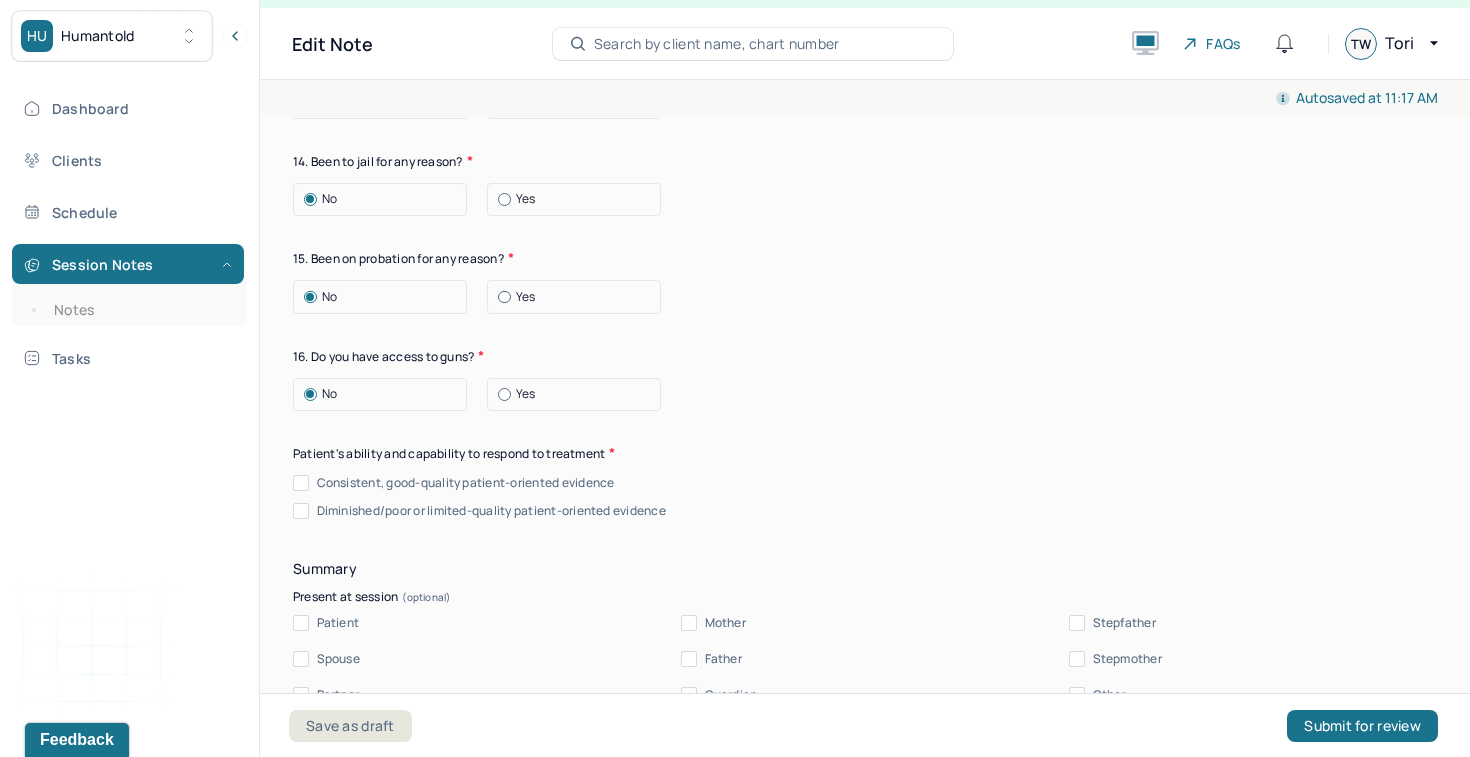 click on "Consistent, good-quality patient-oriented evidence" at bounding box center [301, 483] 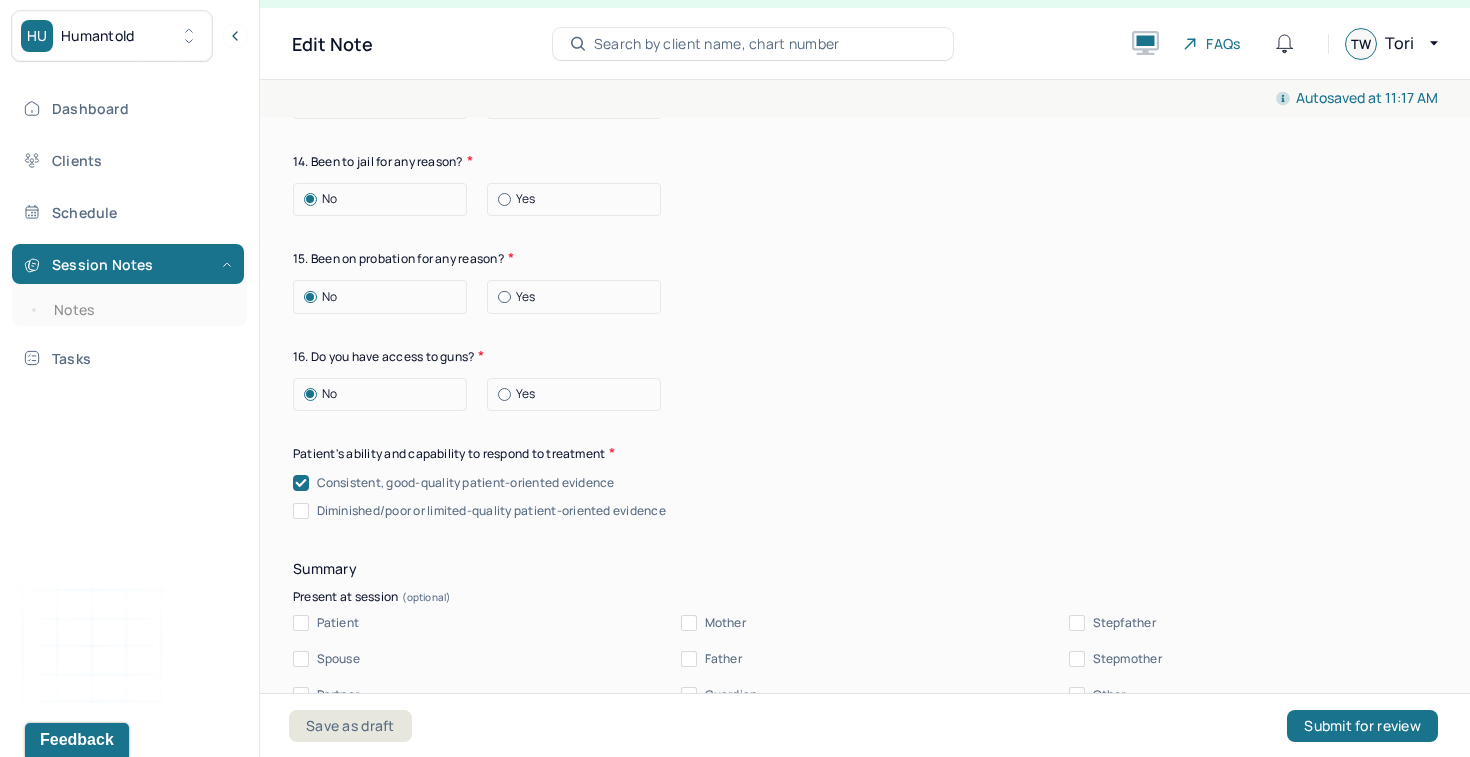 scroll, scrollTop: 4132, scrollLeft: 0, axis: vertical 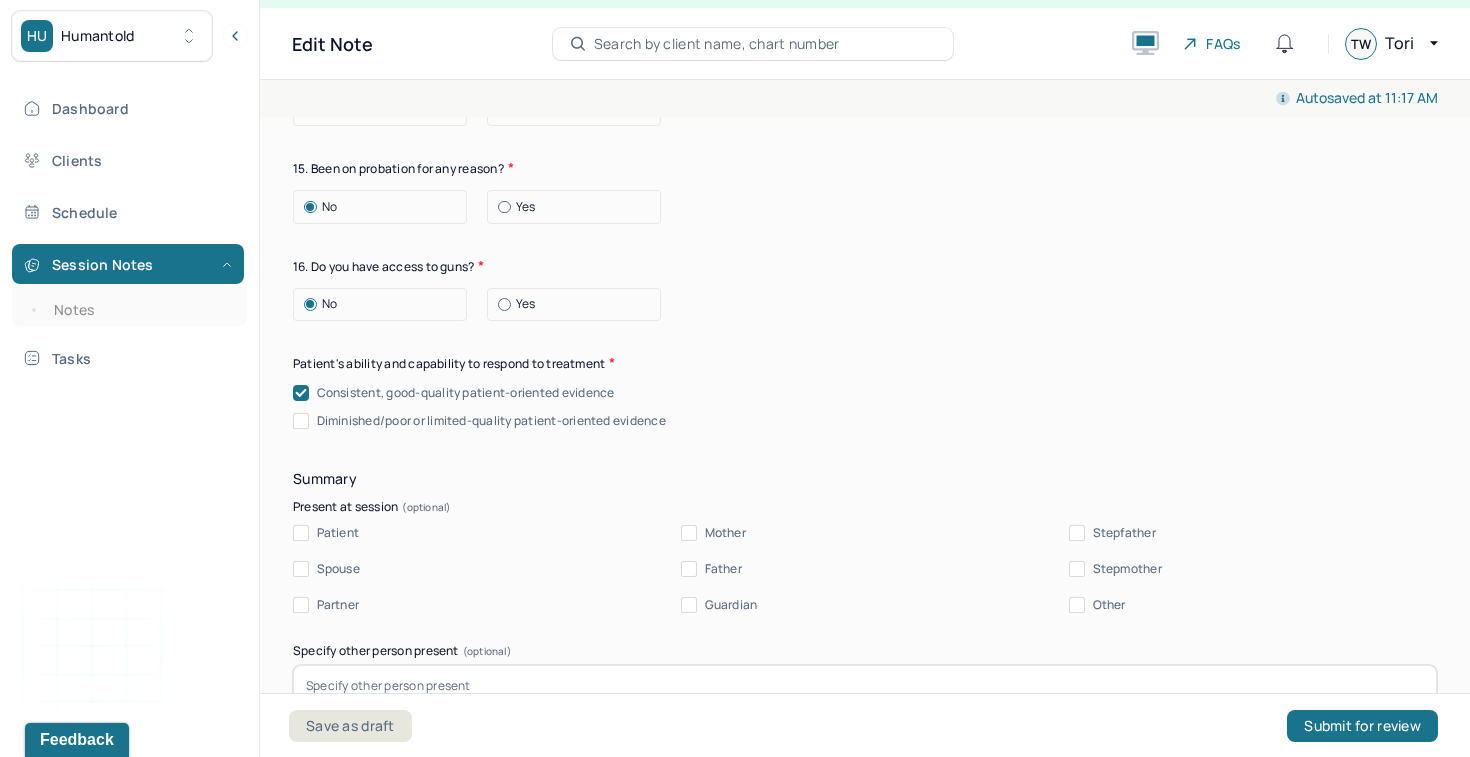 click on "Patient" at bounding box center (338, 533) 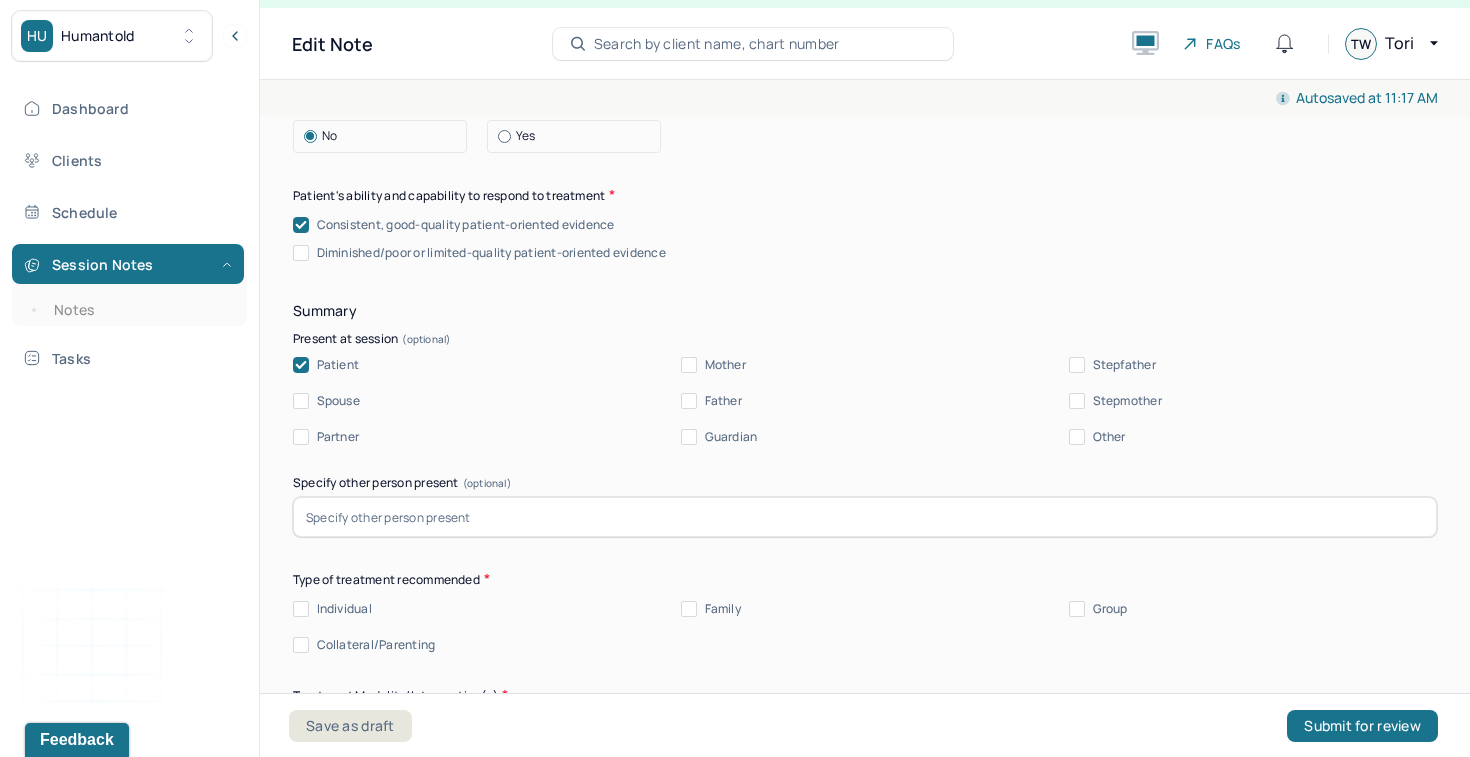 scroll, scrollTop: 4305, scrollLeft: 0, axis: vertical 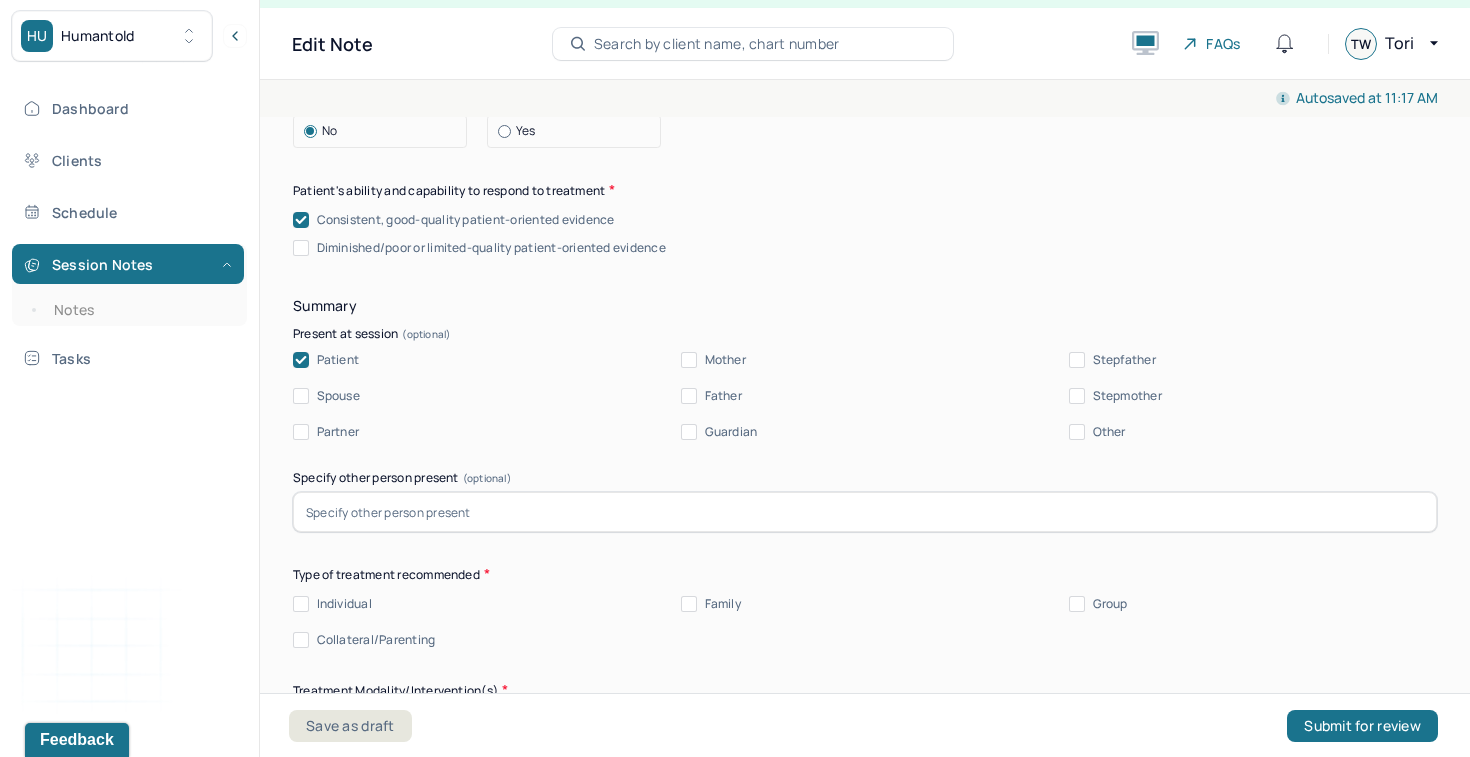 click on "Individual" at bounding box center [344, 604] 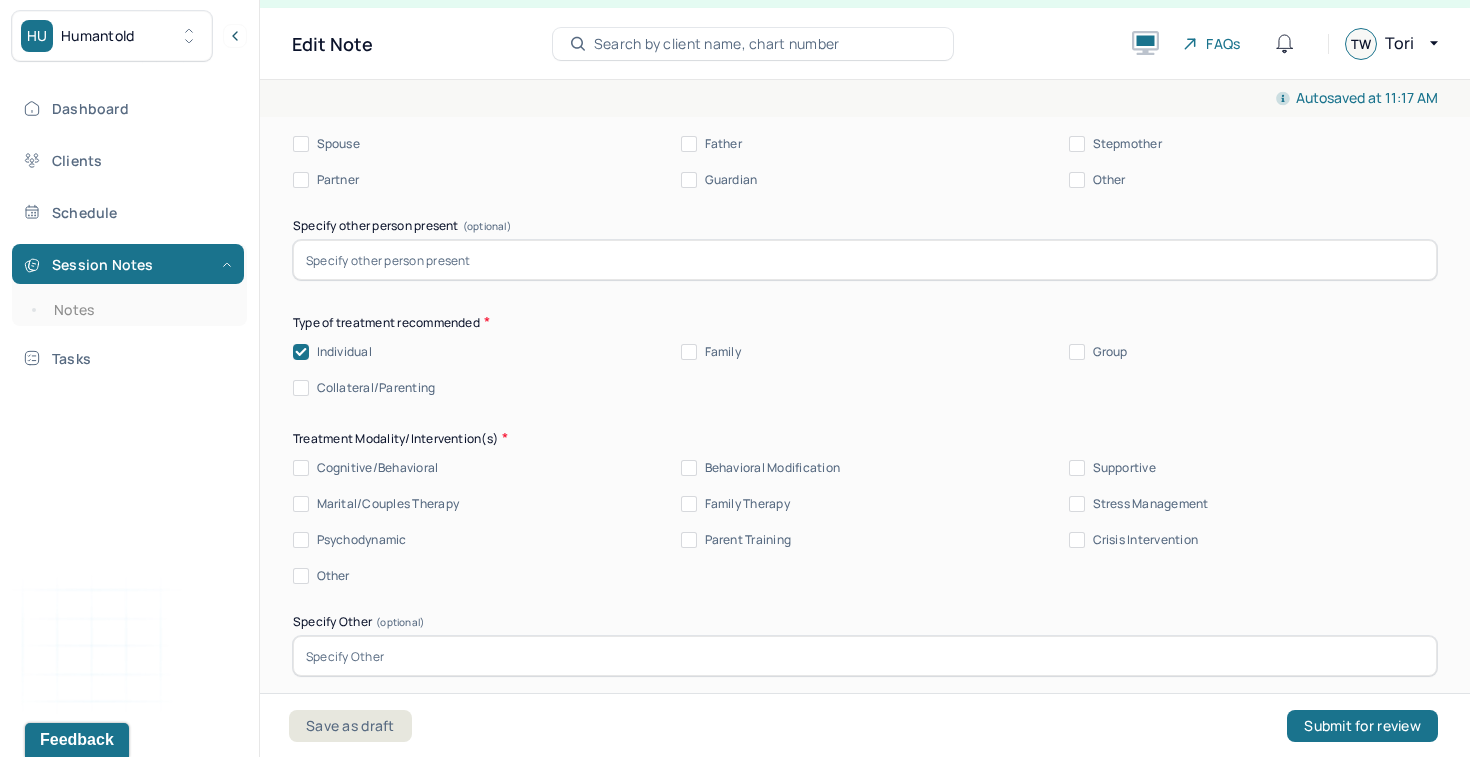 scroll, scrollTop: 4657, scrollLeft: 0, axis: vertical 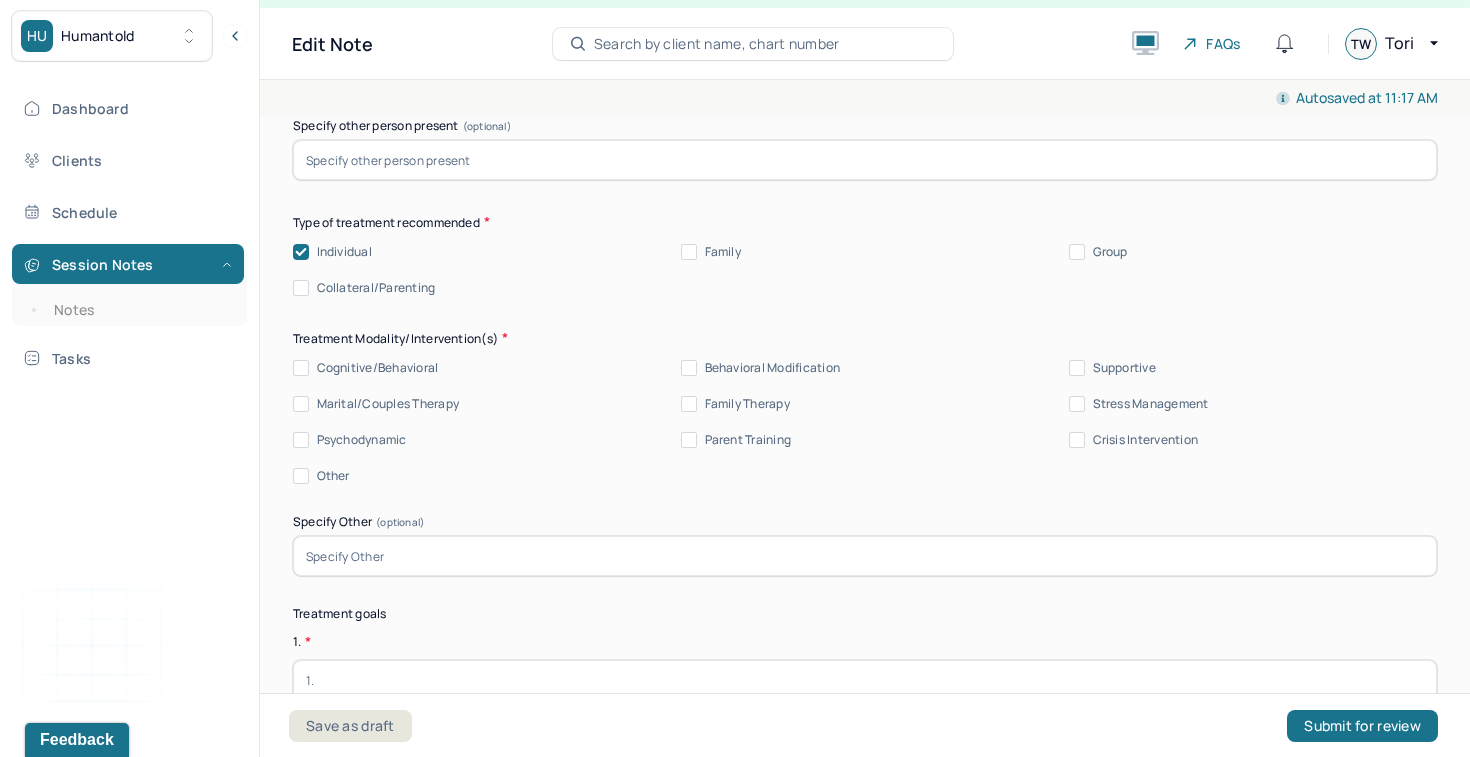 click on "Cognitive/Behavioral" at bounding box center (378, 368) 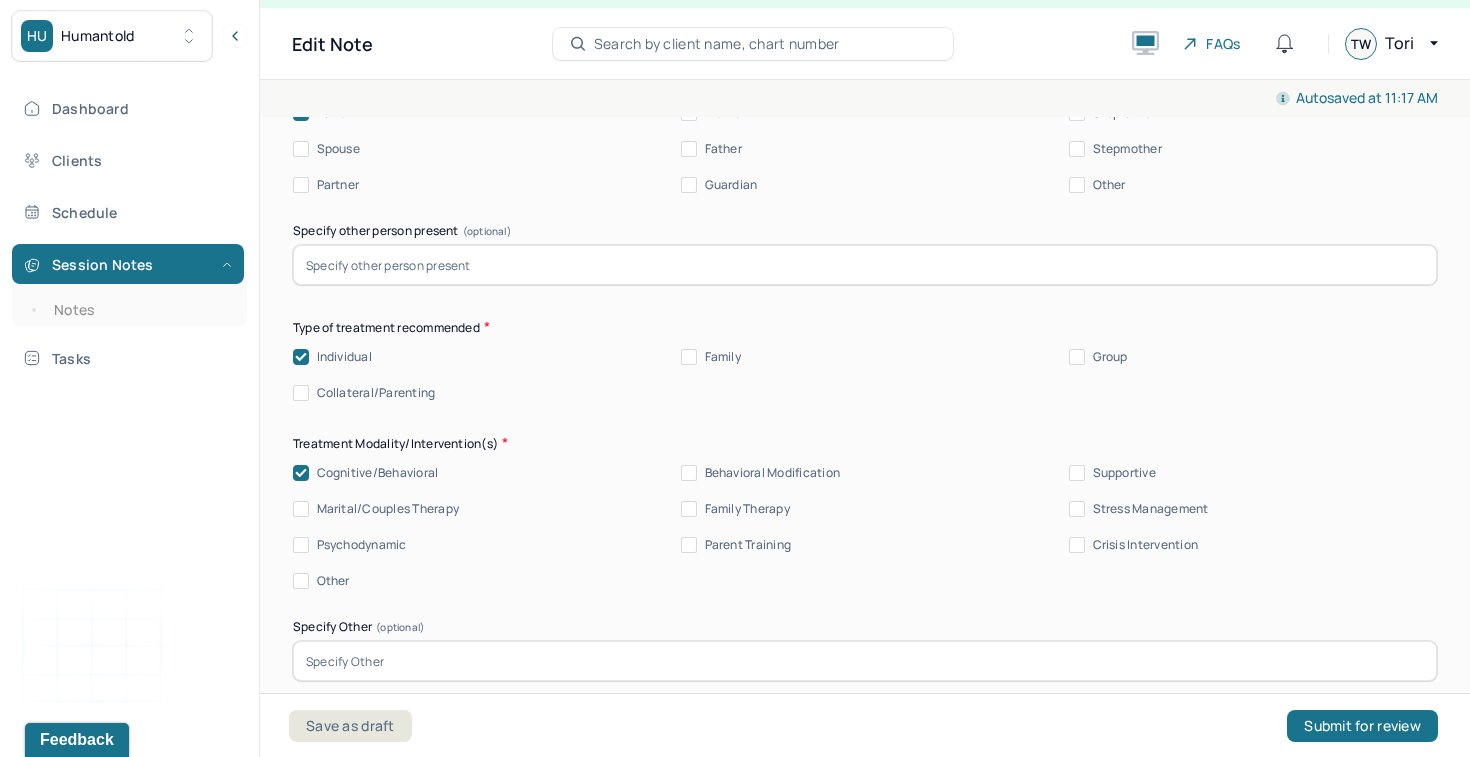scroll, scrollTop: 4537, scrollLeft: 0, axis: vertical 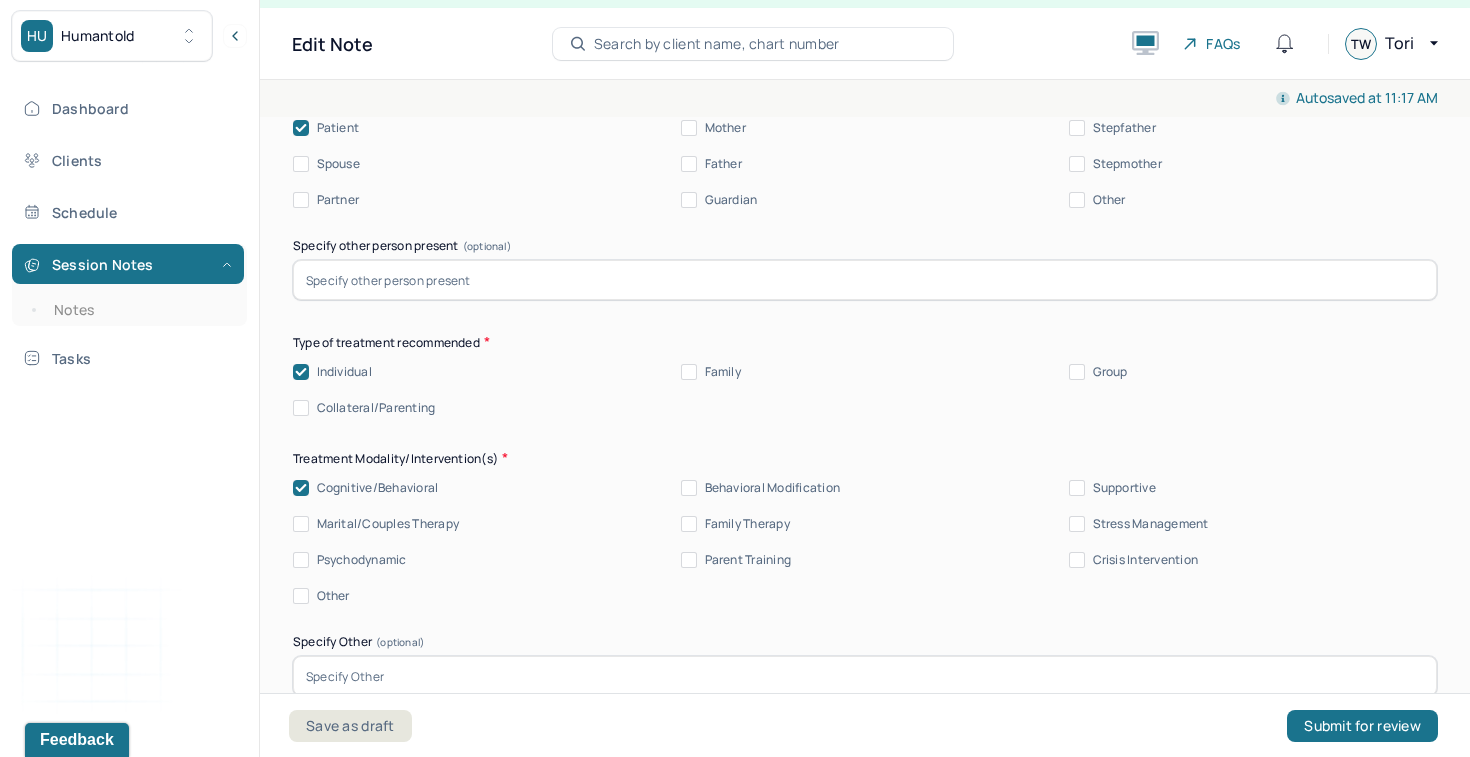 click on "Behavioral Modification" at bounding box center (773, 488) 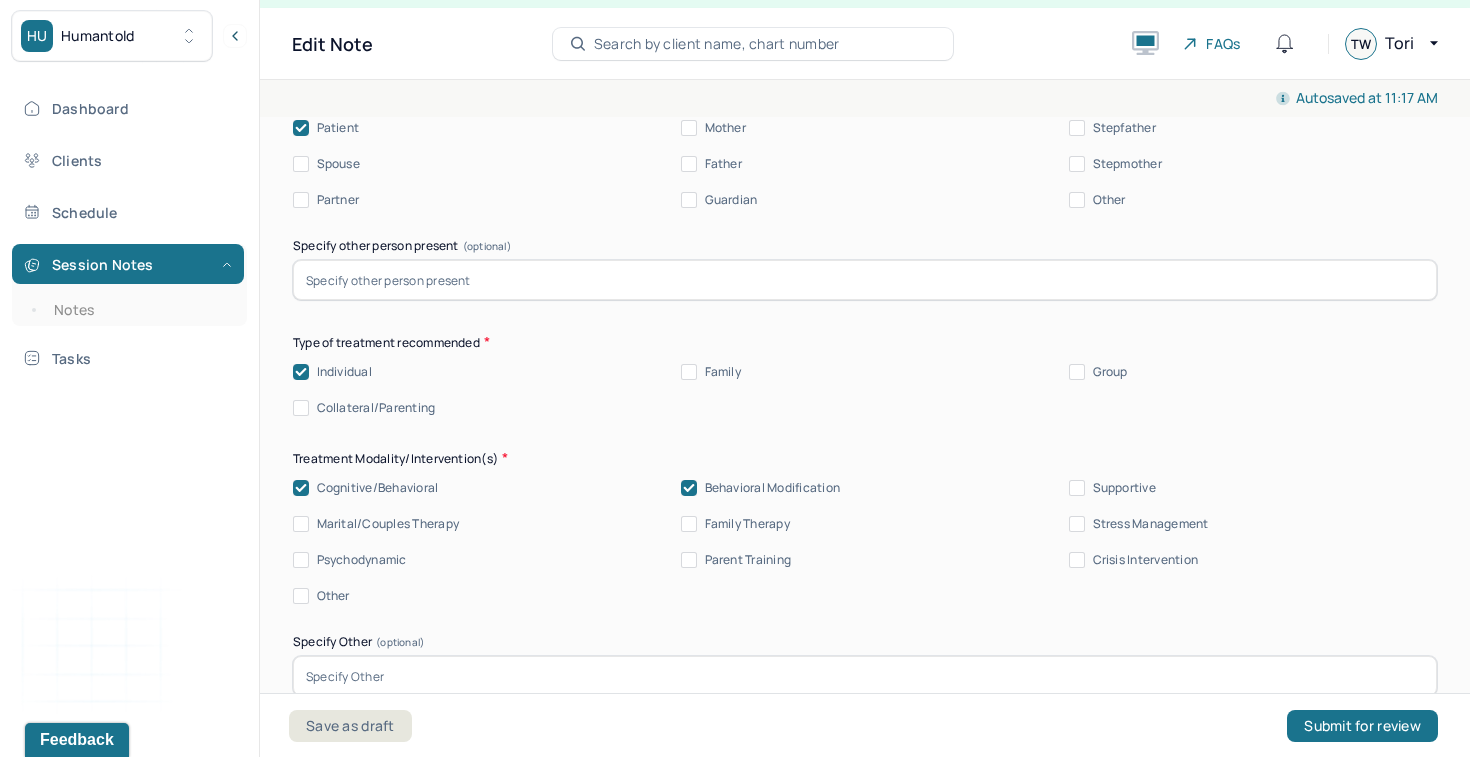 click on "Supportive" at bounding box center (1124, 488) 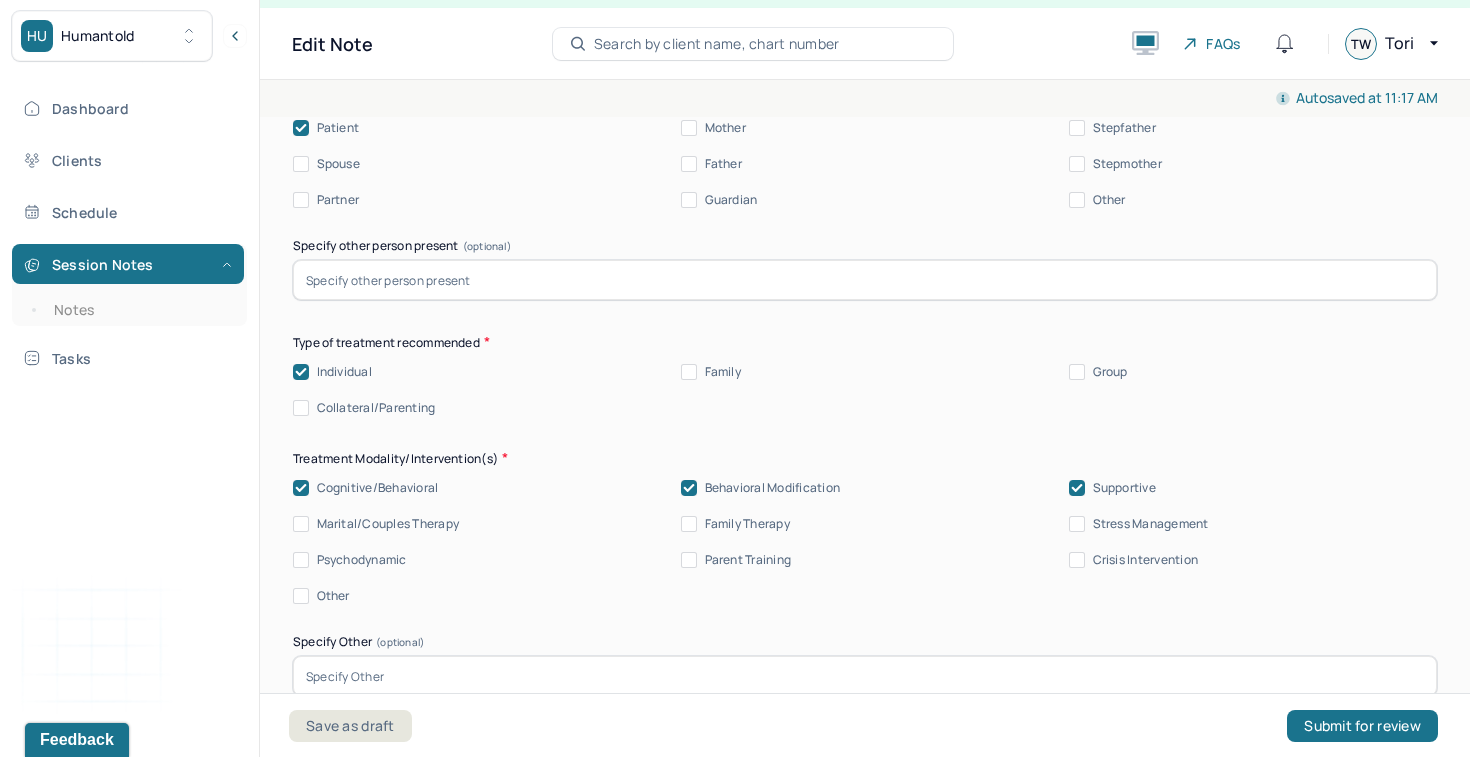 click on "Stress Management" at bounding box center (1151, 524) 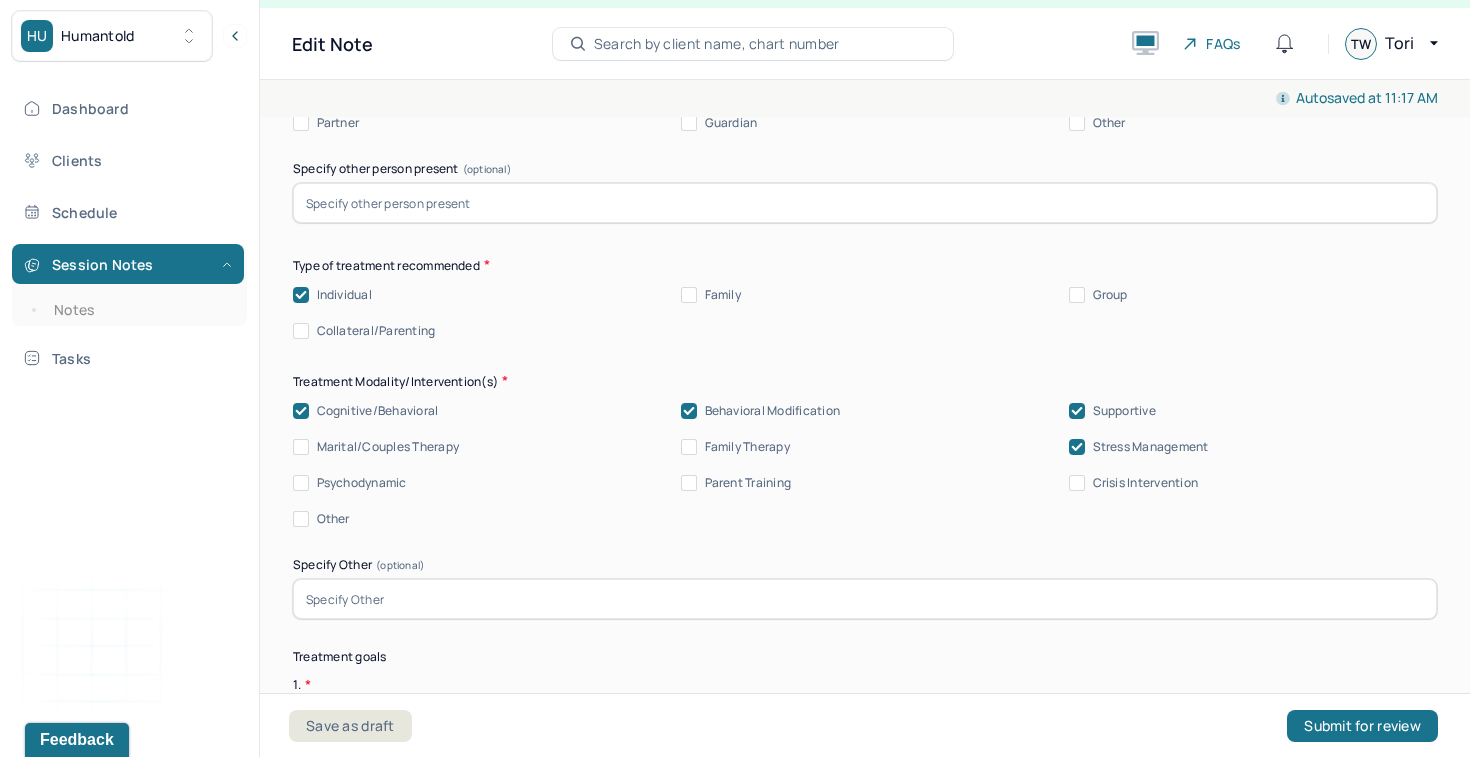 scroll, scrollTop: 4645, scrollLeft: 0, axis: vertical 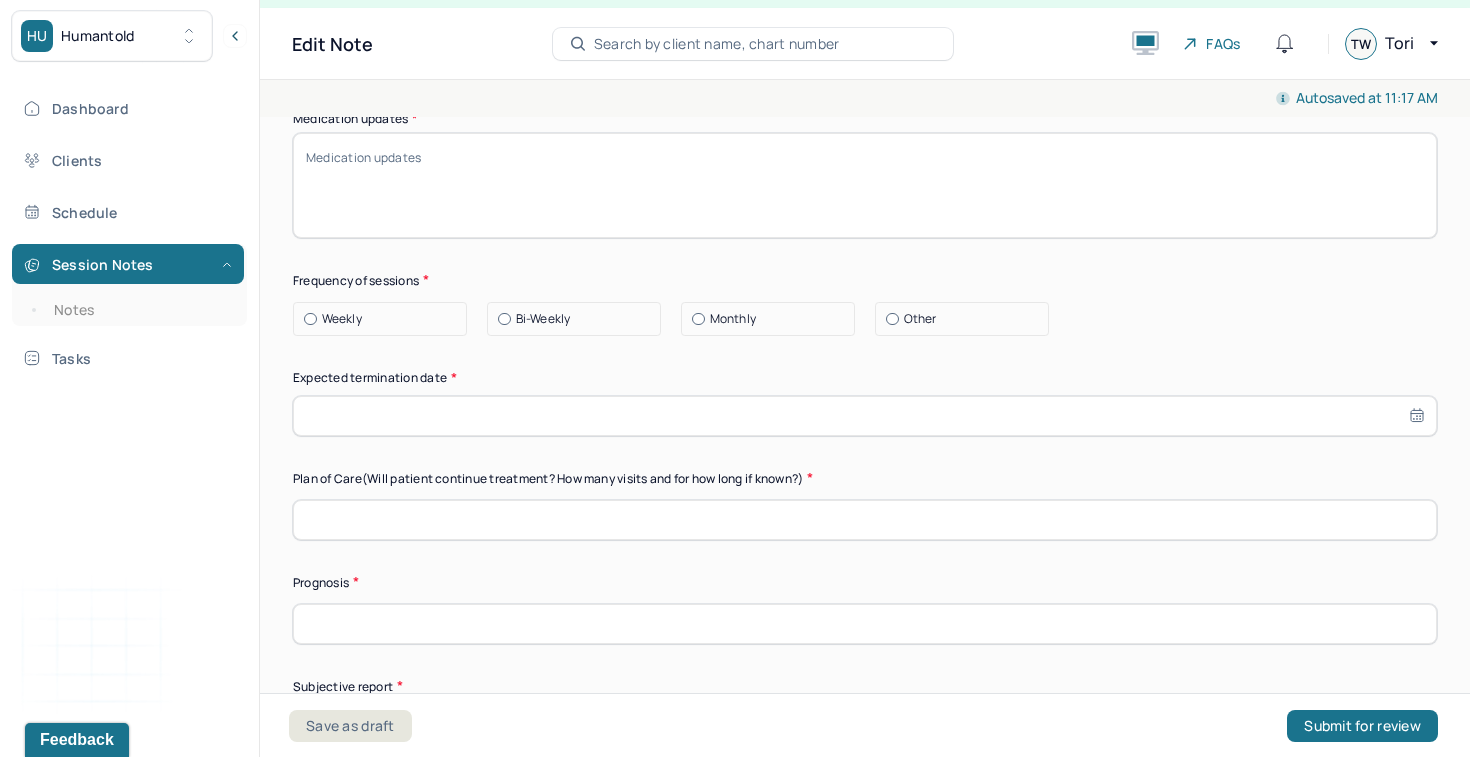 click on "Bi-Weekly" at bounding box center [543, 319] 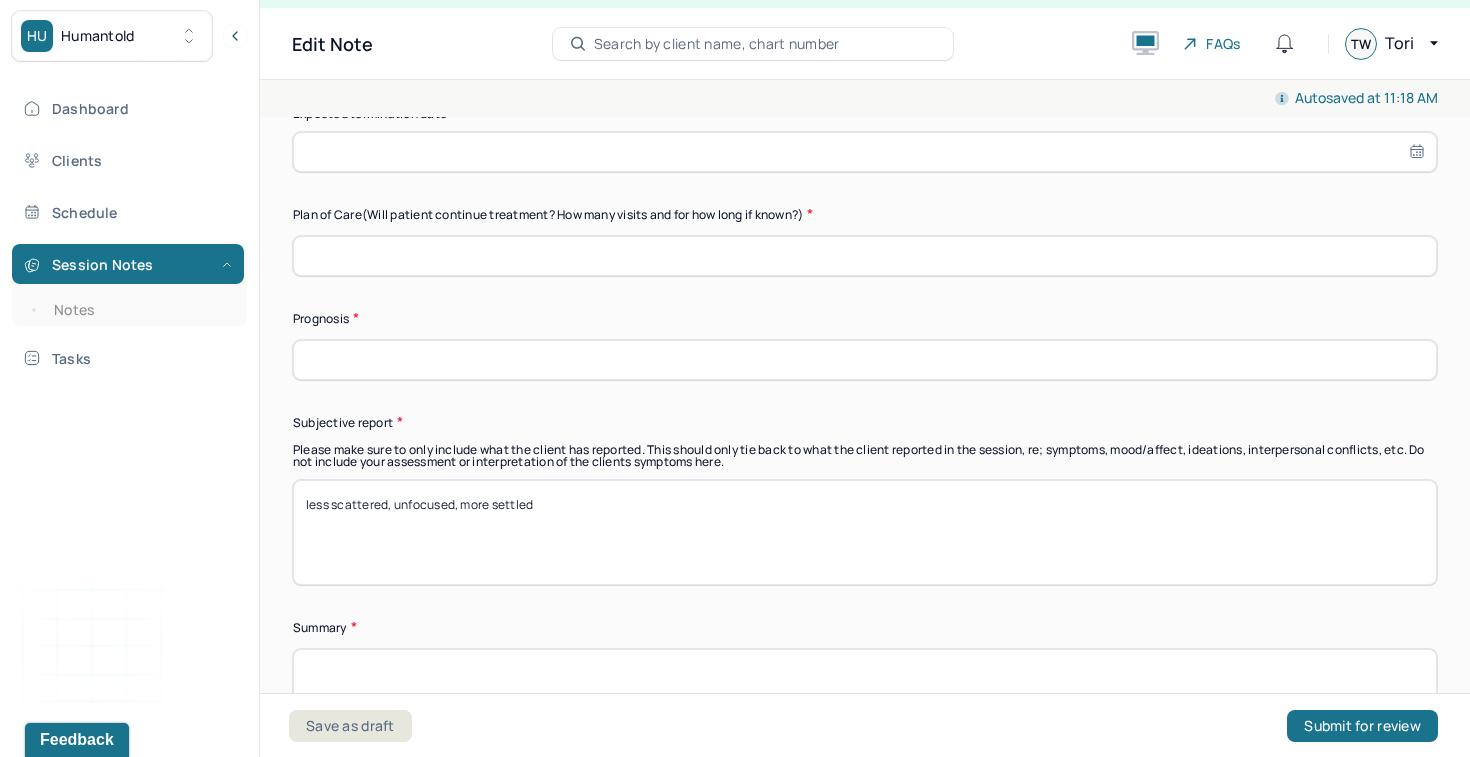 scroll, scrollTop: 5764, scrollLeft: 0, axis: vertical 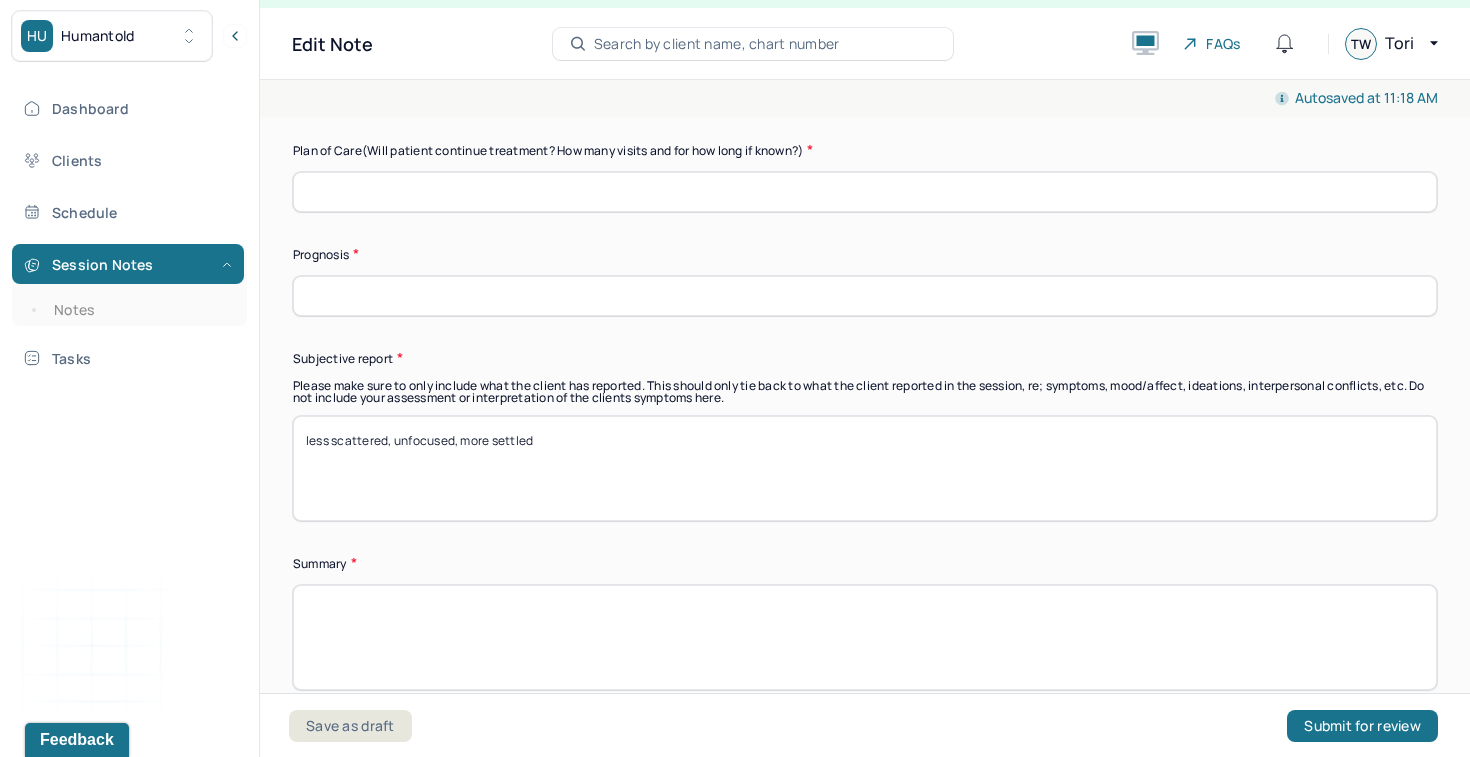click on "less scattered, unfocused, more settled" at bounding box center [865, 468] 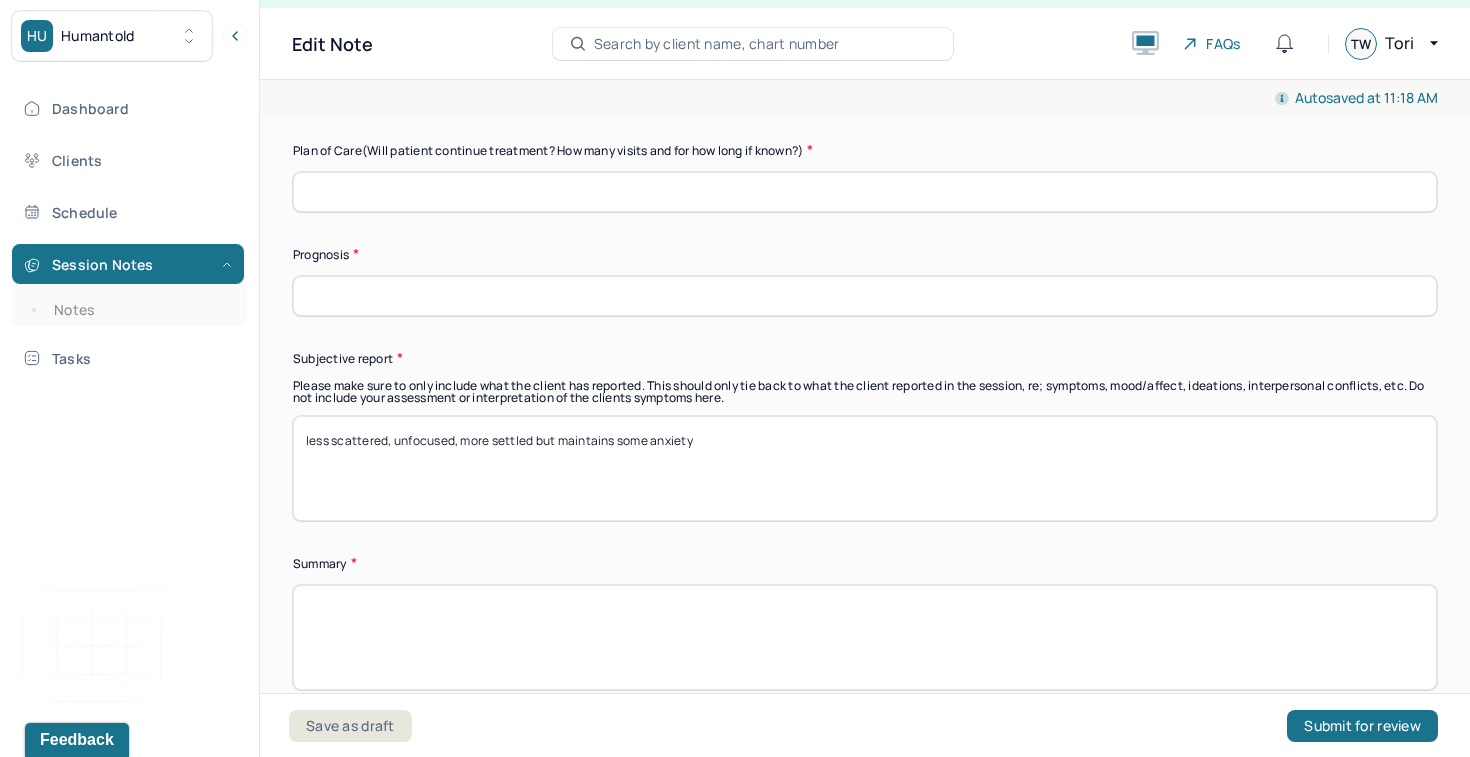 type on "less scattered, unfocused, more settled but maintains some anxiety" 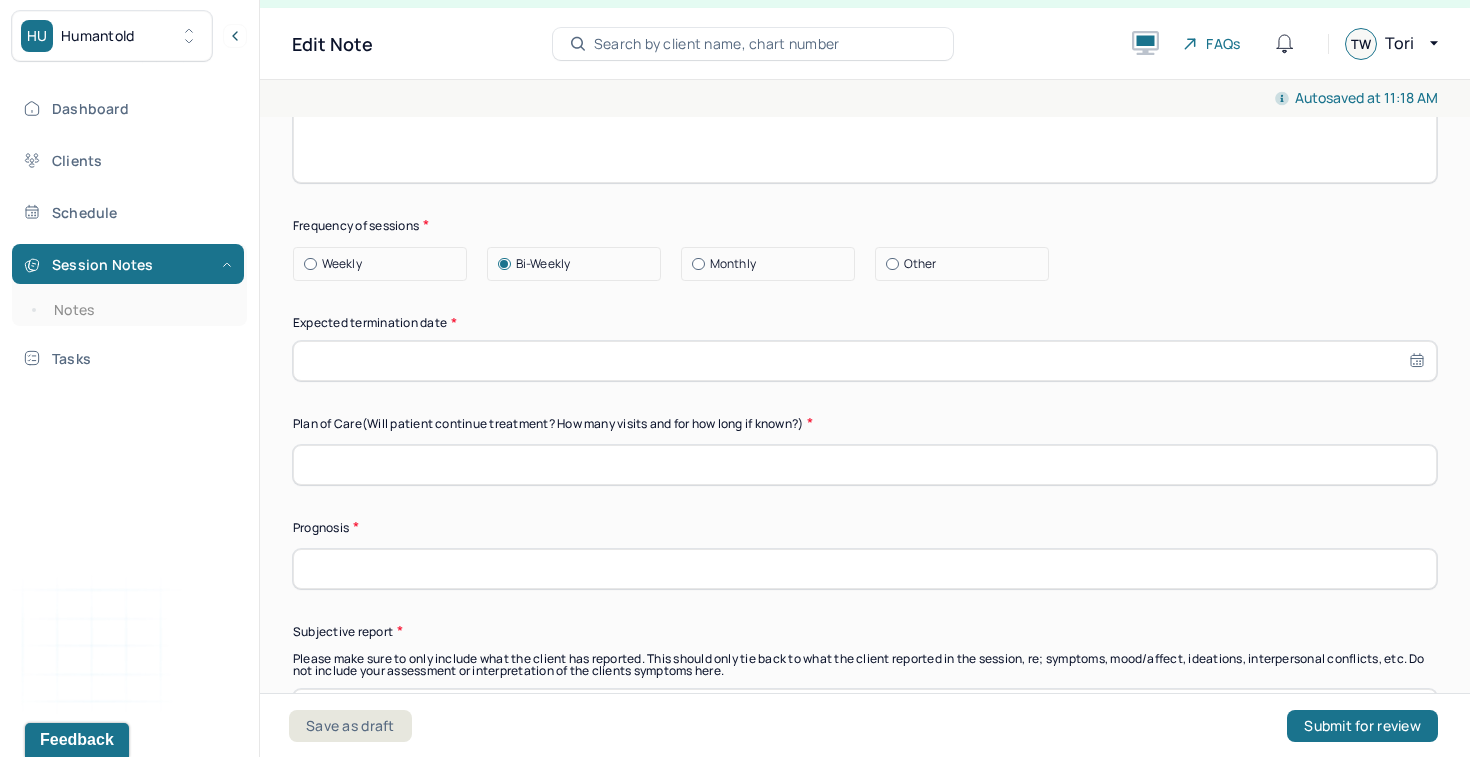 scroll, scrollTop: 5502, scrollLeft: 0, axis: vertical 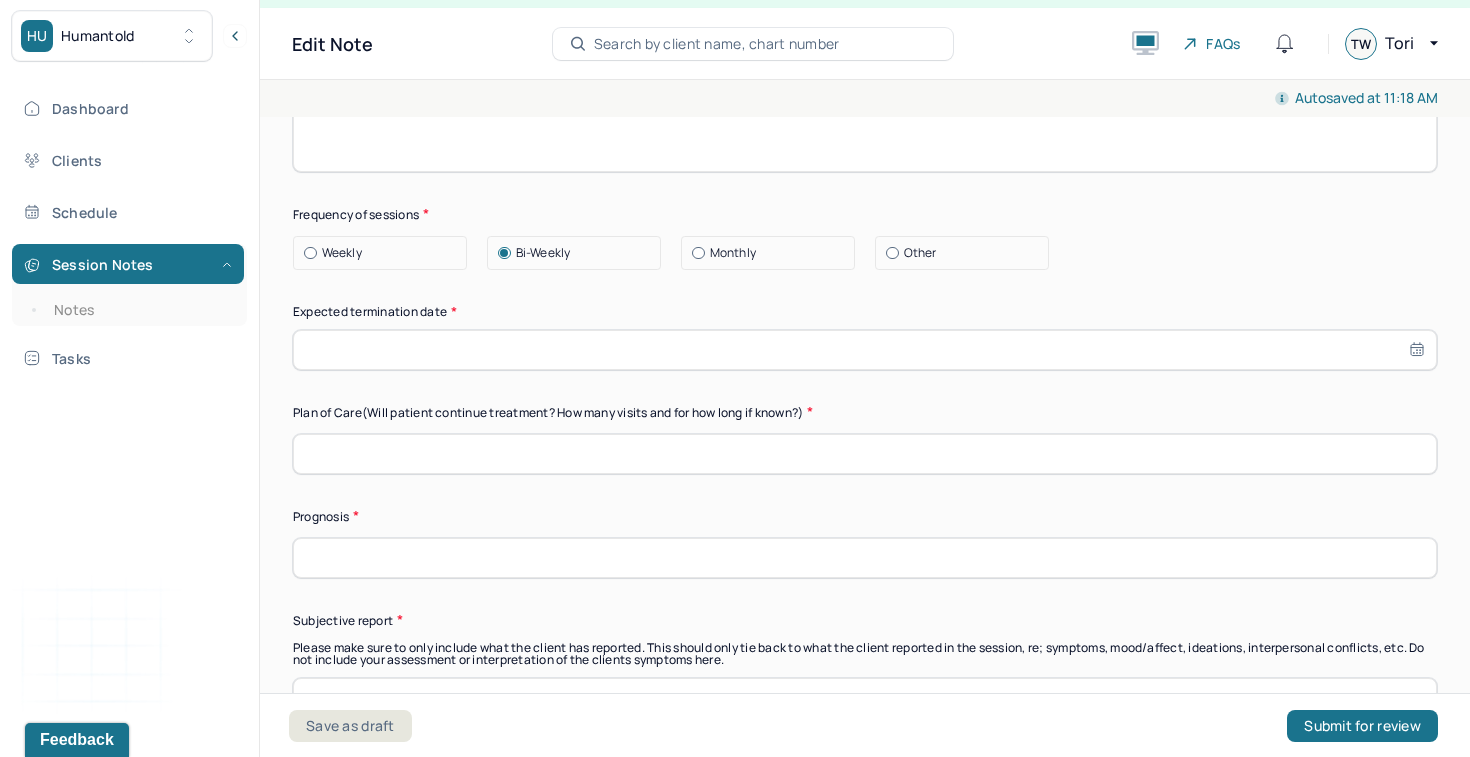 select on "6" 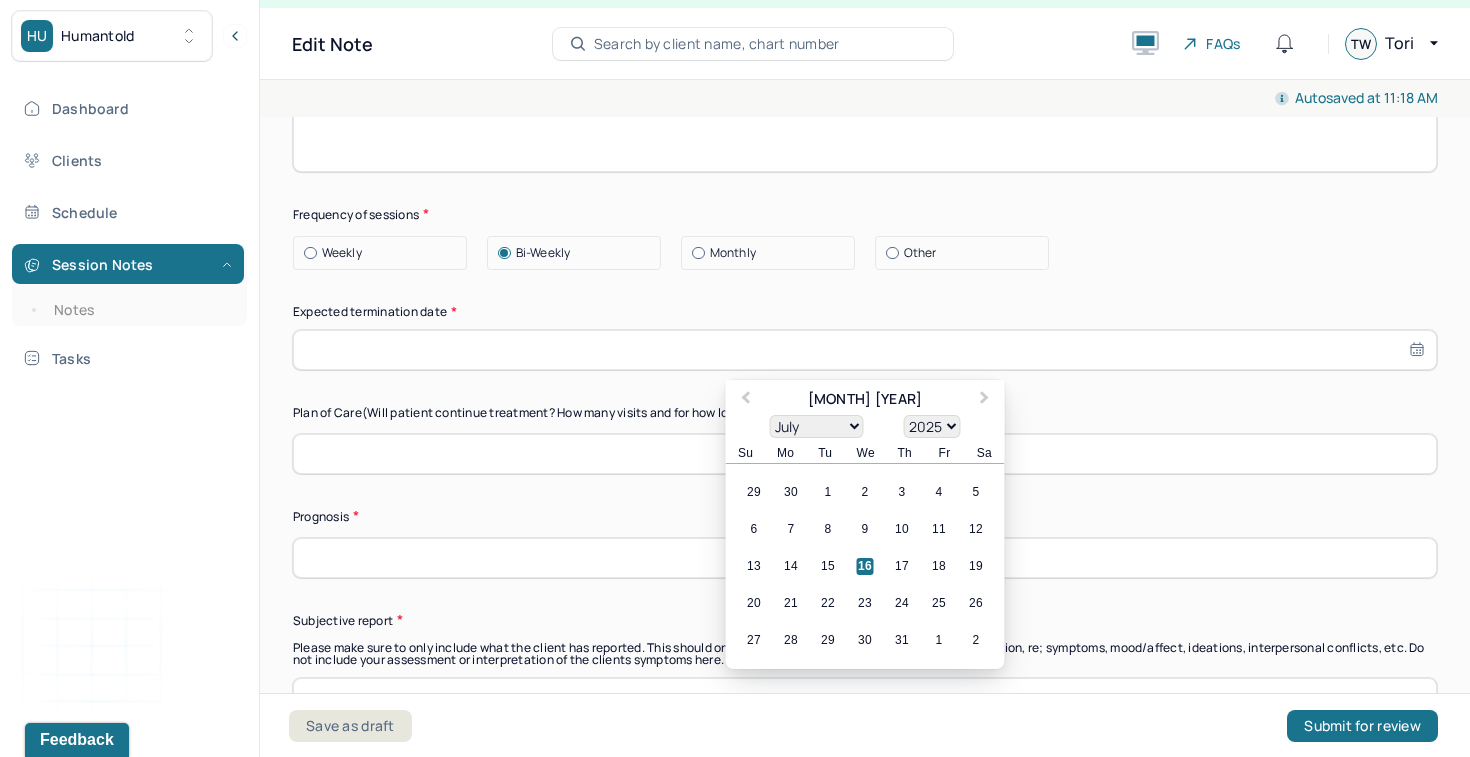 click at bounding box center (865, 350) 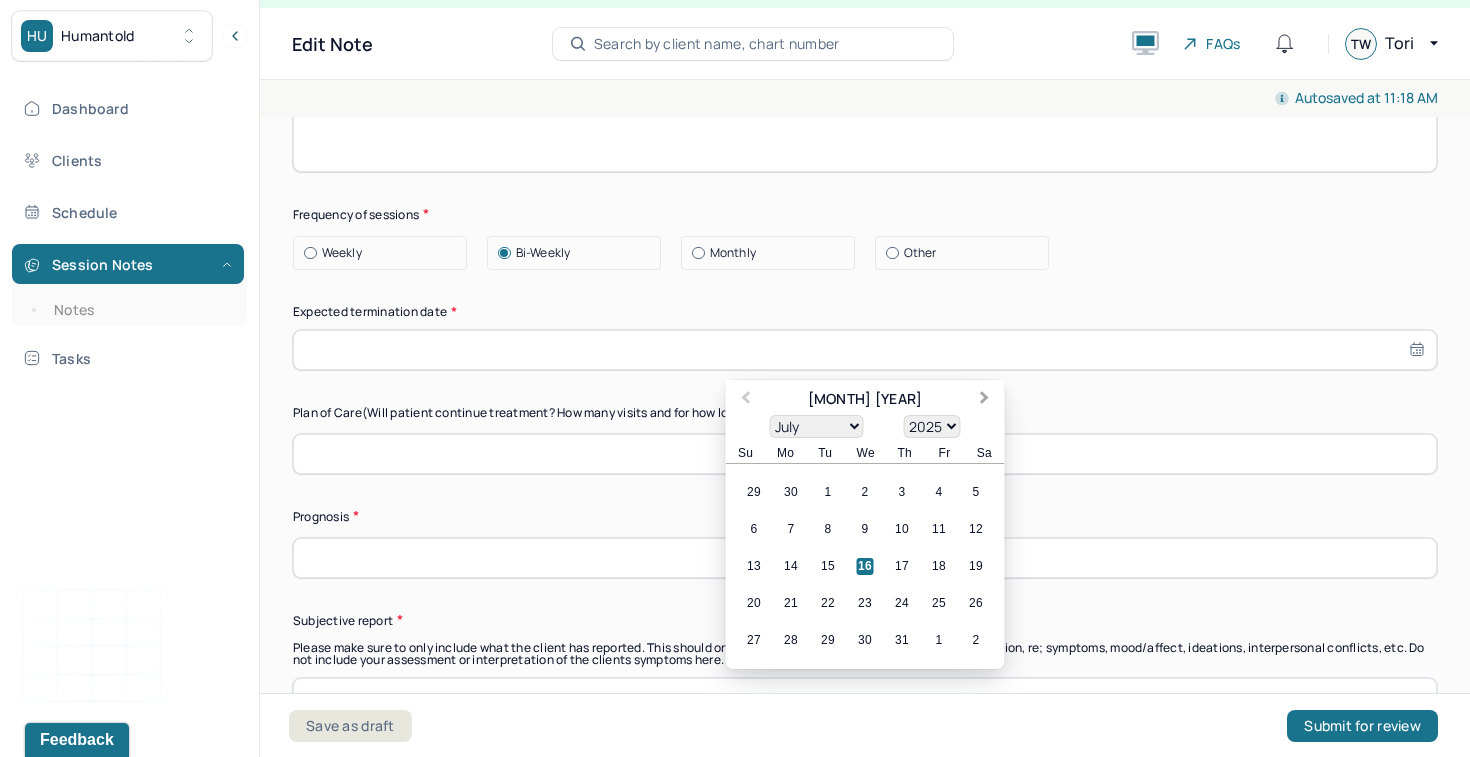 click on "Next Month" at bounding box center (985, 399) 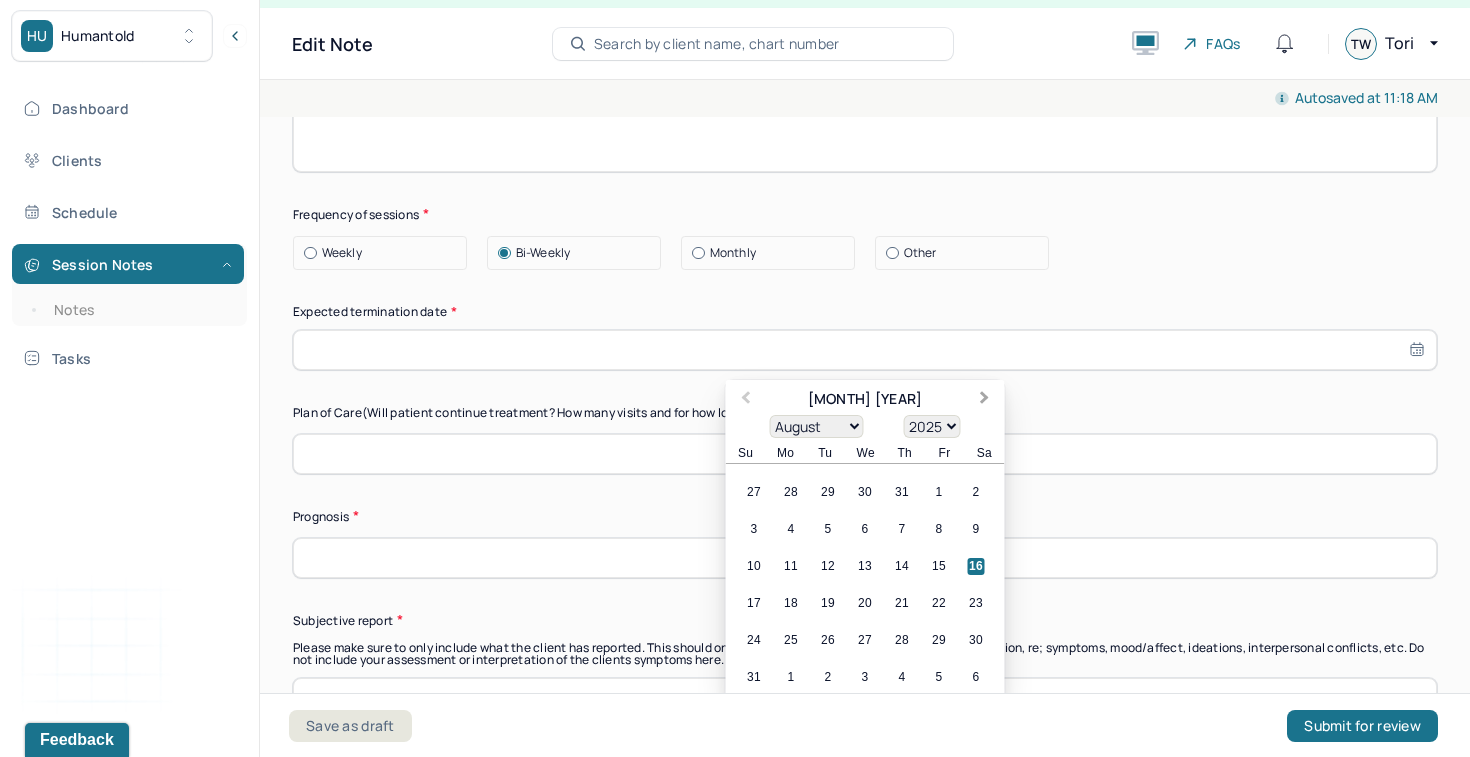 click on "Next Month" at bounding box center (985, 399) 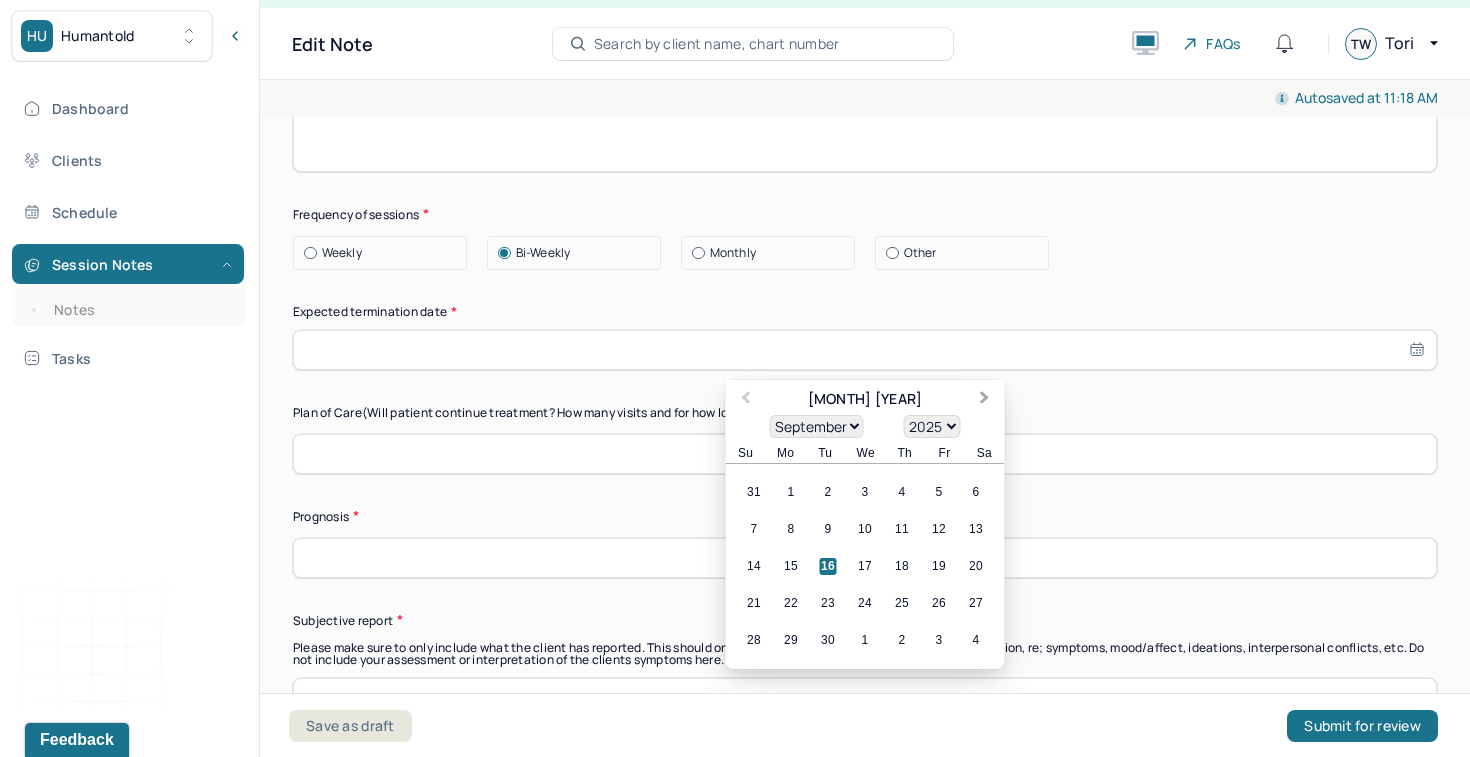 click on "Next Month" at bounding box center (985, 399) 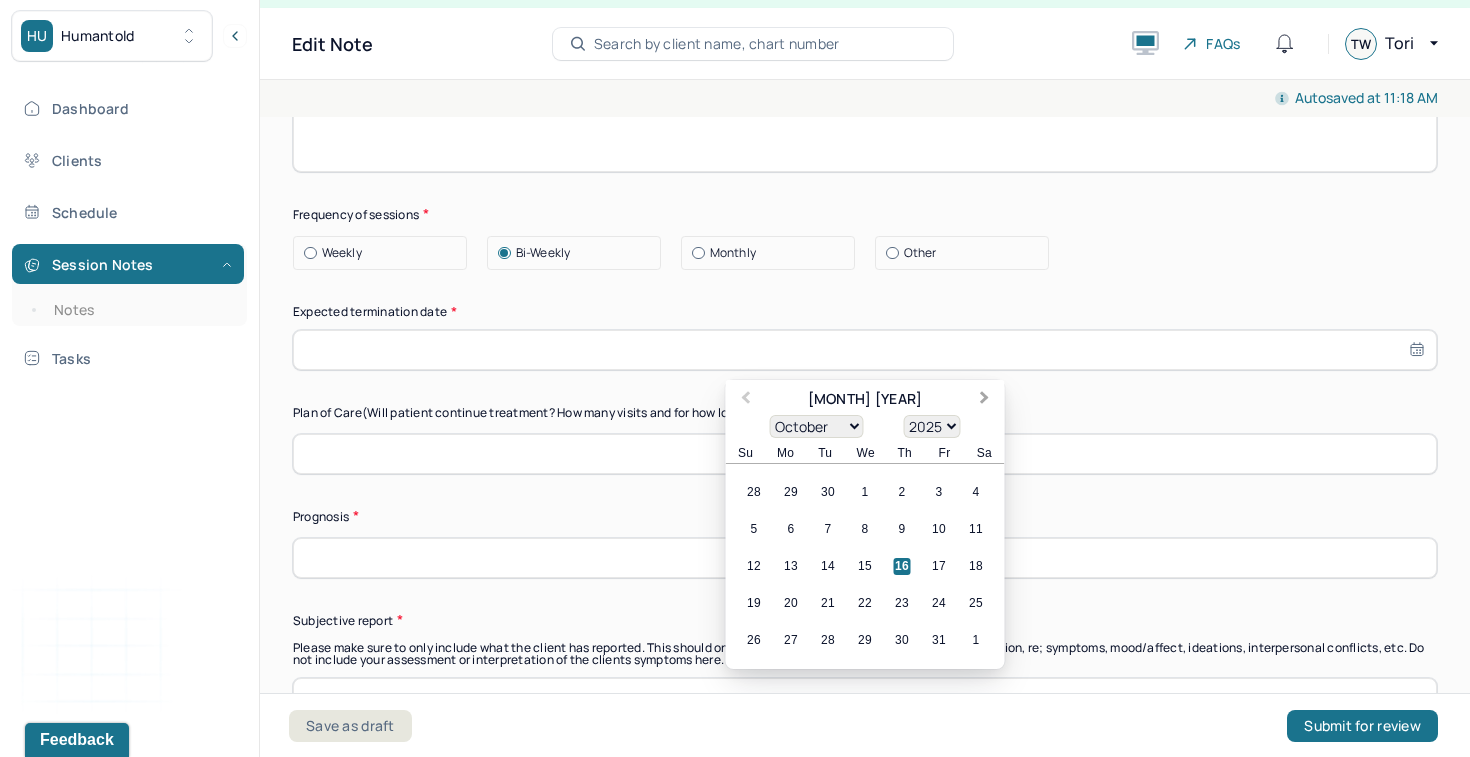 click on "Next Month" at bounding box center (985, 399) 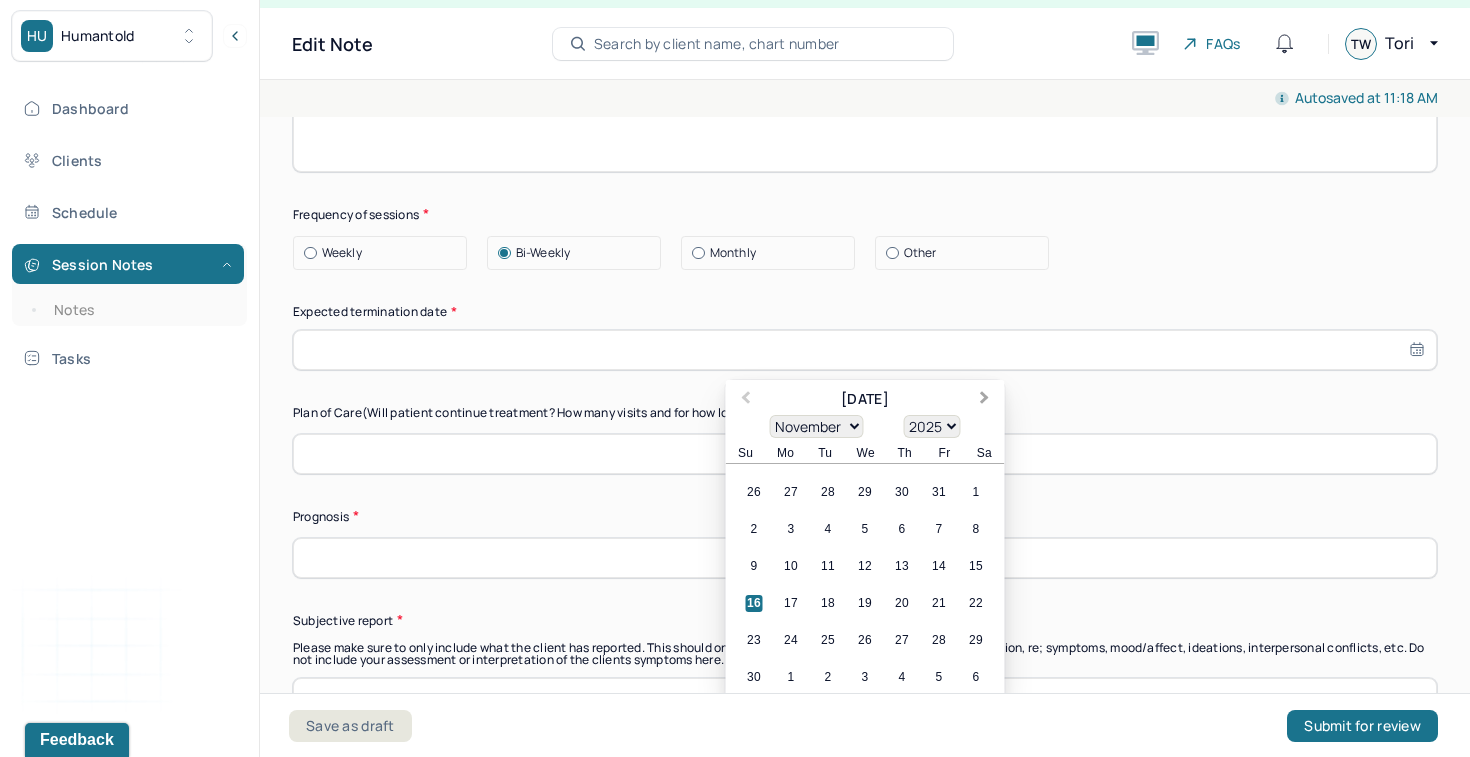click on "Next Month" at bounding box center [985, 399] 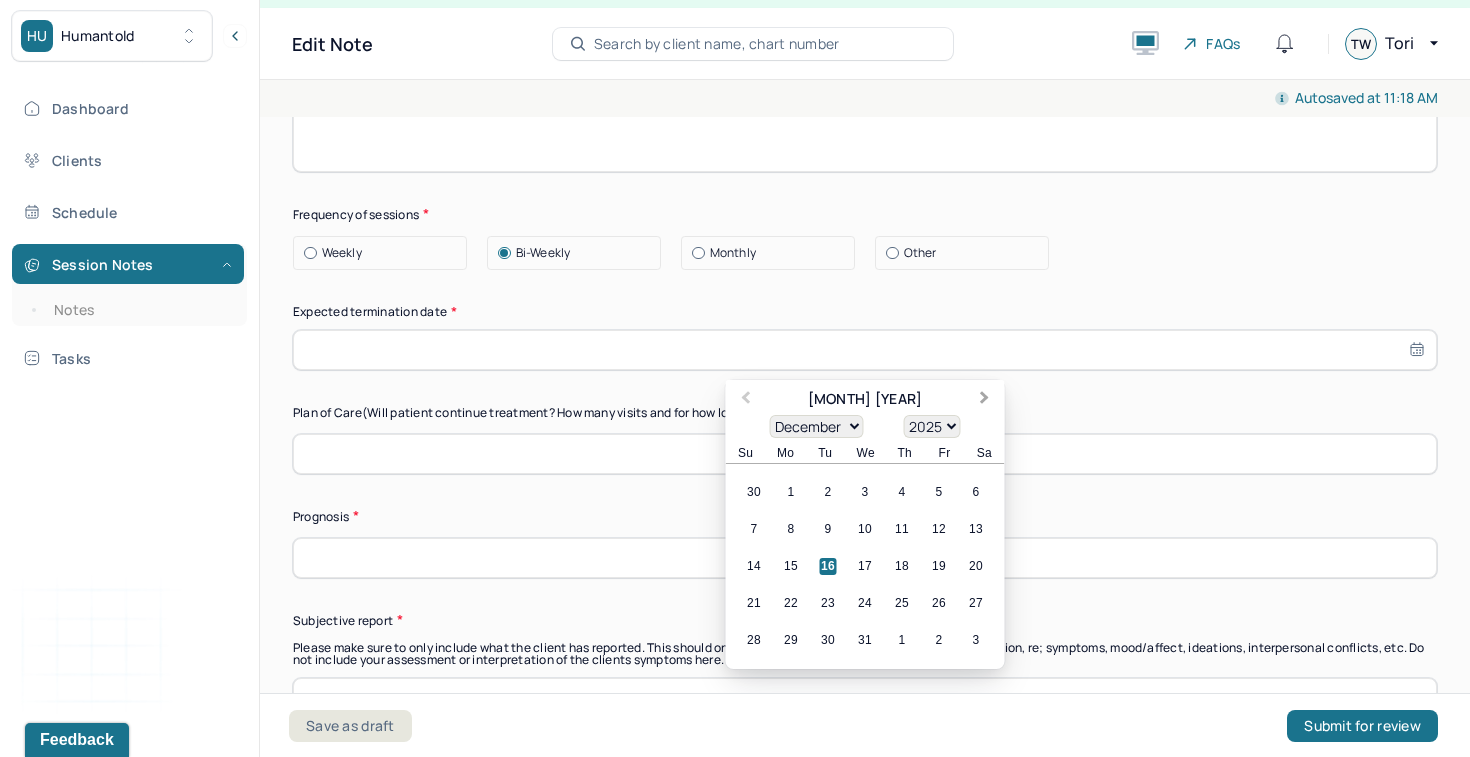 click on "Next Month" at bounding box center (985, 399) 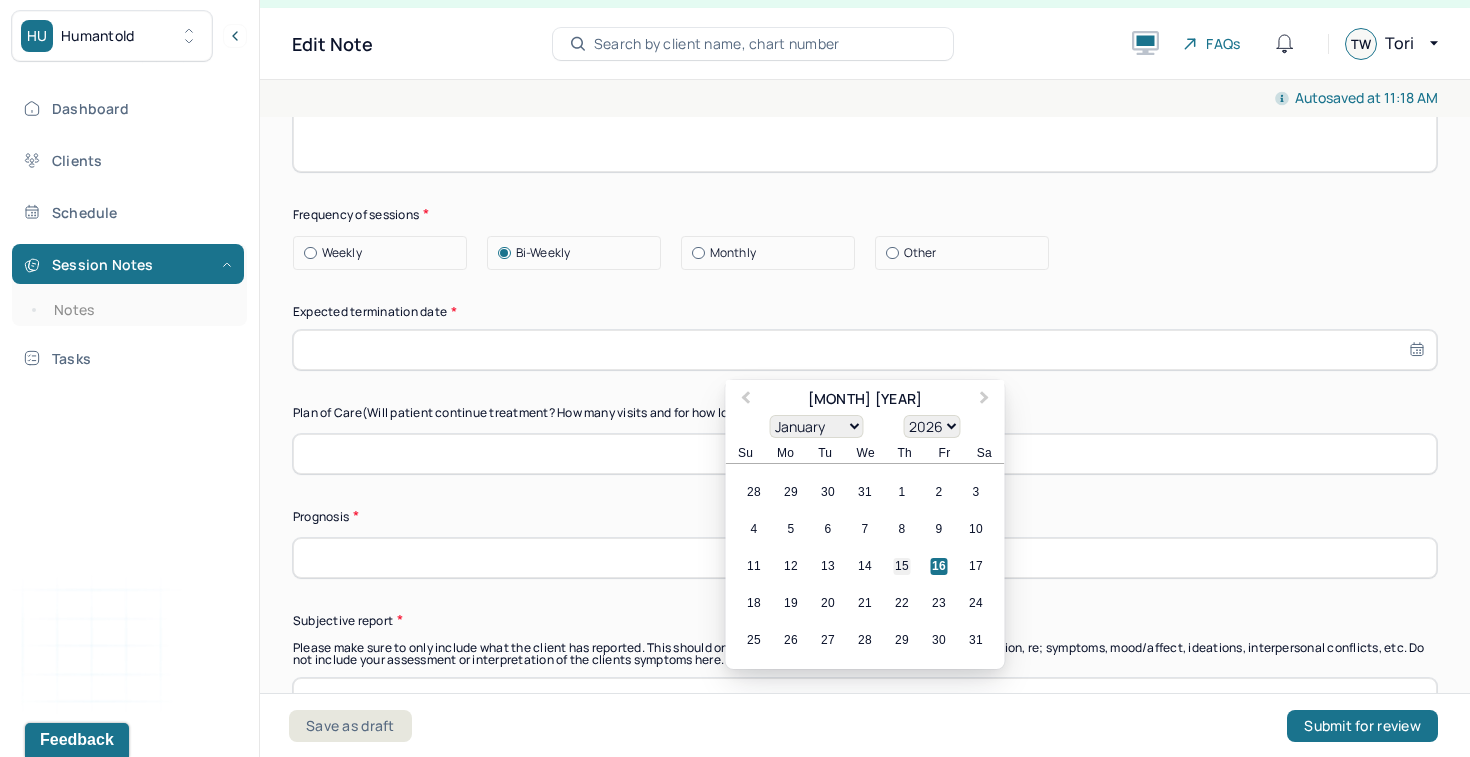click on "15" at bounding box center [902, 566] 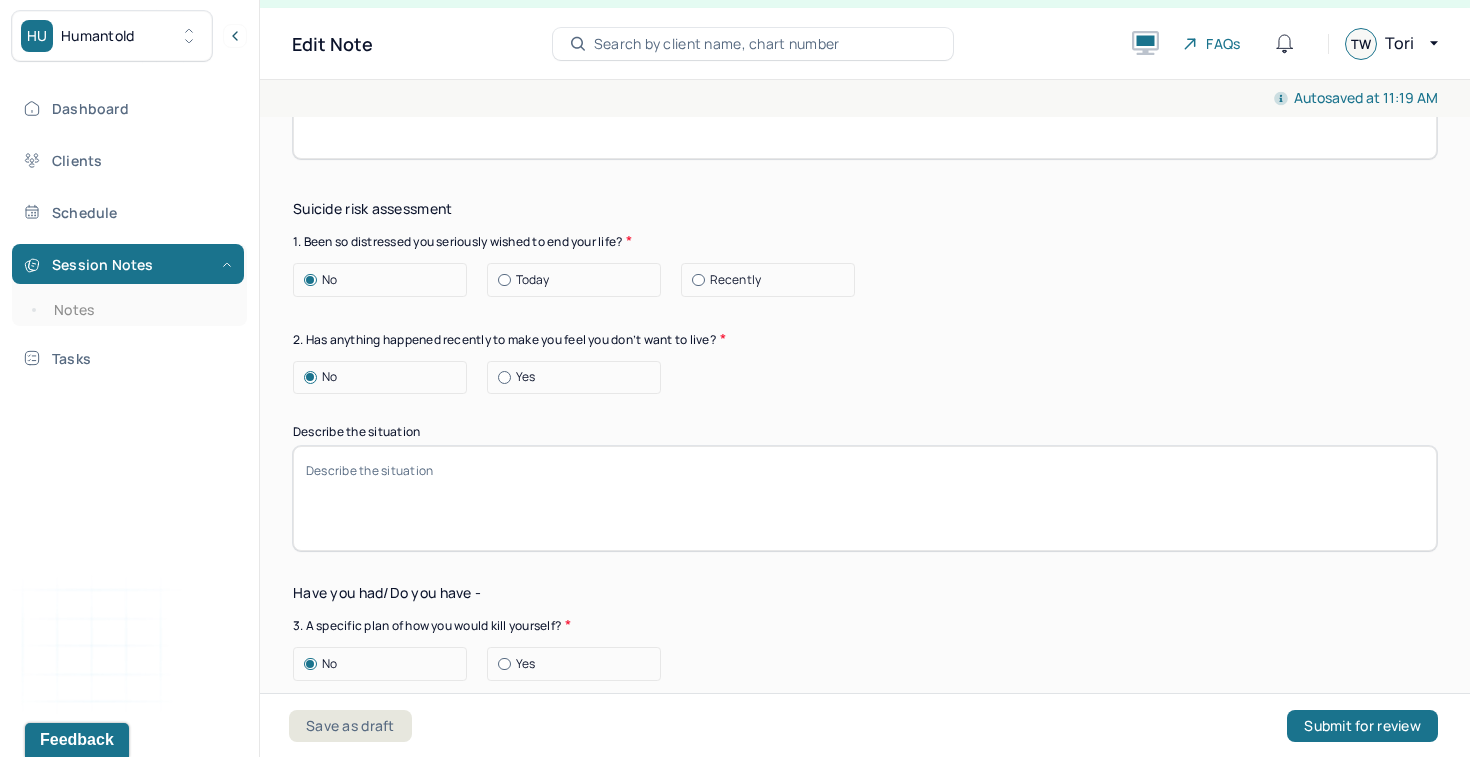 scroll, scrollTop: 2321, scrollLeft: 0, axis: vertical 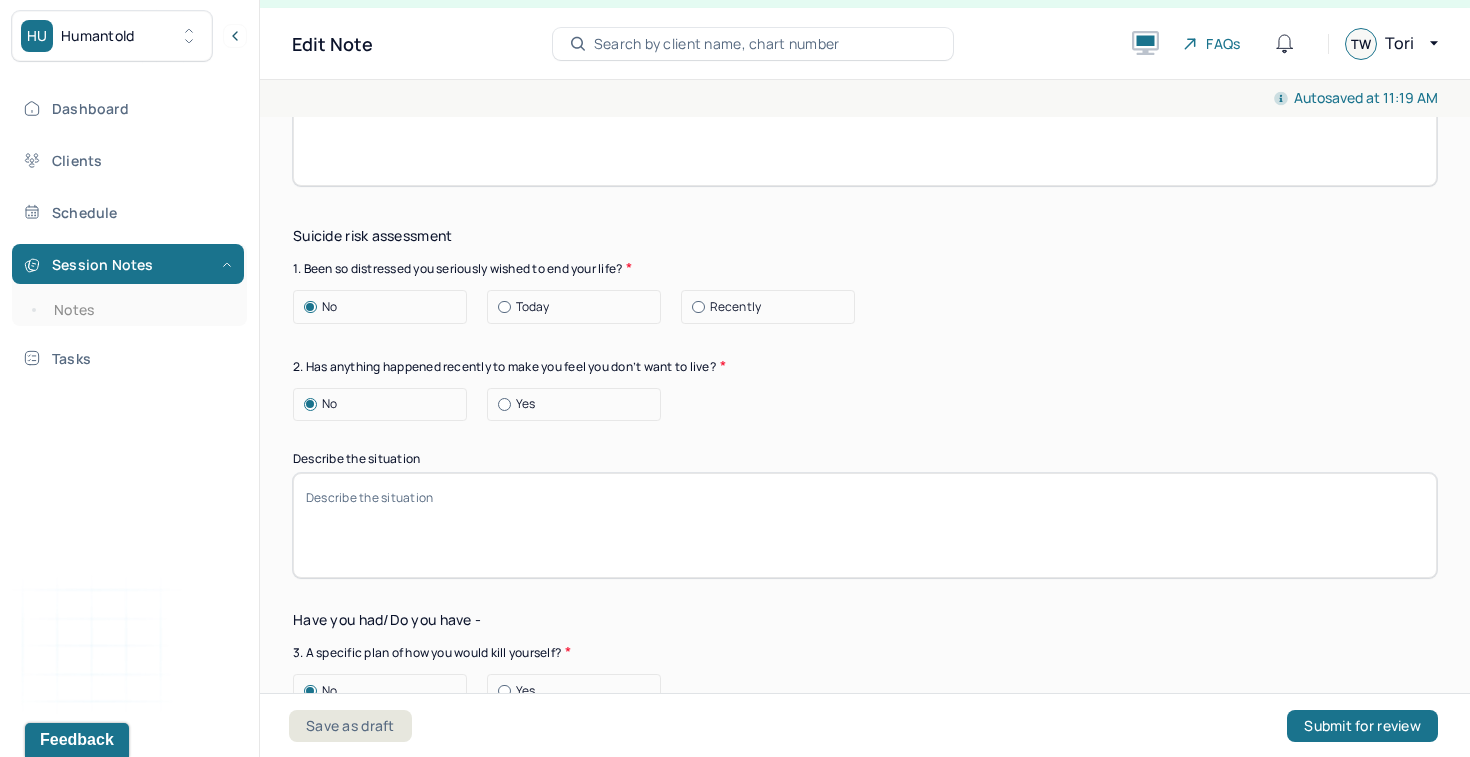 select on "2026" 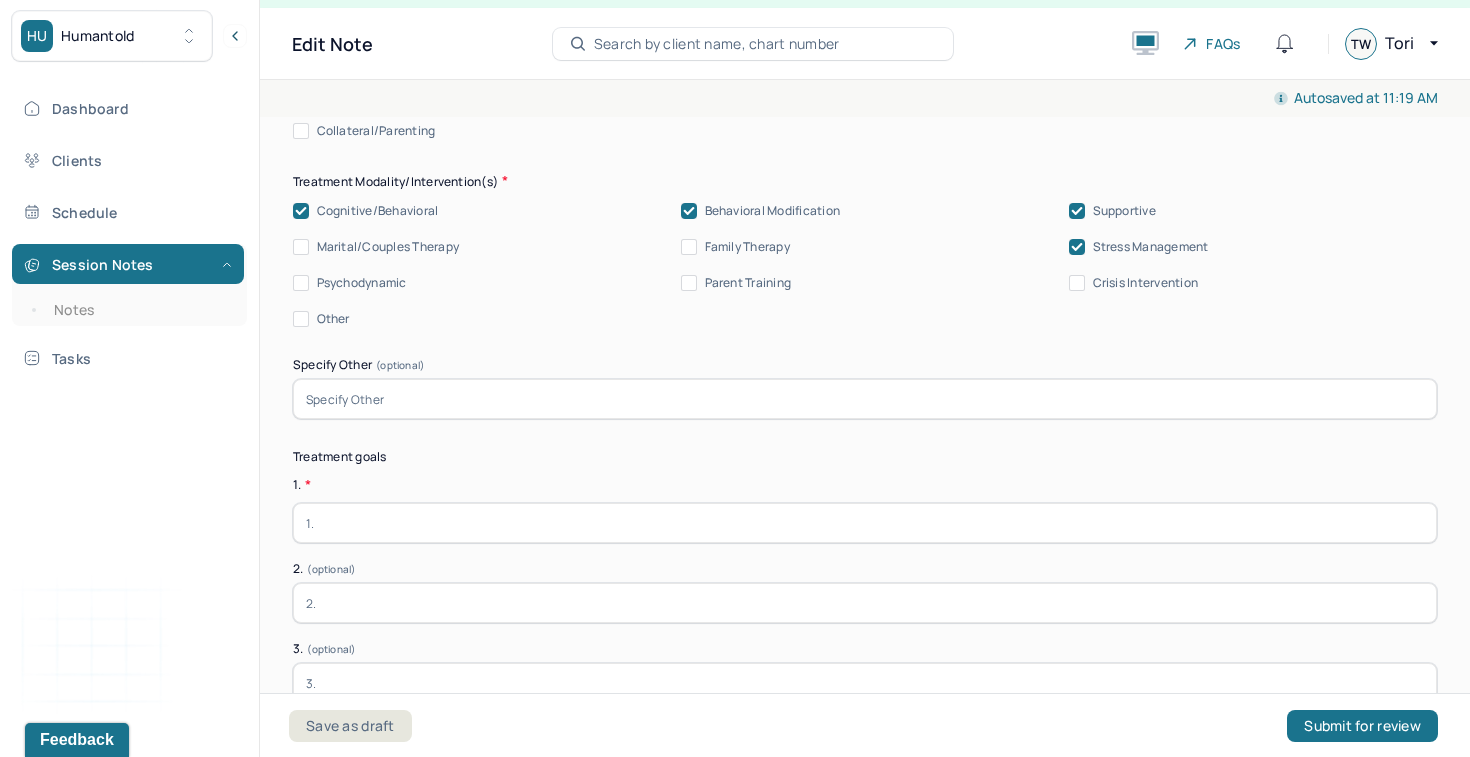 scroll, scrollTop: 4828, scrollLeft: 0, axis: vertical 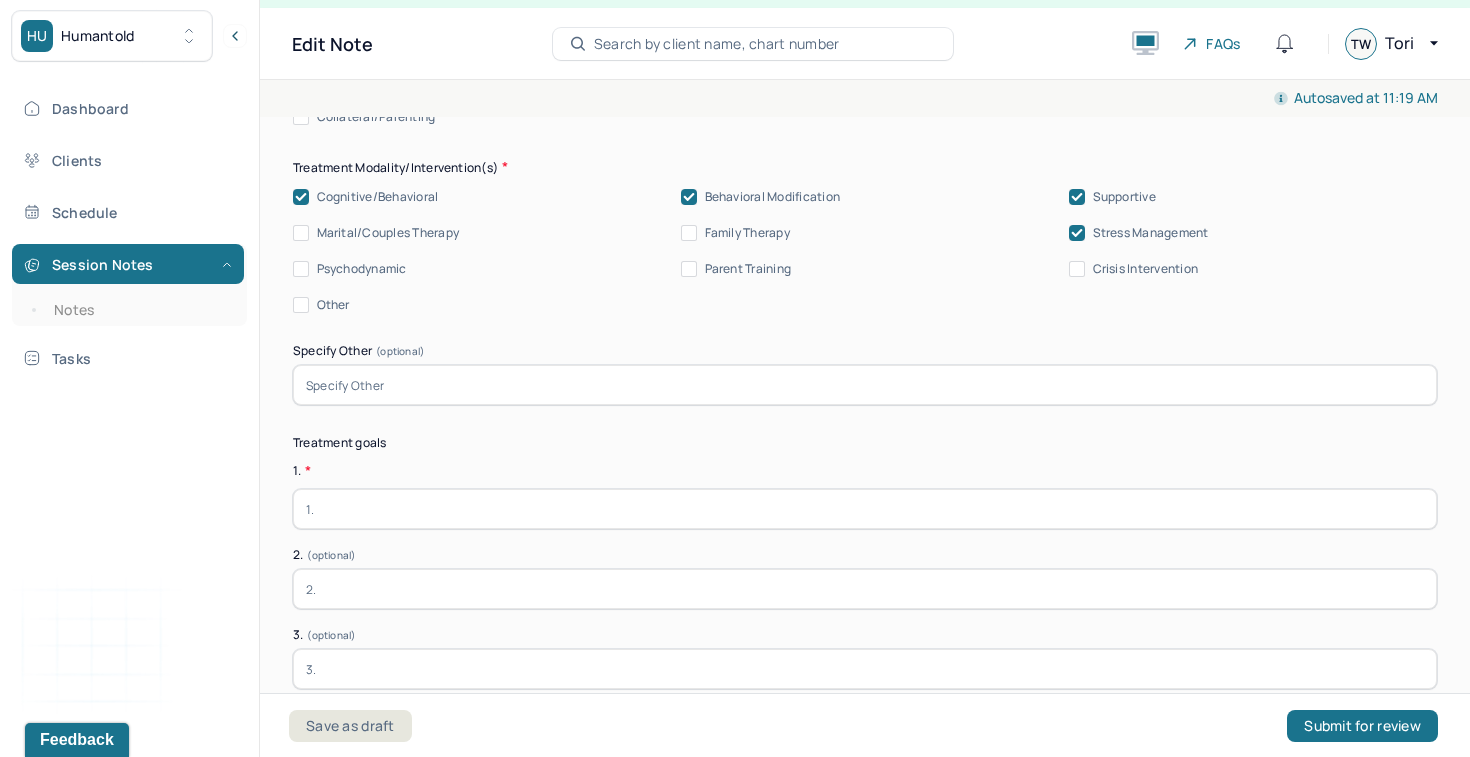 click at bounding box center [865, 589] 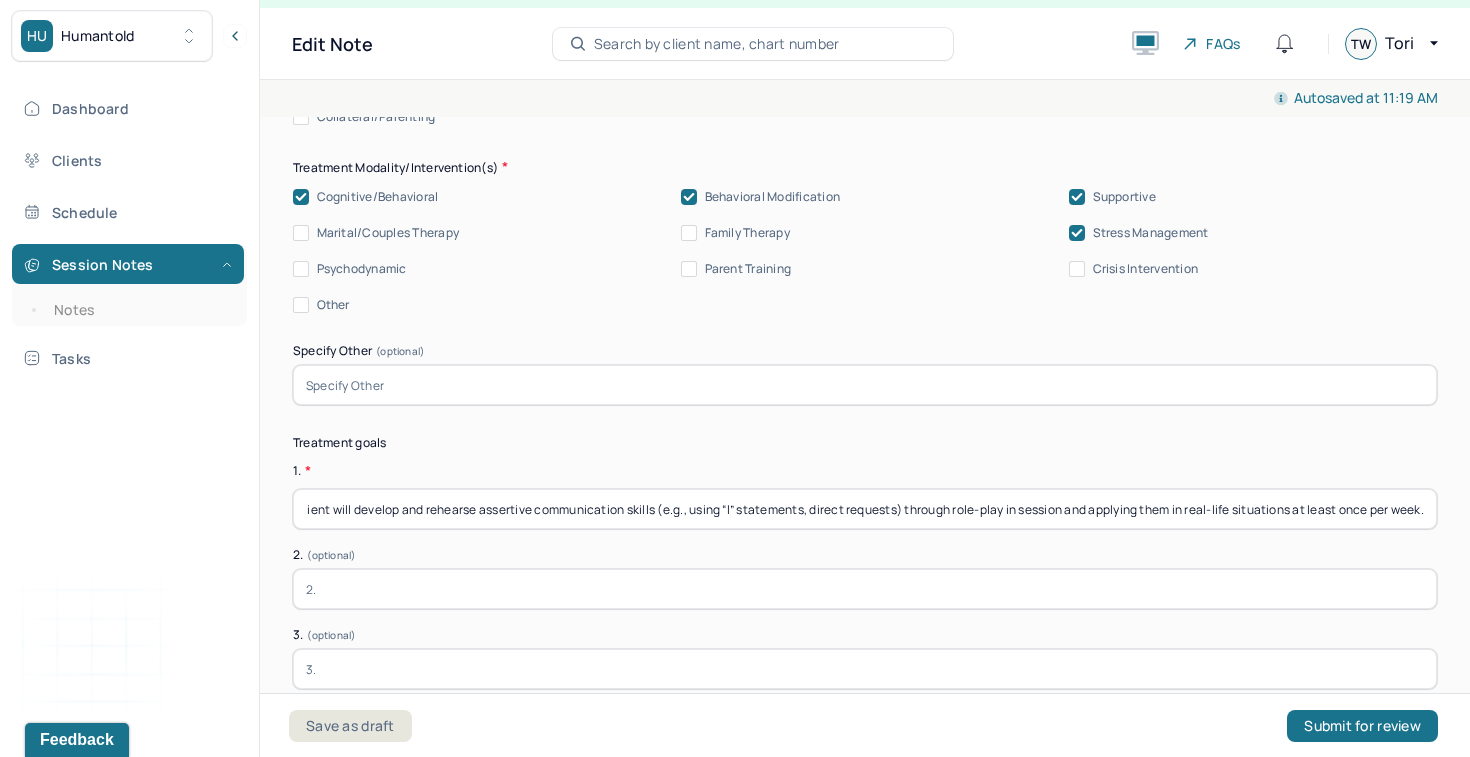scroll, scrollTop: 0, scrollLeft: 0, axis: both 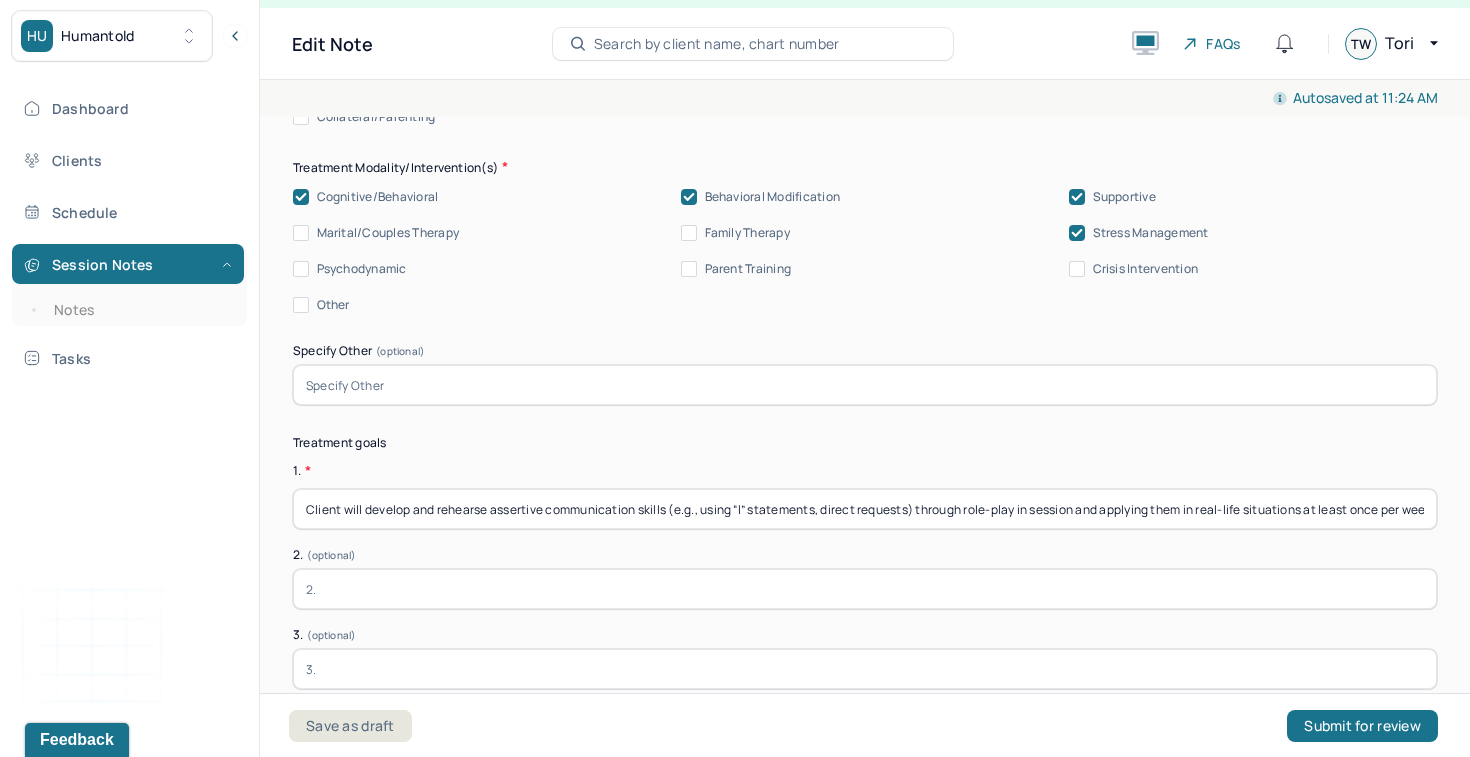 click on "Client will develop and rehearse assertive communication skills (e.g., using “I” statements, direct requests) through role-play in session and applying them in real-life situations at least once per week." at bounding box center (865, 509) 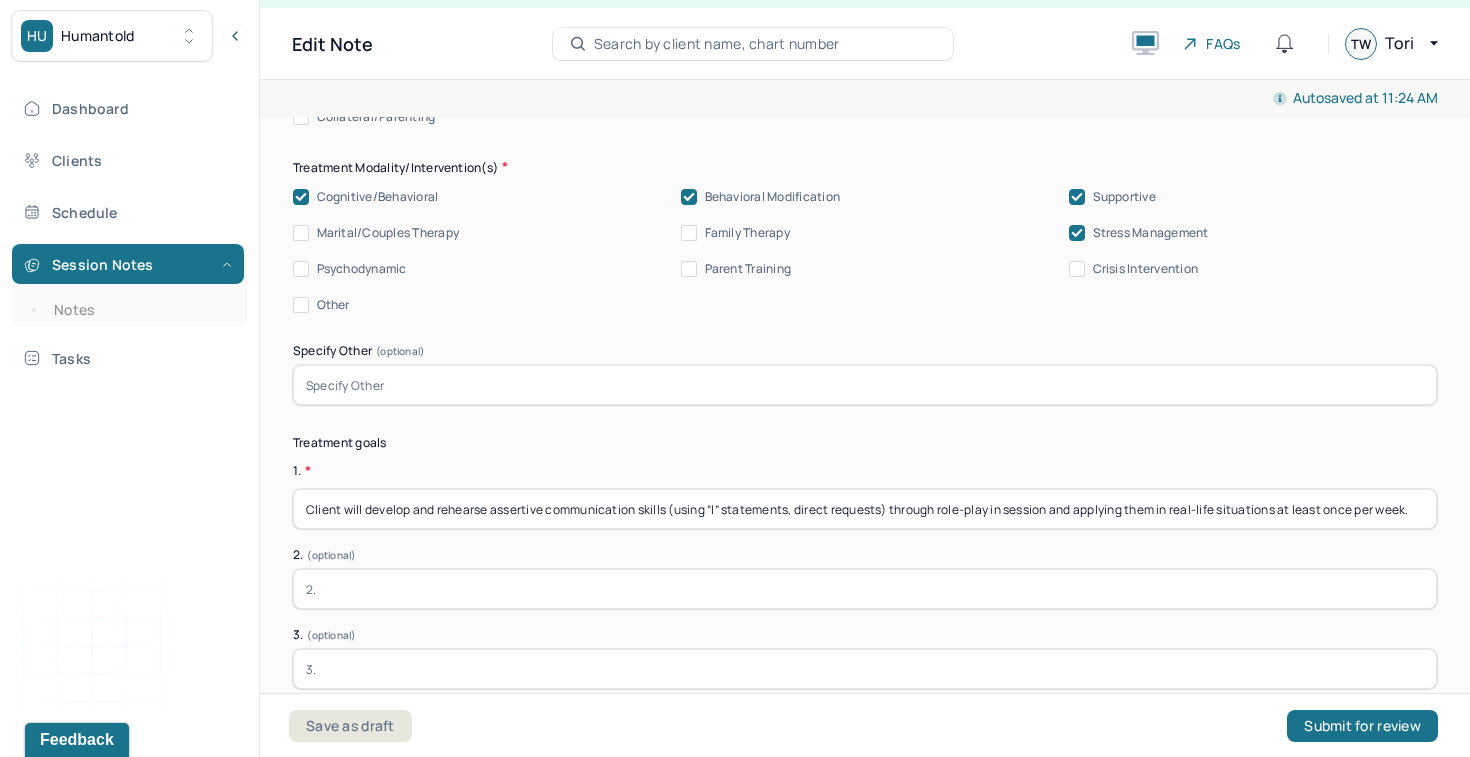 type on "Client will develop and rehearse assertive communication skills (using “I” statements, direct requests) through role-play in session and applying them in real-life situations at least once per week." 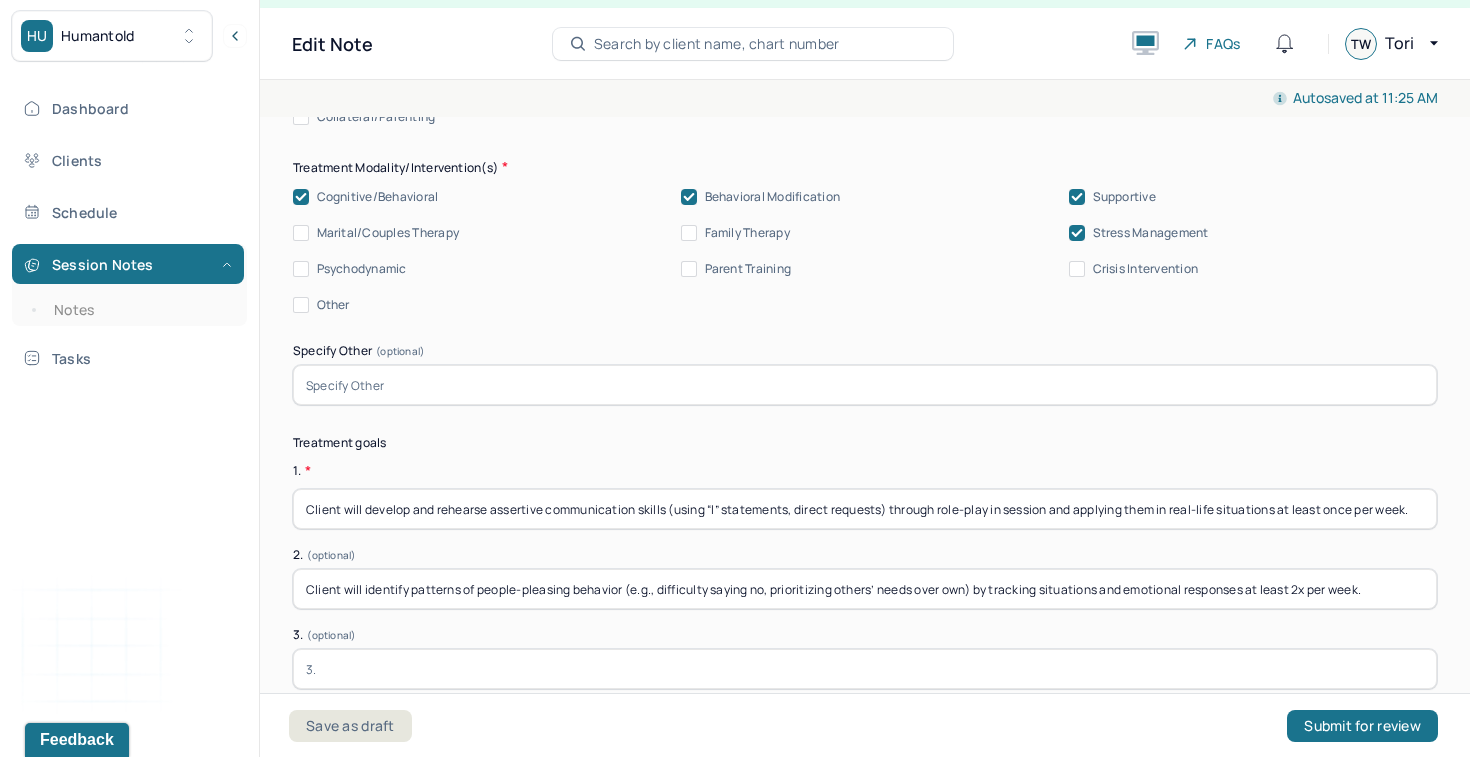 click on "Client will identify patterns of people-pleasing behavior (e.g., difficulty saying no, prioritizing others’ needs over own) by tracking situations and emotional responses at least 2x per week." at bounding box center [865, 589] 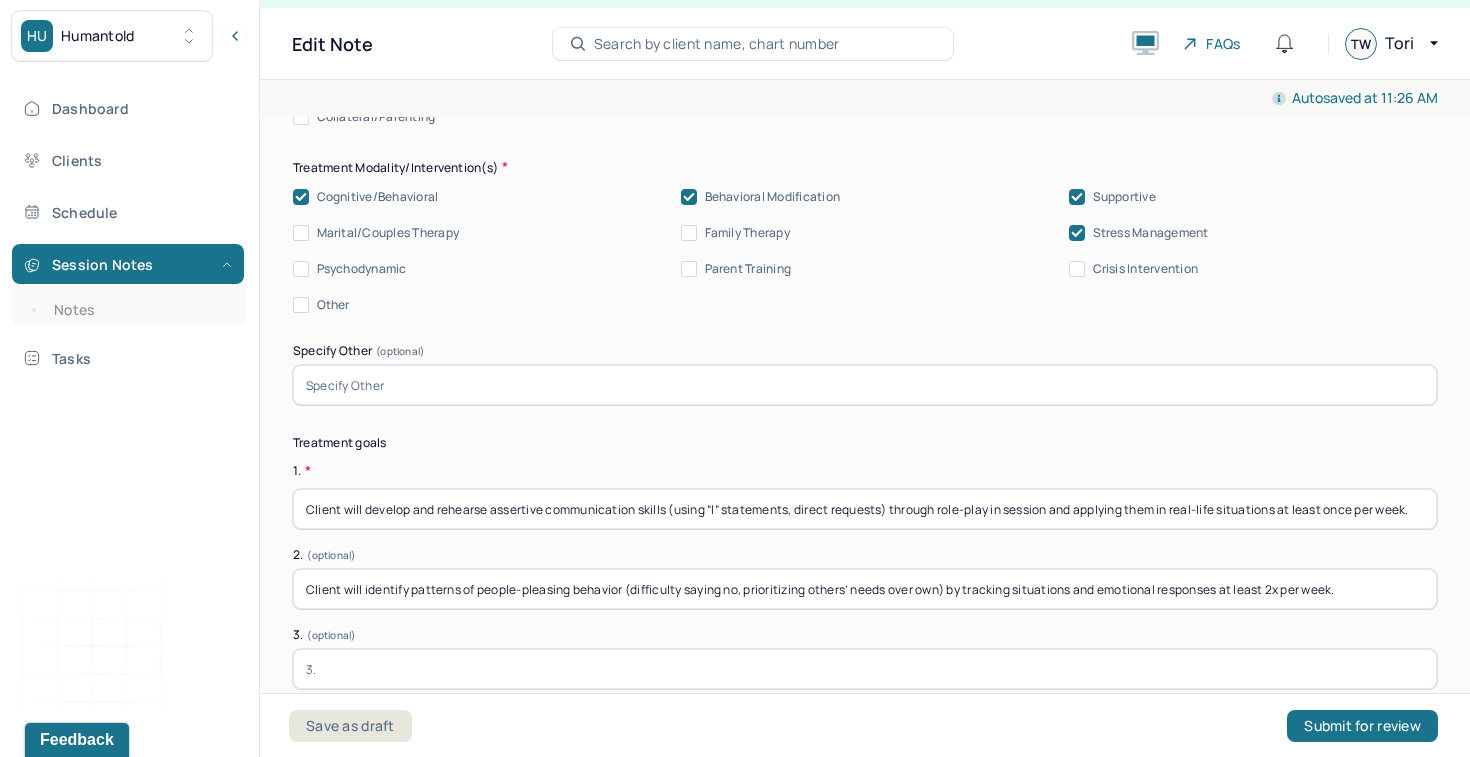 type on "Client will identify patterns of people-pleasing behavior (difficulty saying no, prioritizing others’ needs over own) by tracking situations and emotional responses at least 2x per week." 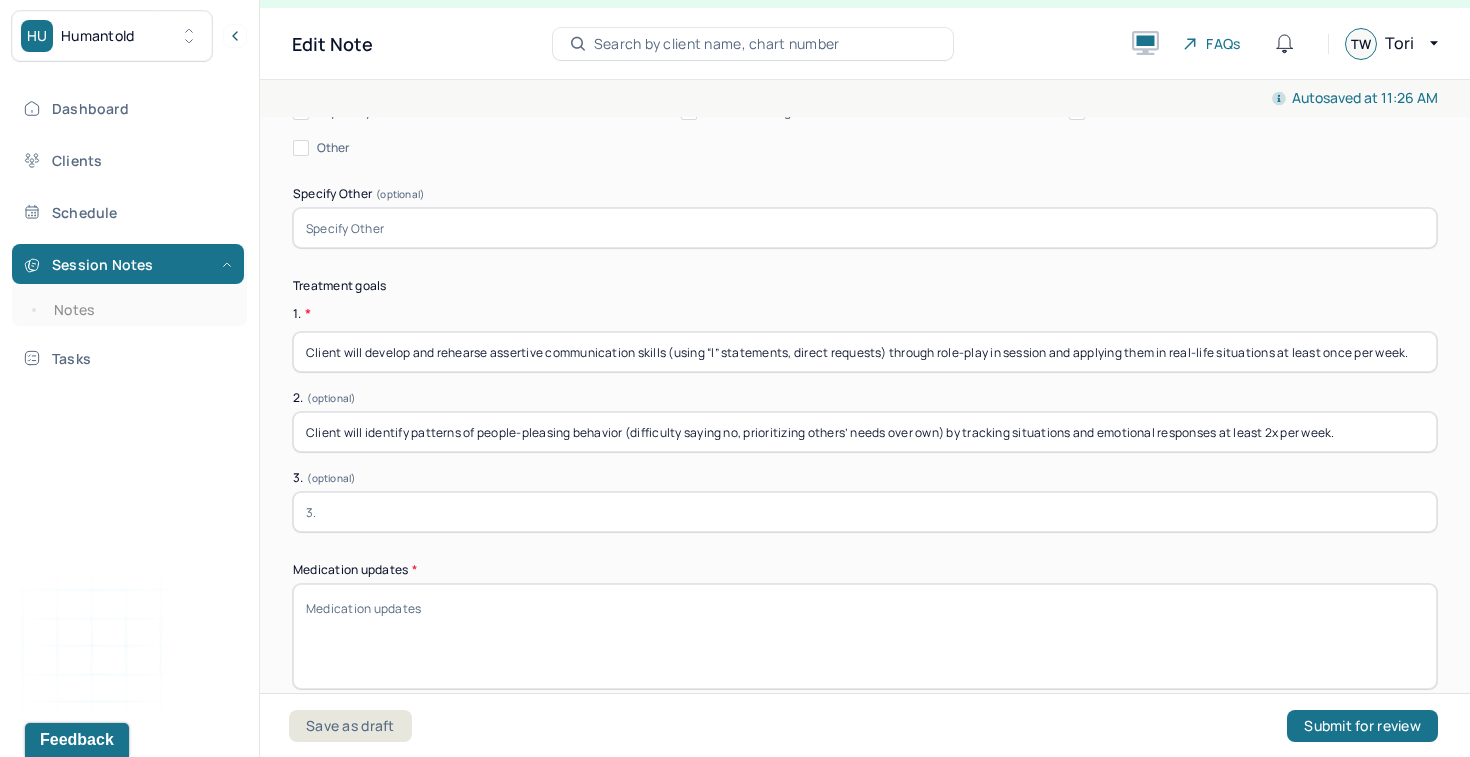 scroll, scrollTop: 4971, scrollLeft: 0, axis: vertical 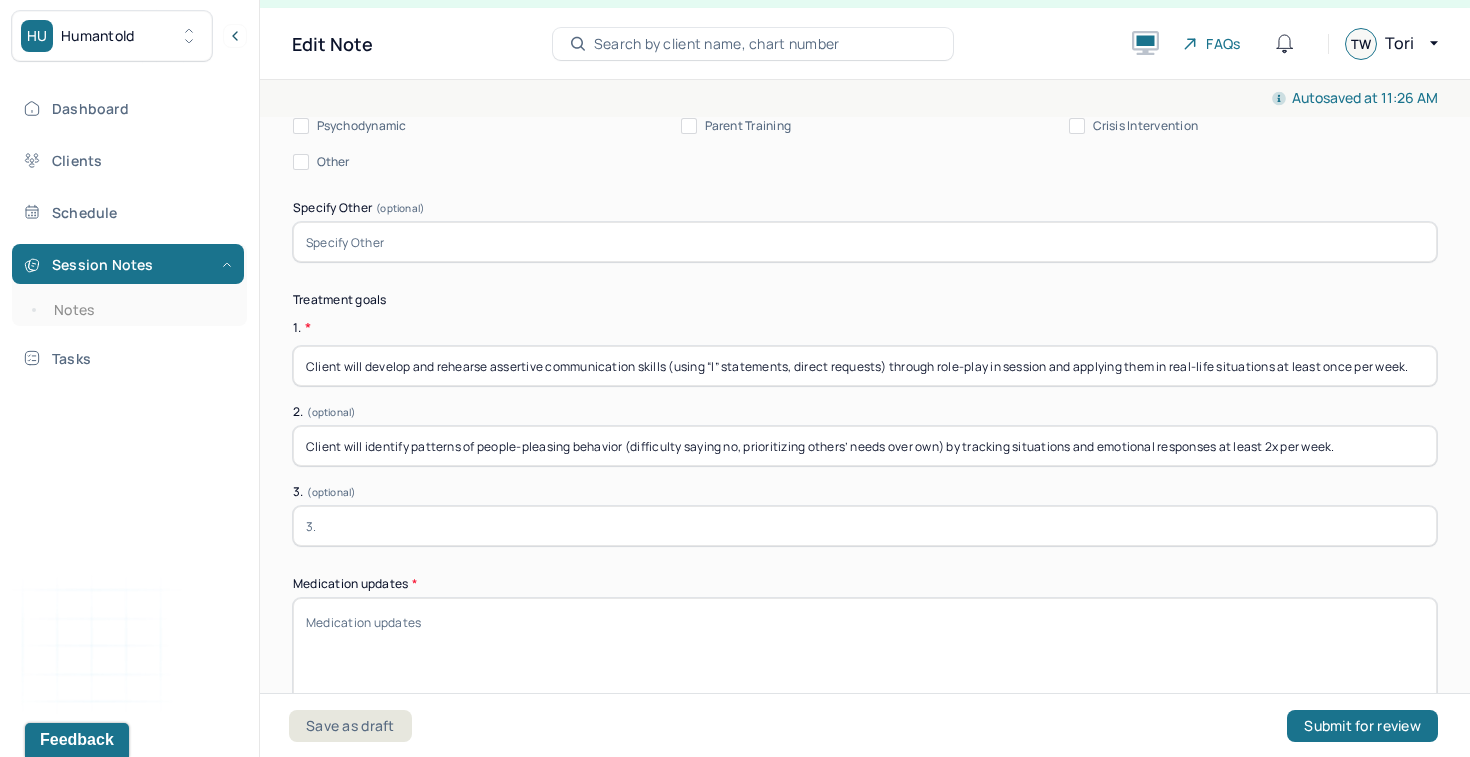 click on "3. (optional)" at bounding box center (865, 492) 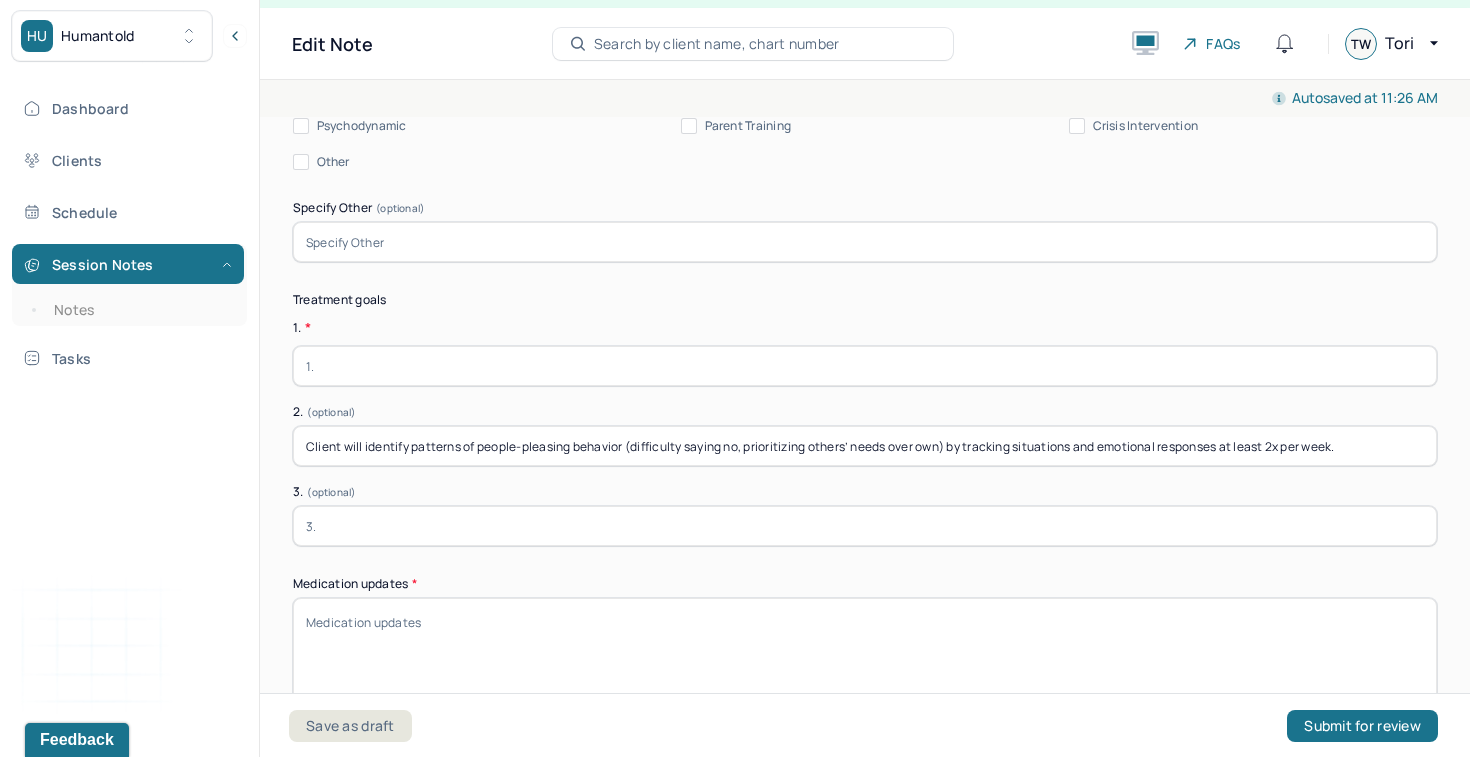 type 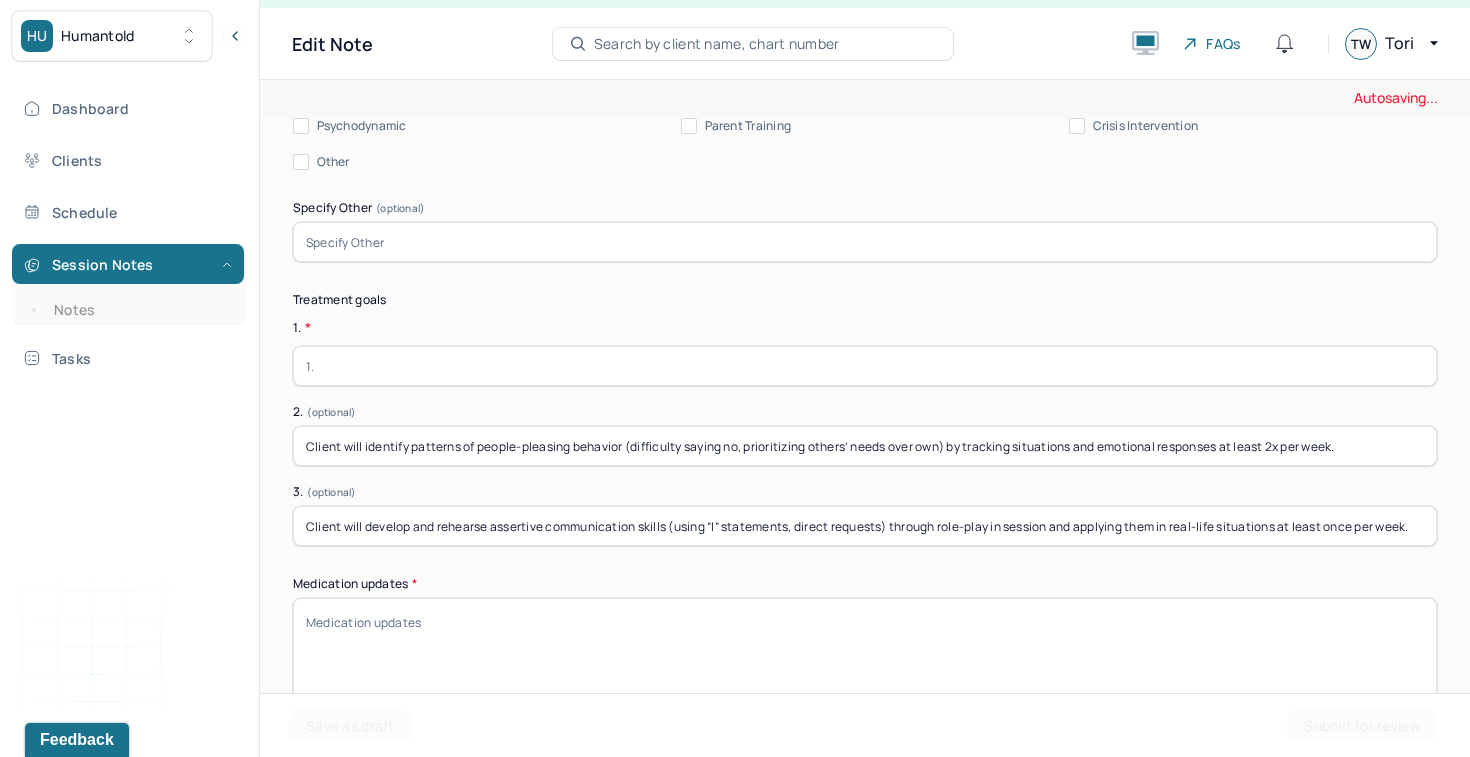 type on "Client will develop and rehearse assertive communication skills (using “I” statements, direct requests) through role-play in session and applying them in real-life situations at least once per week." 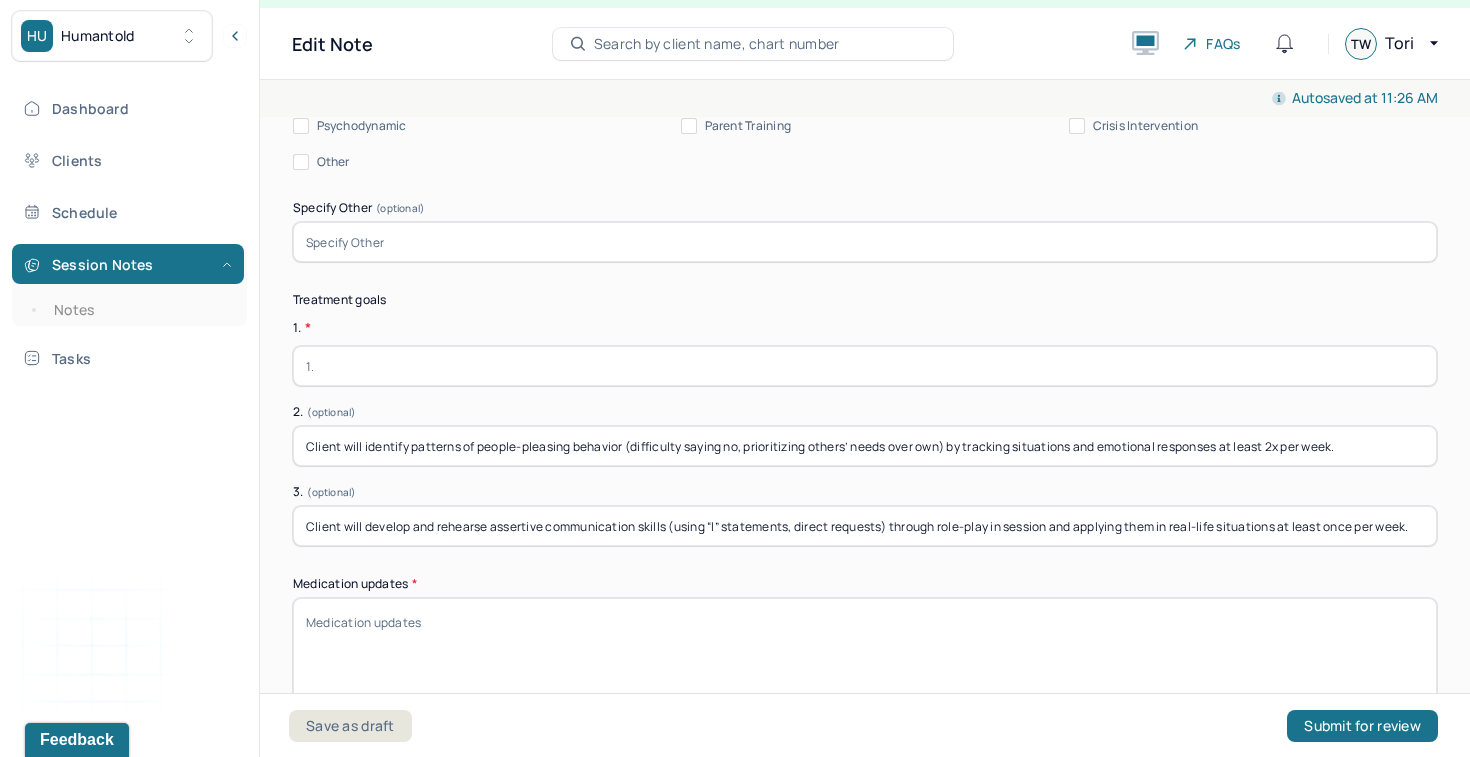 drag, startPoint x: 1382, startPoint y: 422, endPoint x: 626, endPoint y: 424, distance: 756.0026 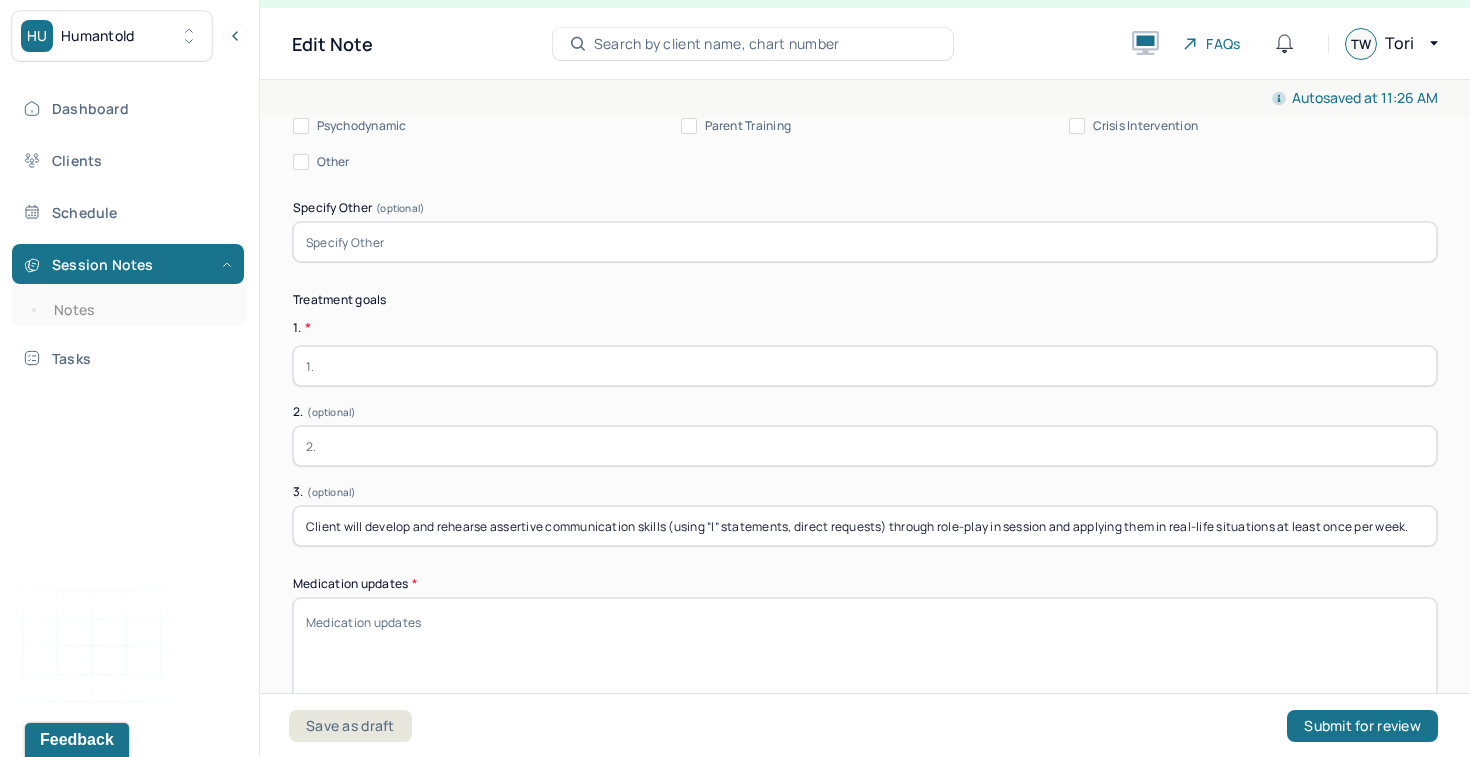 type 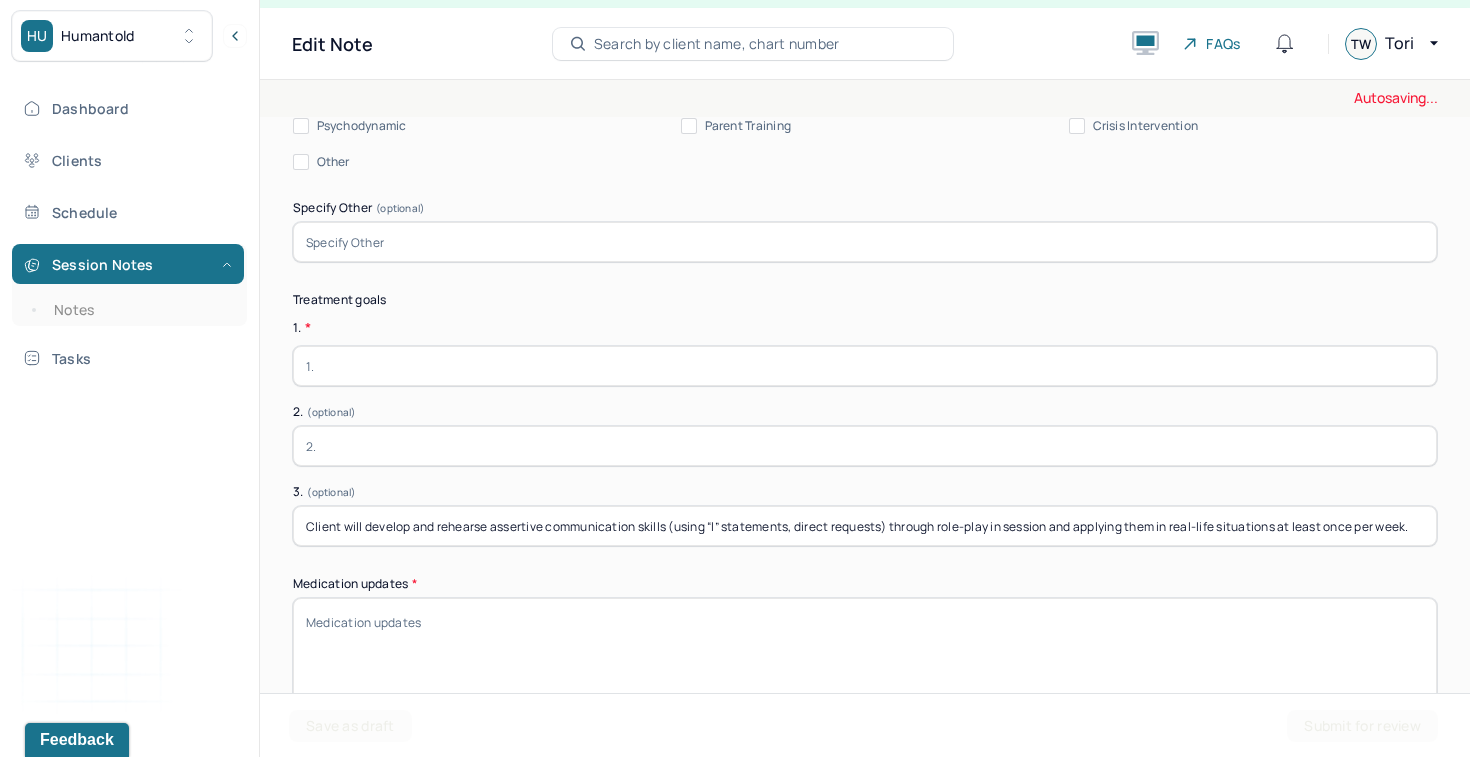 paste on "Client will identify patterns of people-pleasing behavior (difficulty saying no, prioritizing others’ needs over own) by tracking situations and emotional responses at least 2x per week." 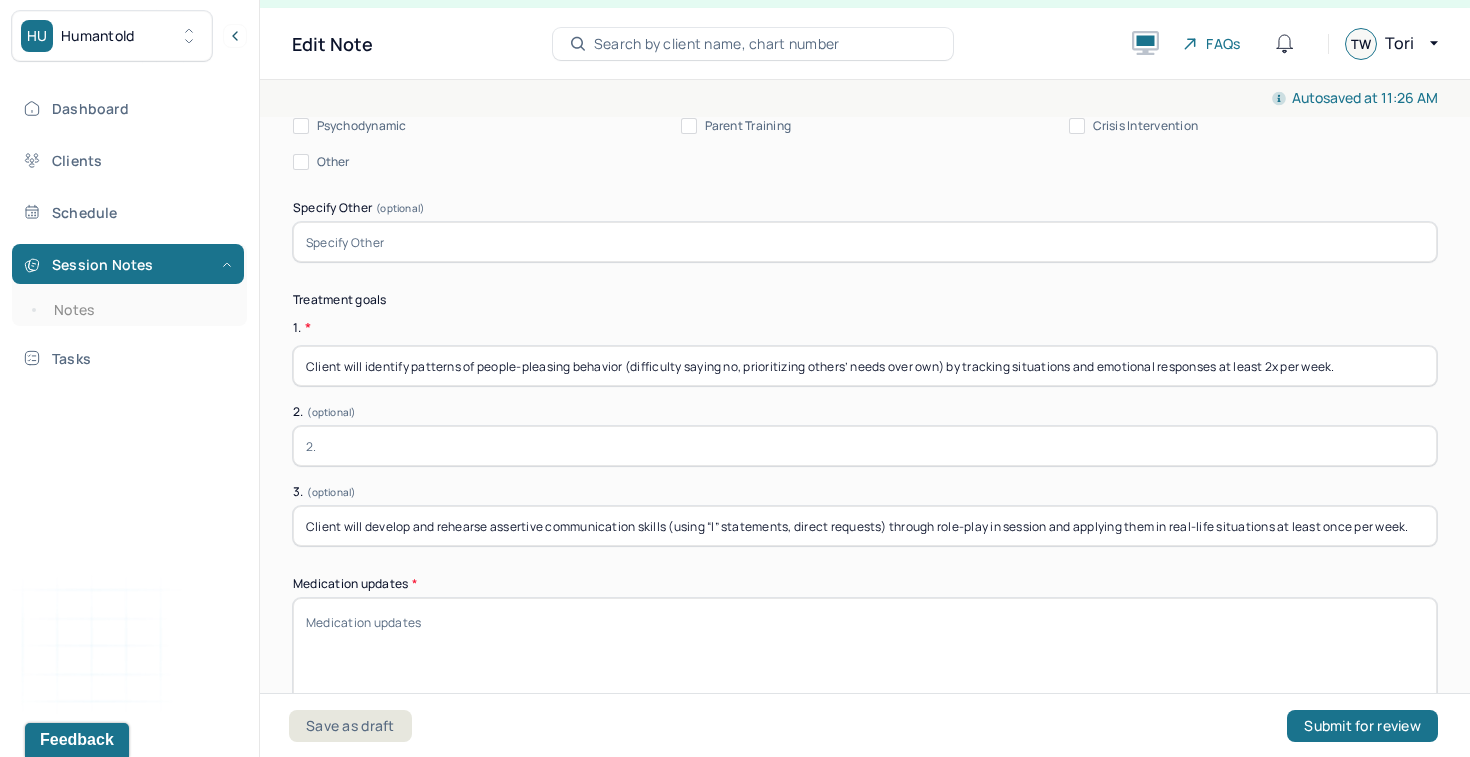 type on "Client will identify patterns of people-pleasing behavior (difficulty saying no, prioritizing others’ needs over own) by tracking situations and emotional responses at least 2x per week." 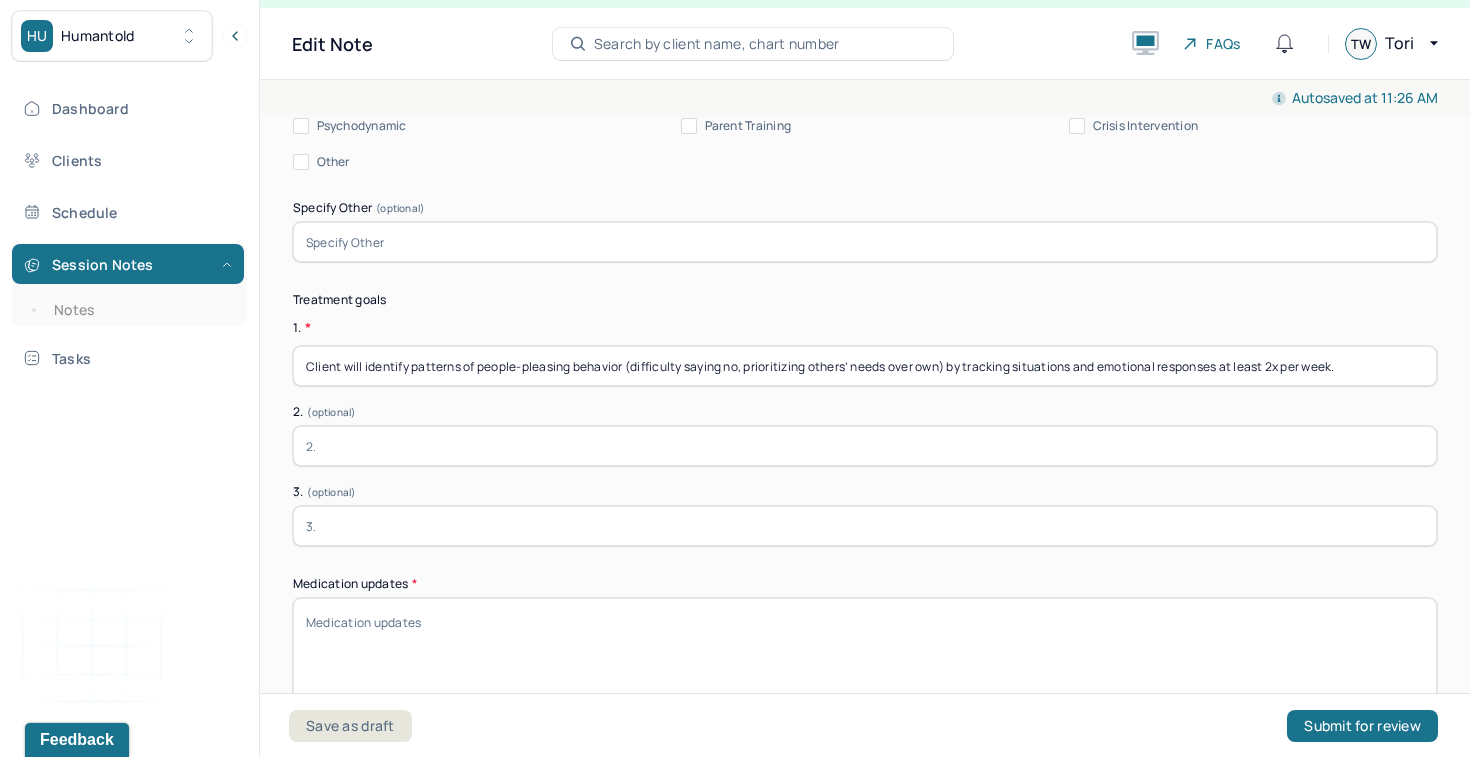 type 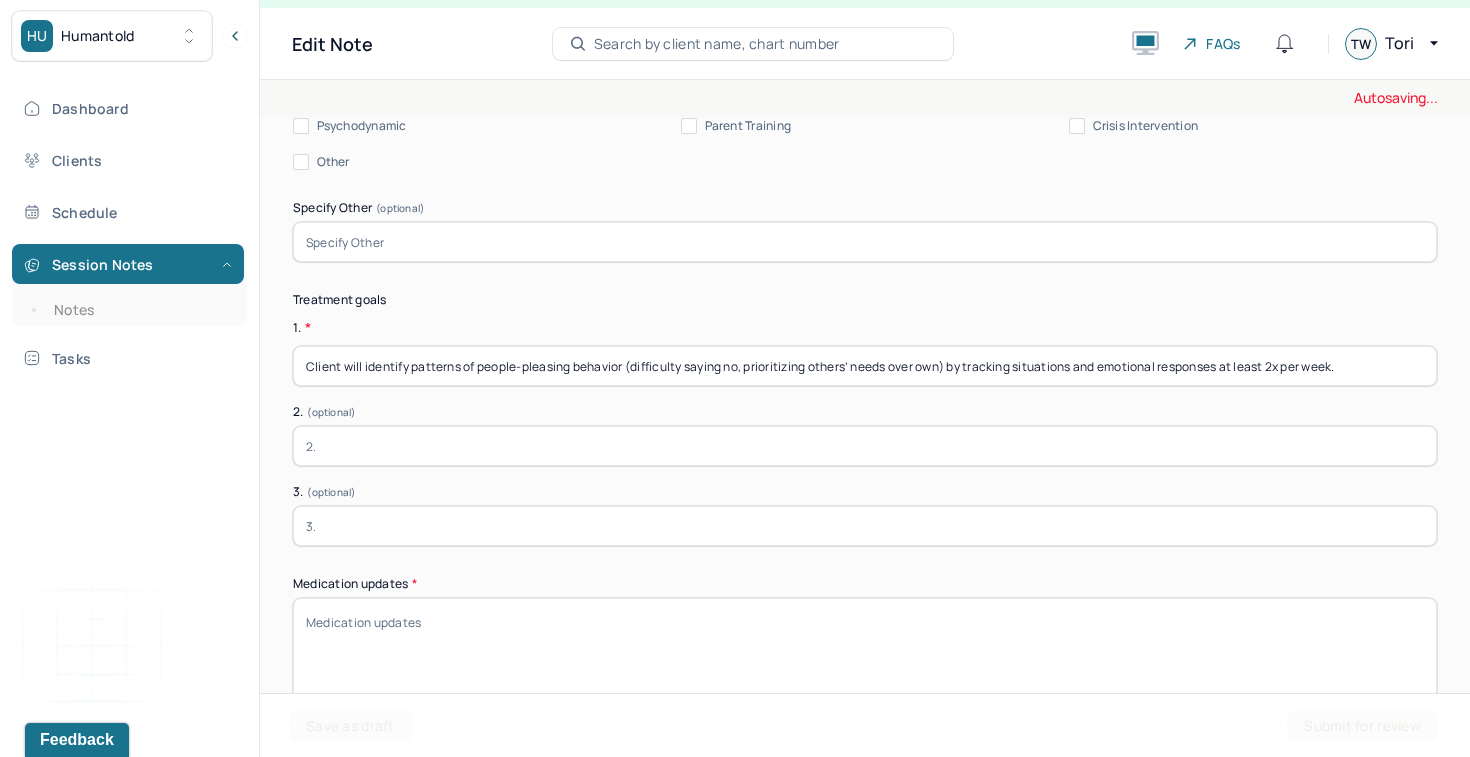 paste on "Client will develop and rehearse assertive communication skills (using “I” statements, direct requests) through role-play in session and applying them in real-life situations at least once per week." 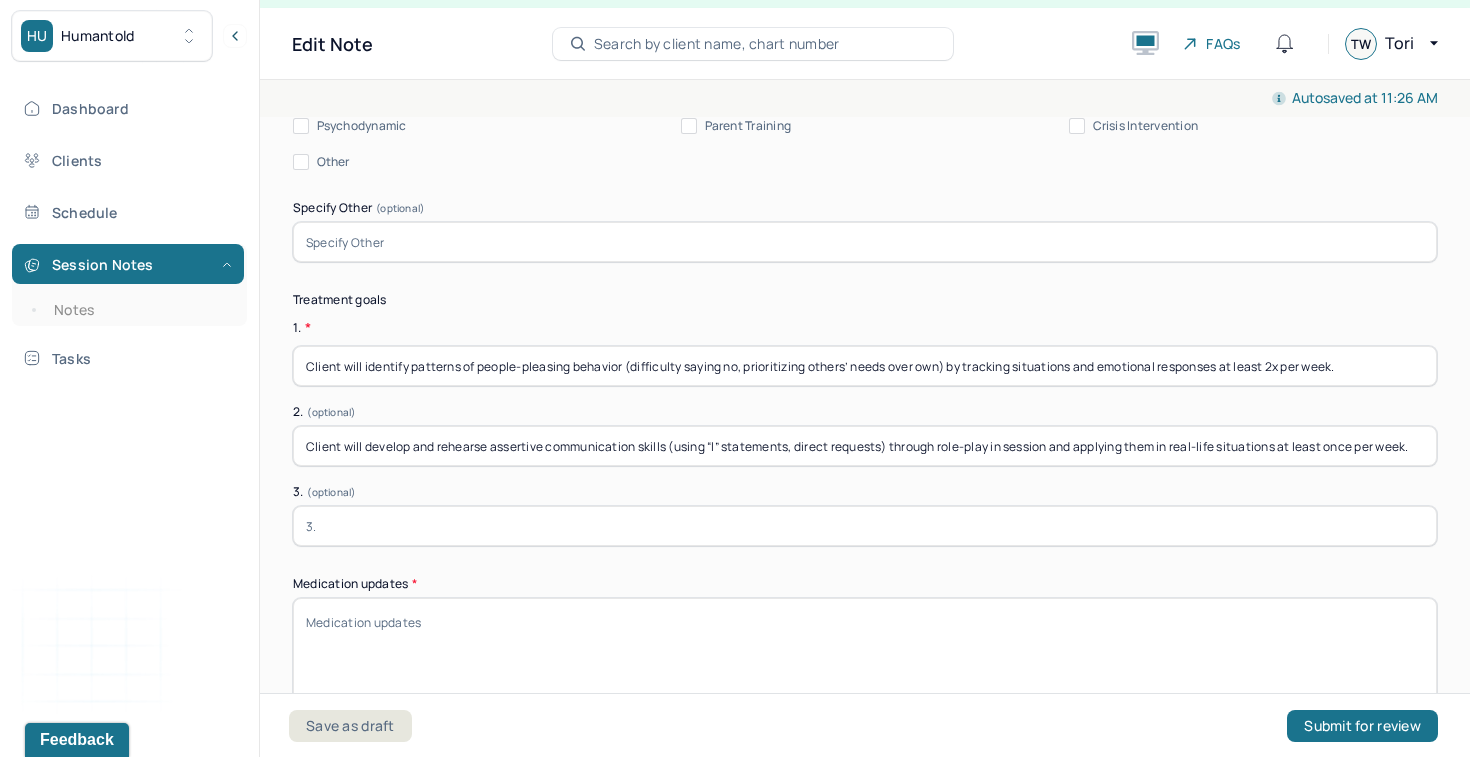 type on "Client will develop and rehearse assertive communication skills (using “I” statements, direct requests) through role-play in session and applying them in real-life situations at least once per week." 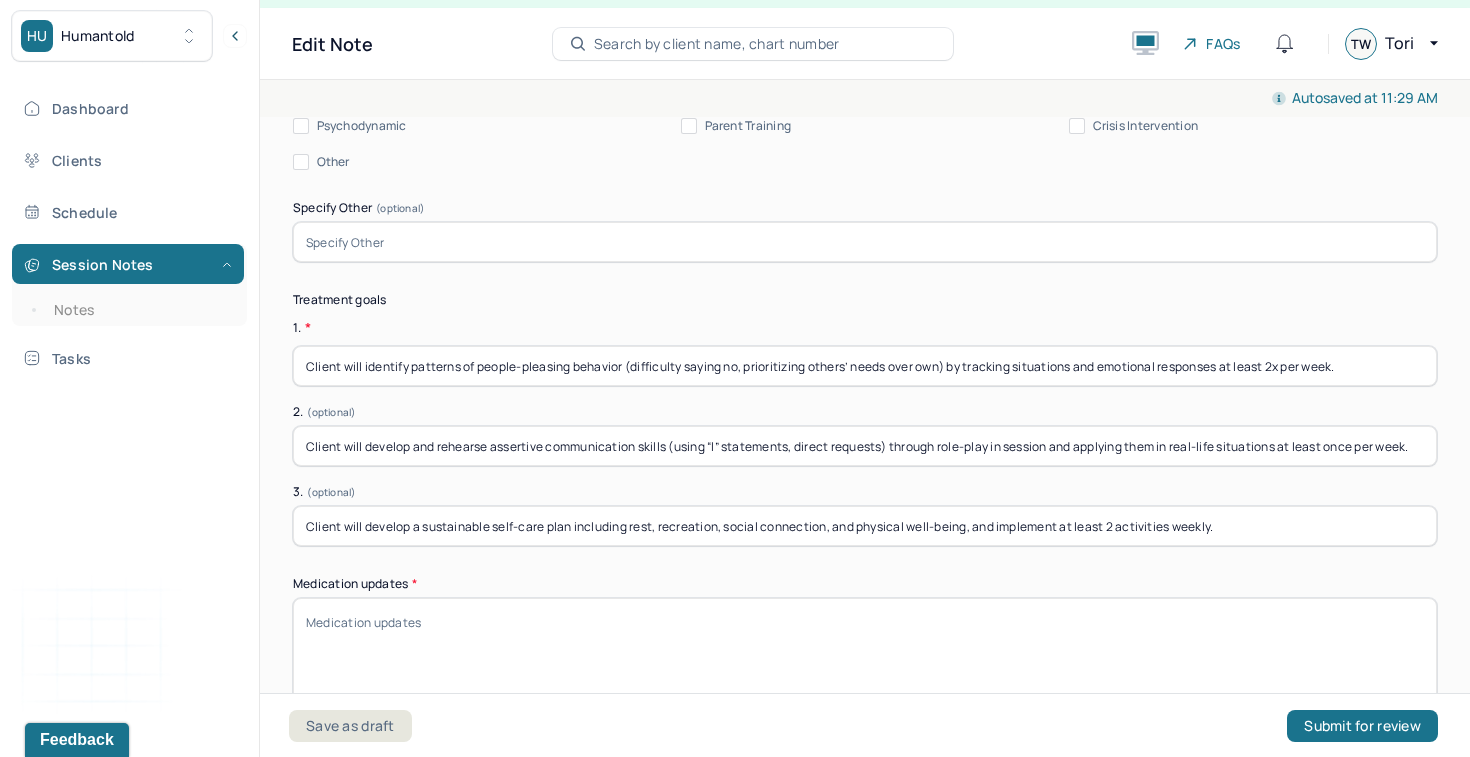click on "Client will develop a sustainable self-care plan including rest, recreation, social connection, and physical well-being, and implement at least 2 activities weekly." at bounding box center (865, 526) 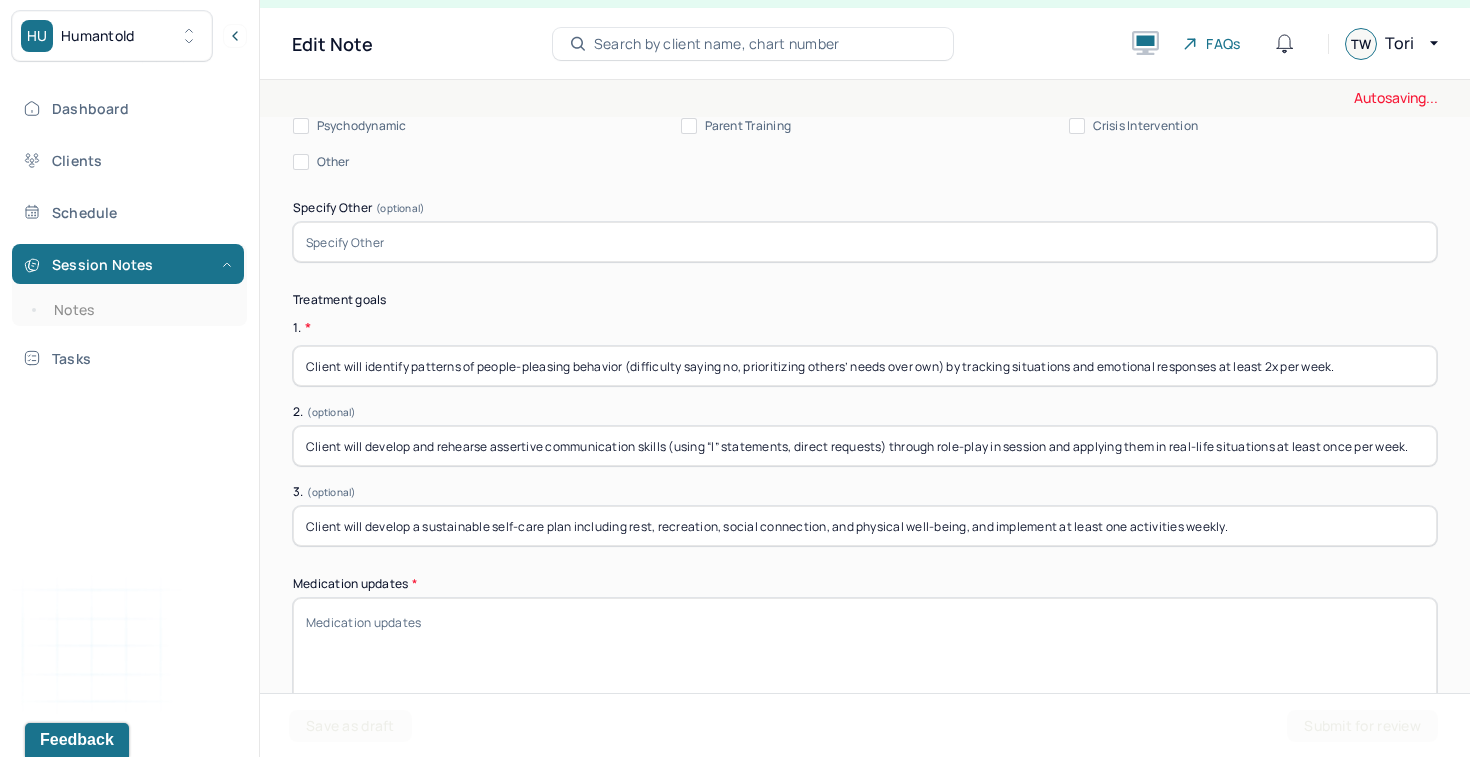 click on "Client will develop a sustainable self-care plan including rest, recreation, social connection, and physical well-being, and implement at least one activities weekly." at bounding box center (865, 526) 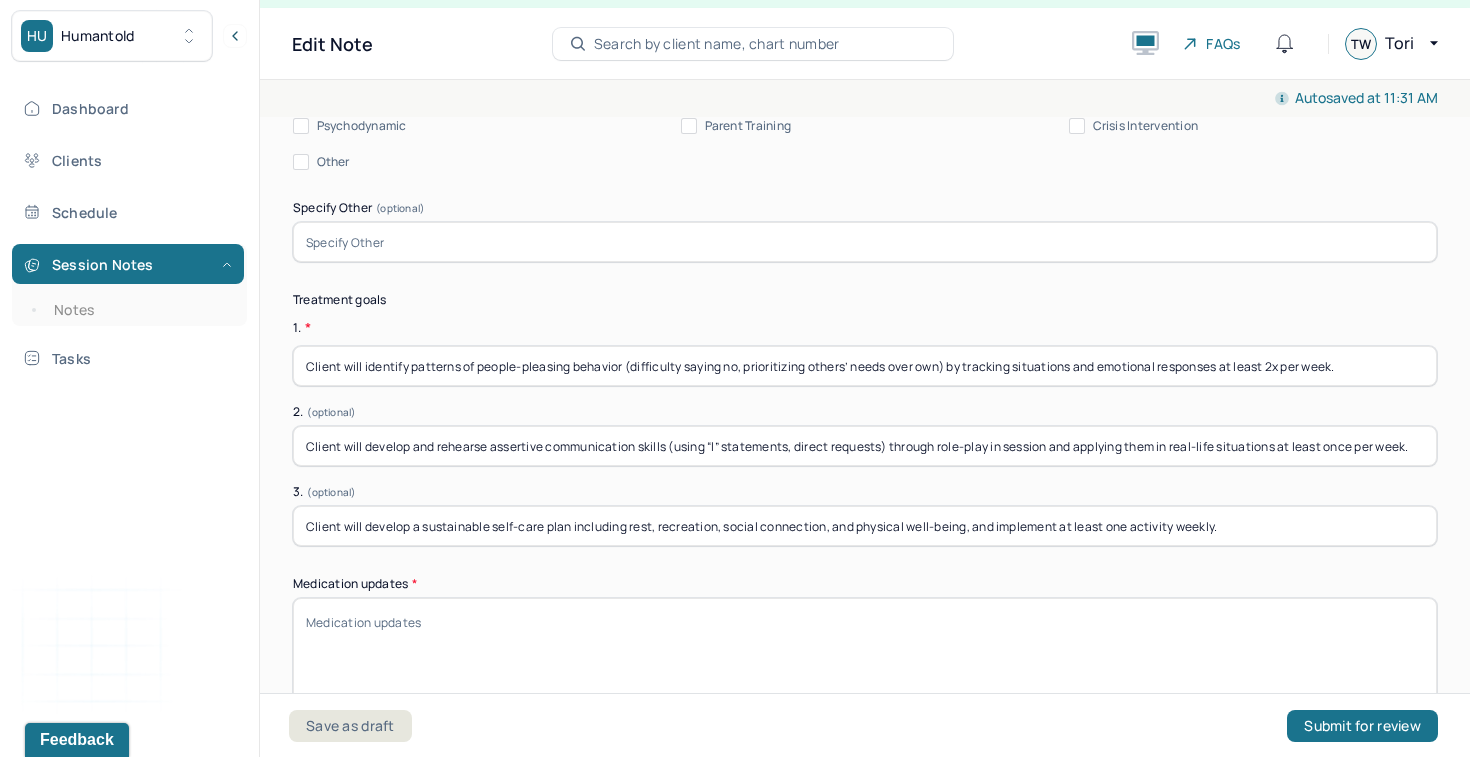 type on "Client will develop a sustainable self-care plan including rest, recreation, social connection, and physical well-being, and implement at least one activity weekly." 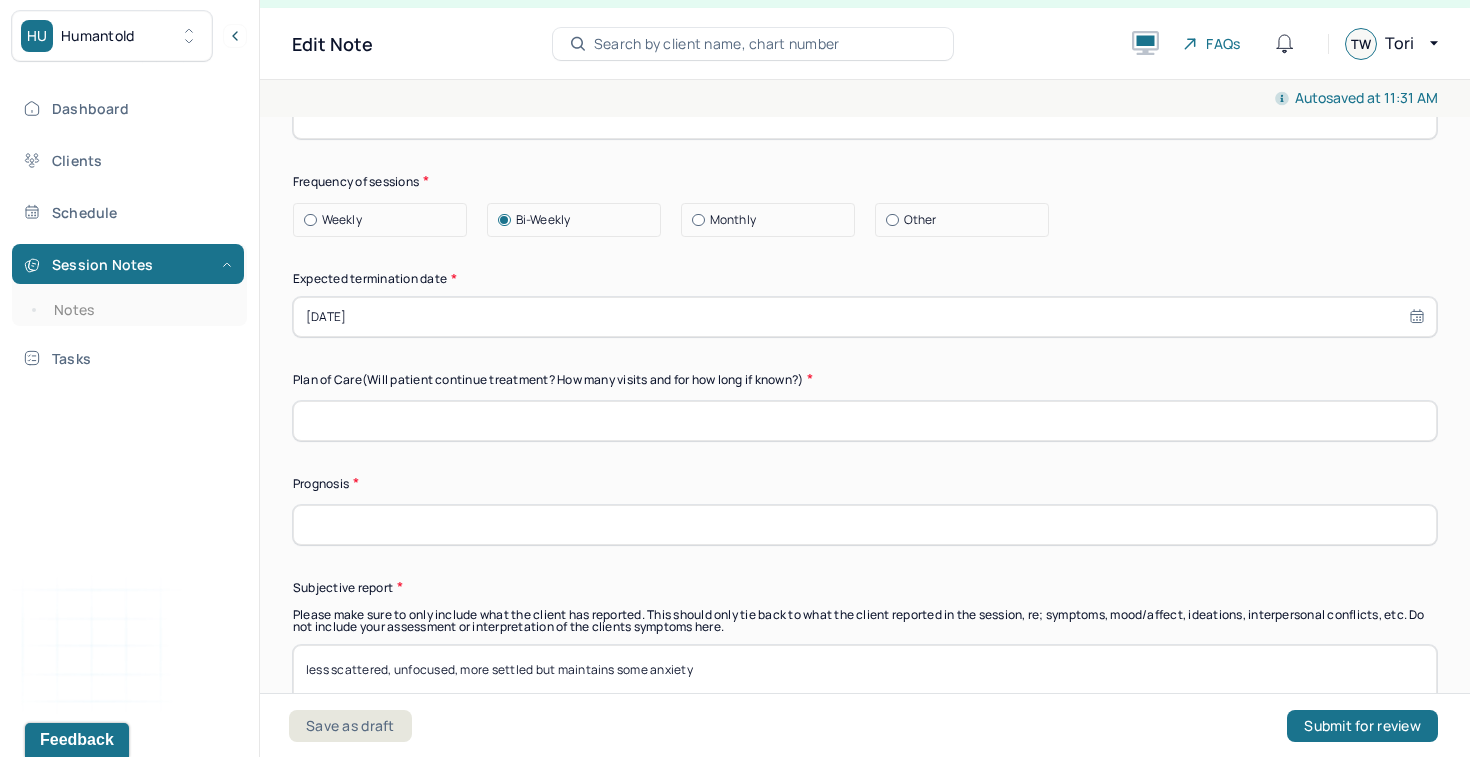 scroll, scrollTop: 5567, scrollLeft: 0, axis: vertical 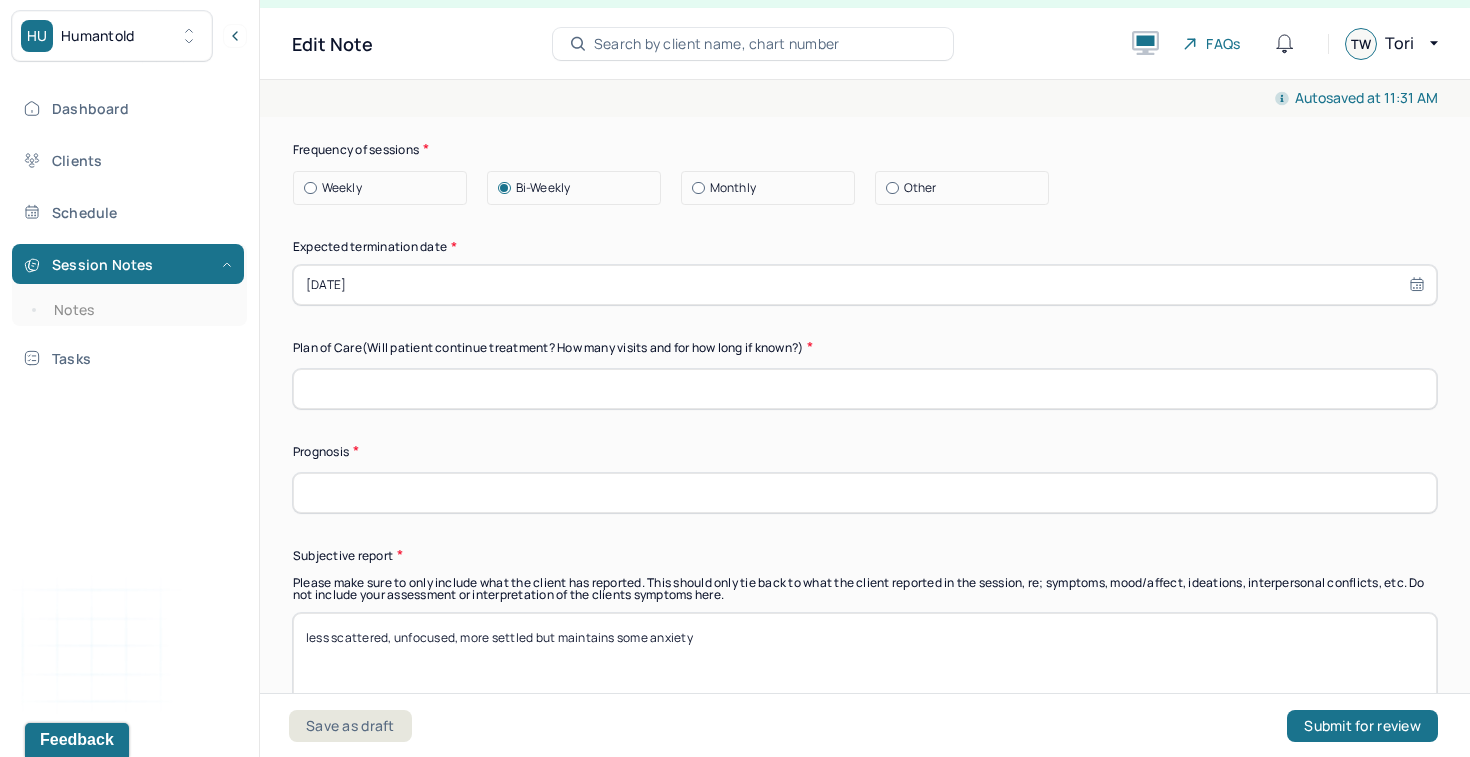 click at bounding box center (865, 389) 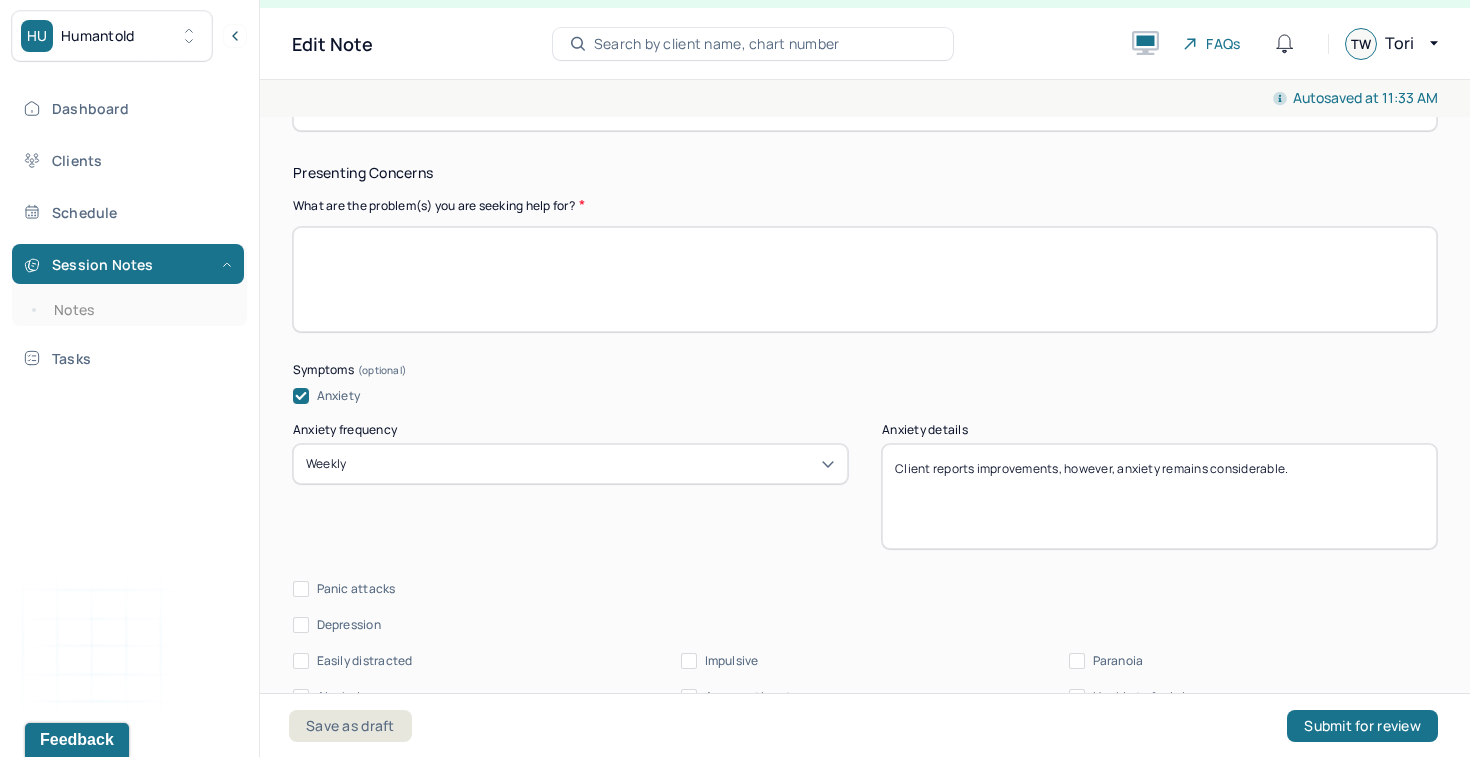 scroll, scrollTop: 883, scrollLeft: 0, axis: vertical 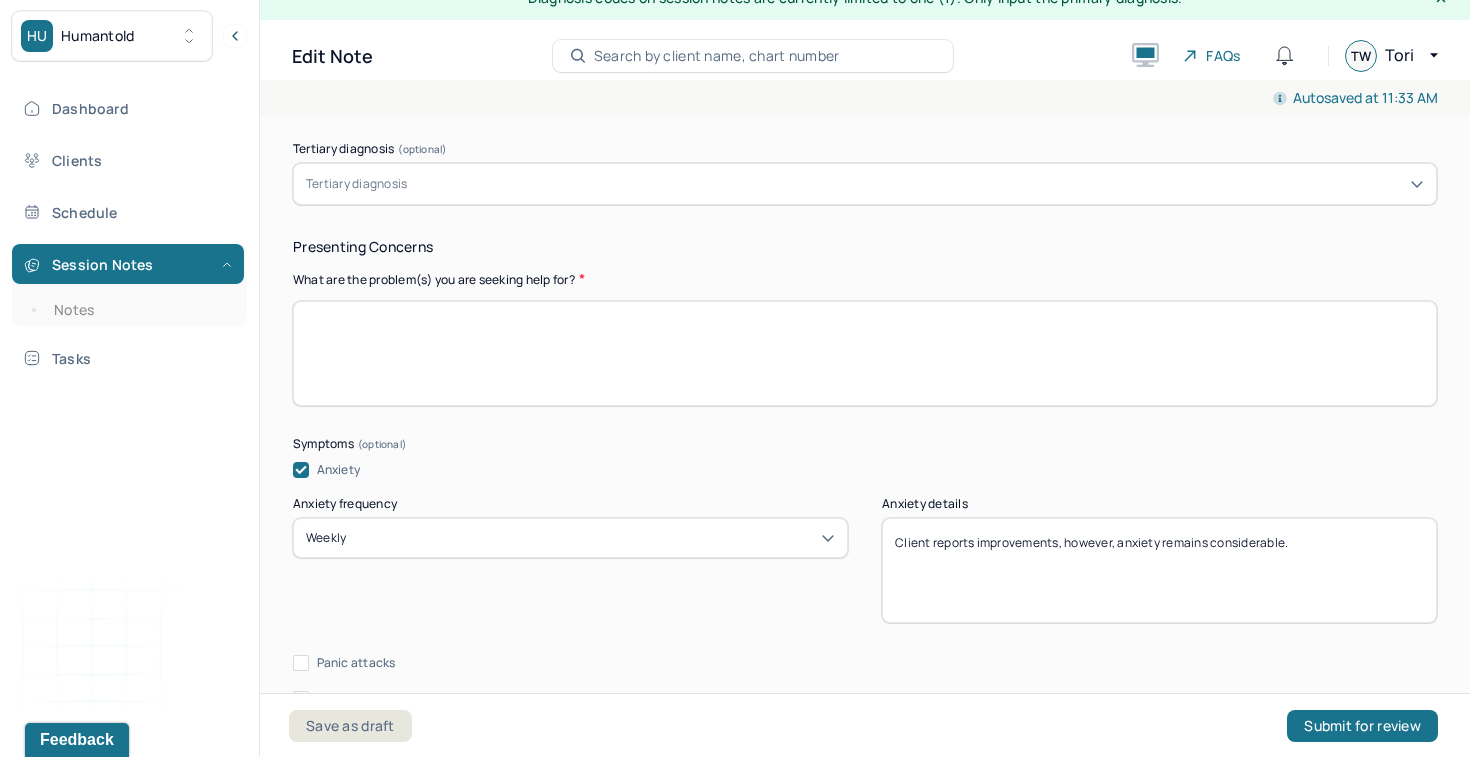 drag, startPoint x: 1308, startPoint y: 546, endPoint x: 1212, endPoint y: 530, distance: 97.3242 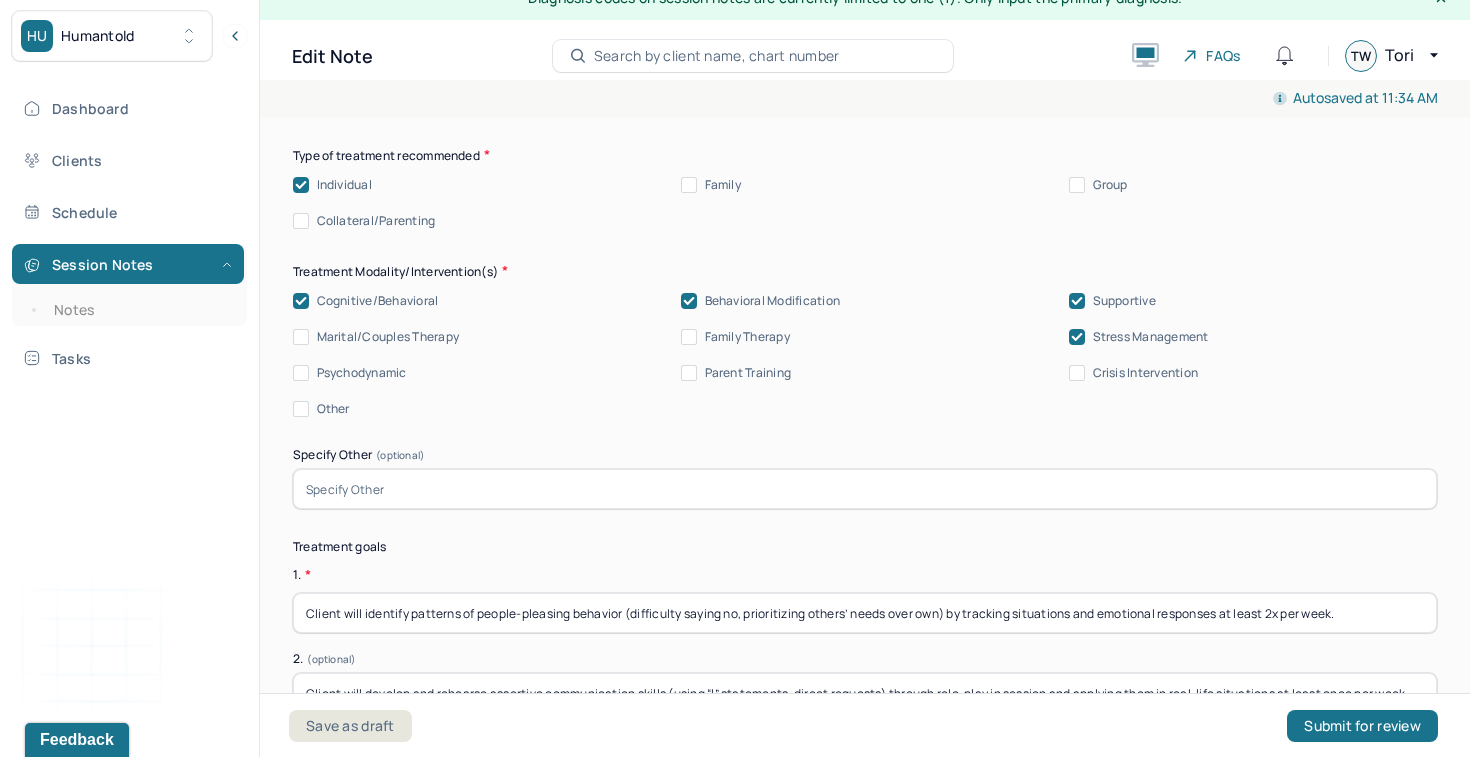 scroll, scrollTop: 4735, scrollLeft: 0, axis: vertical 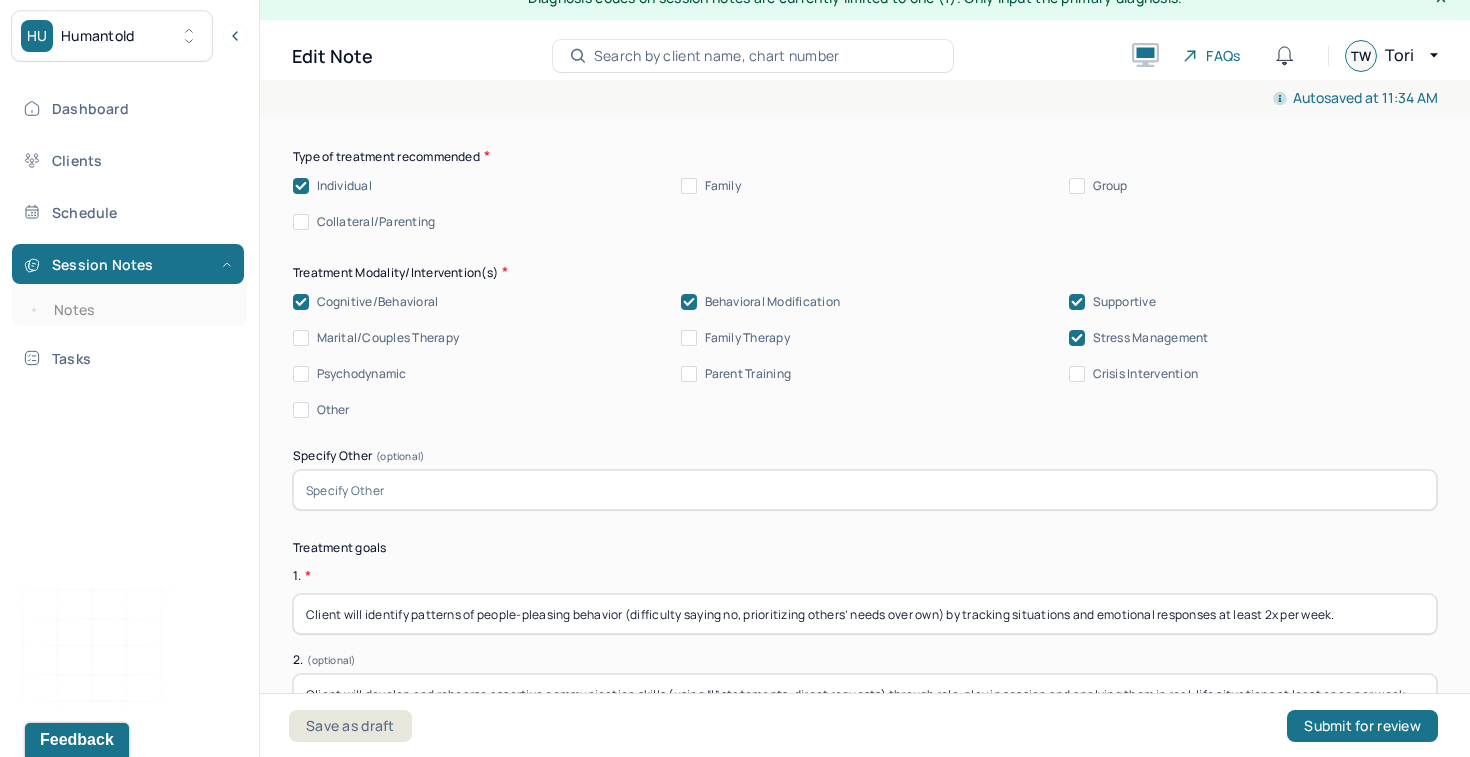 type on "Client reports improvements, however, anxiety remains noticeable." 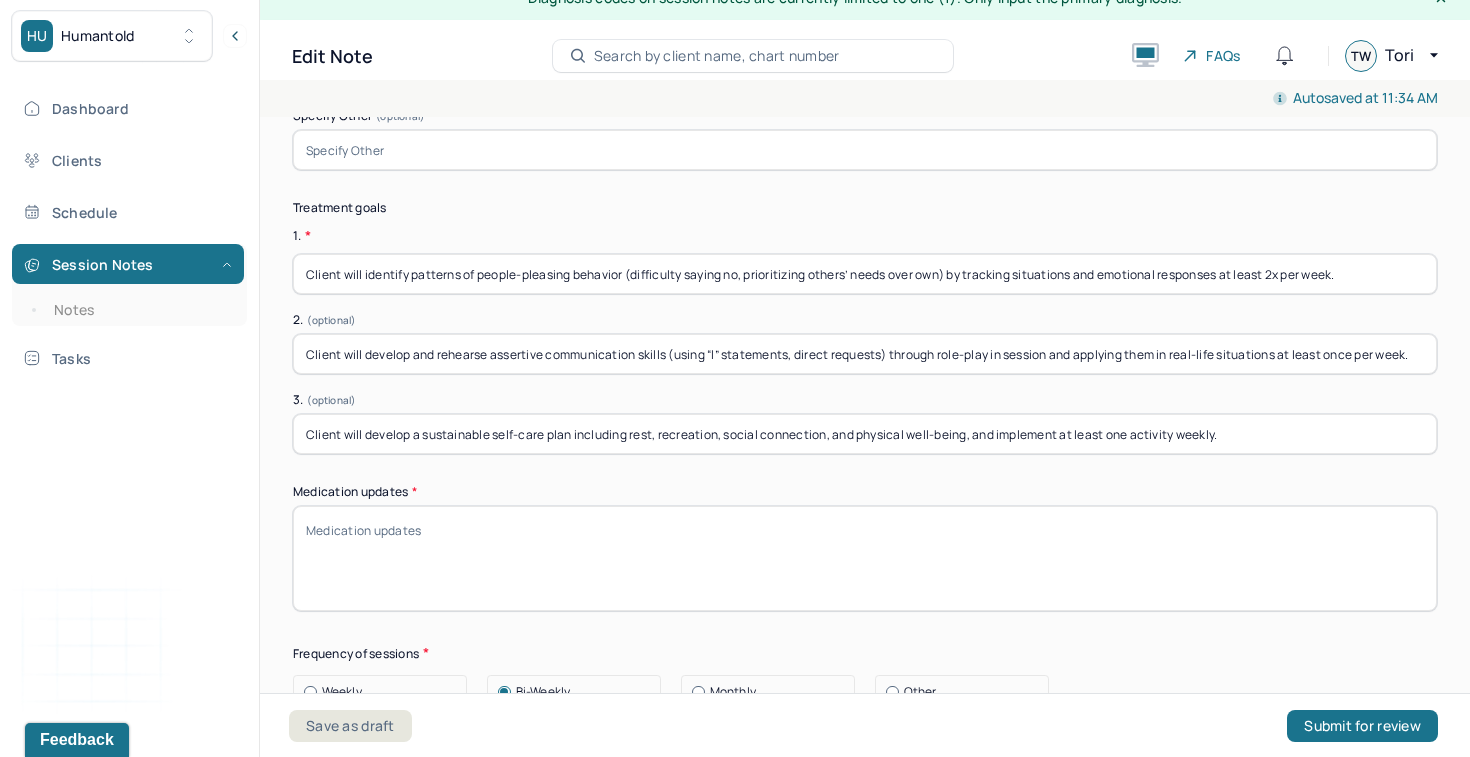 scroll, scrollTop: 5141, scrollLeft: 0, axis: vertical 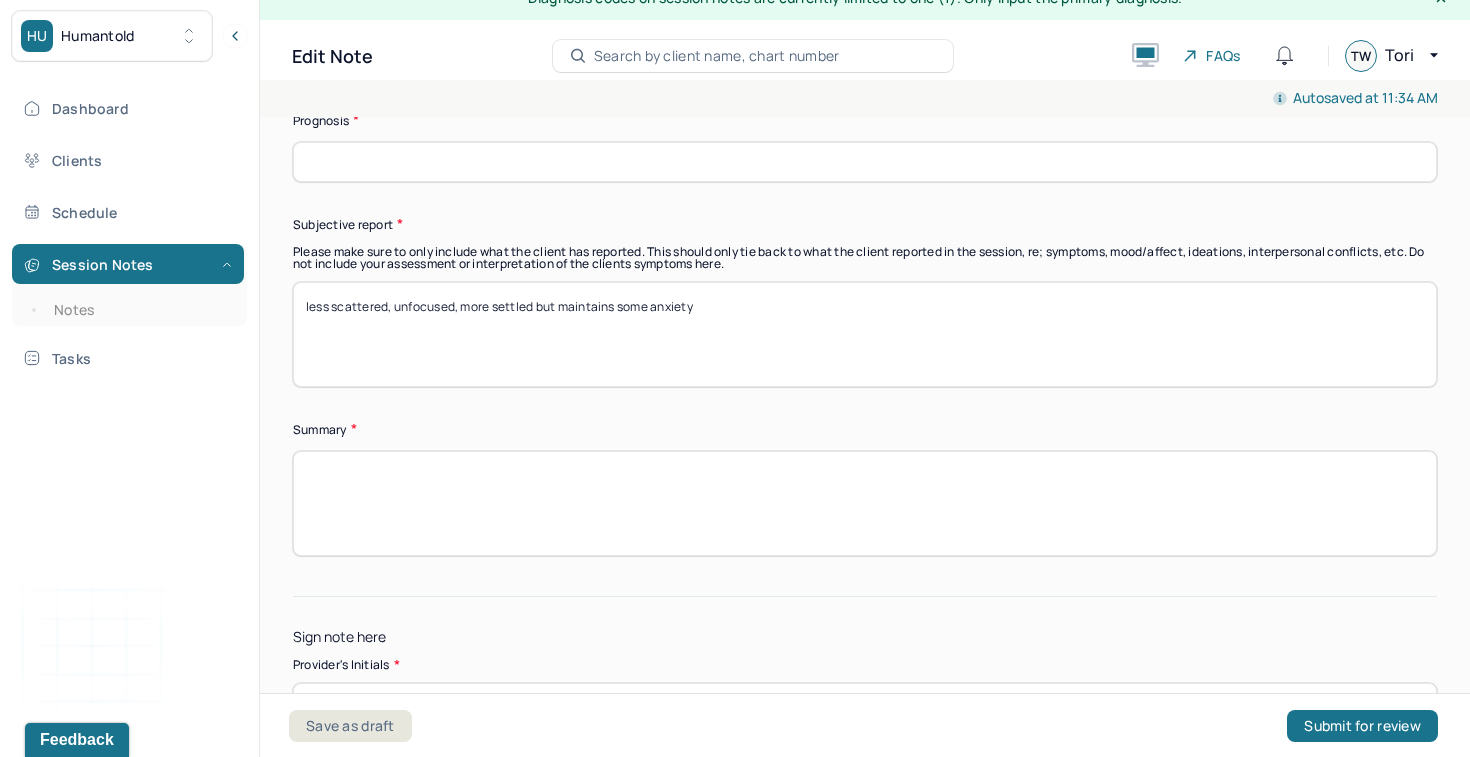 click on "less scattered, unfocused, more settled but maintains some anxiety" at bounding box center (865, 334) 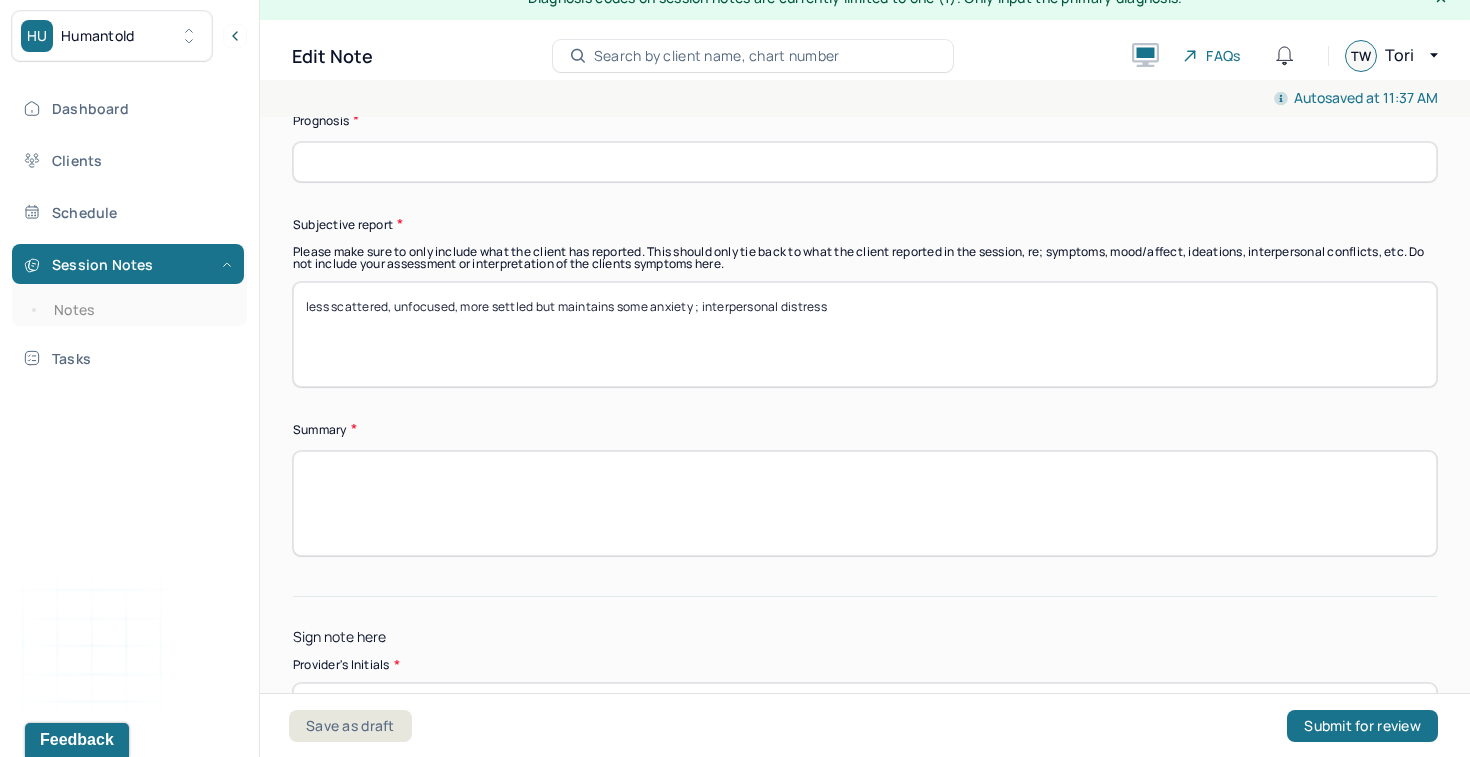click on "less scattered, unfocused, more settled but maintains some anxiety ; interpersoal distress" at bounding box center [865, 334] 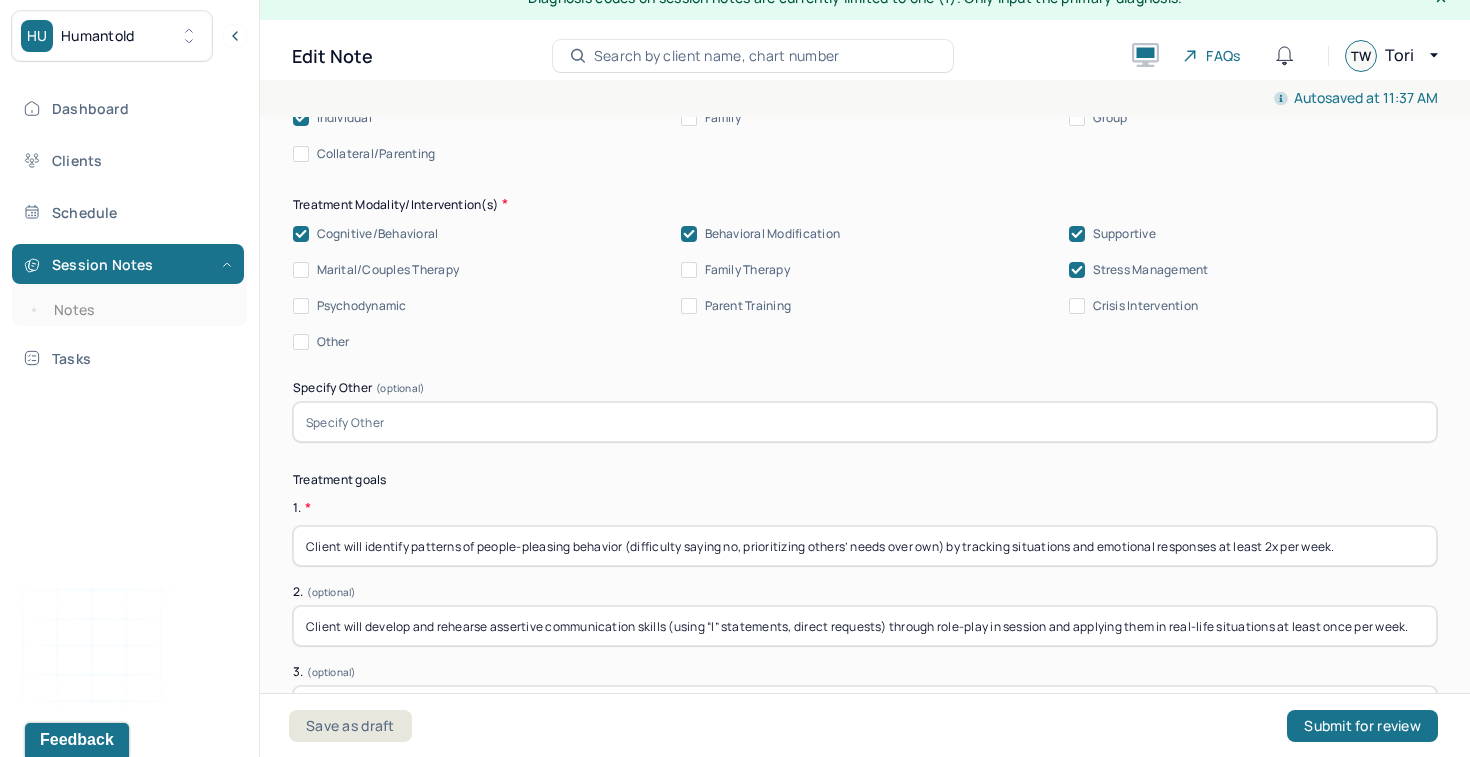 scroll, scrollTop: 4794, scrollLeft: 0, axis: vertical 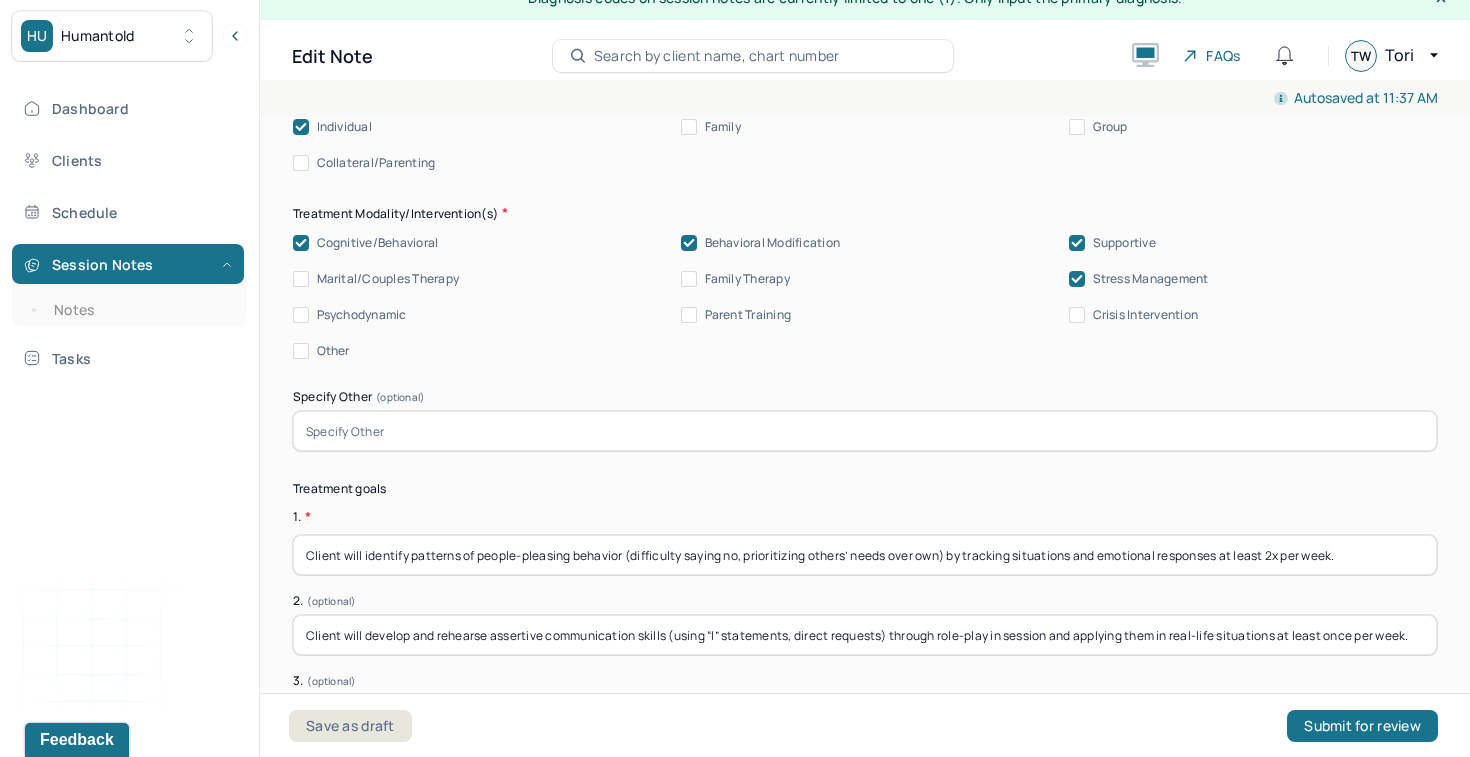 type on "less scattered, unfocused, more settled but maintains some anxiety ; interpersonal distress" 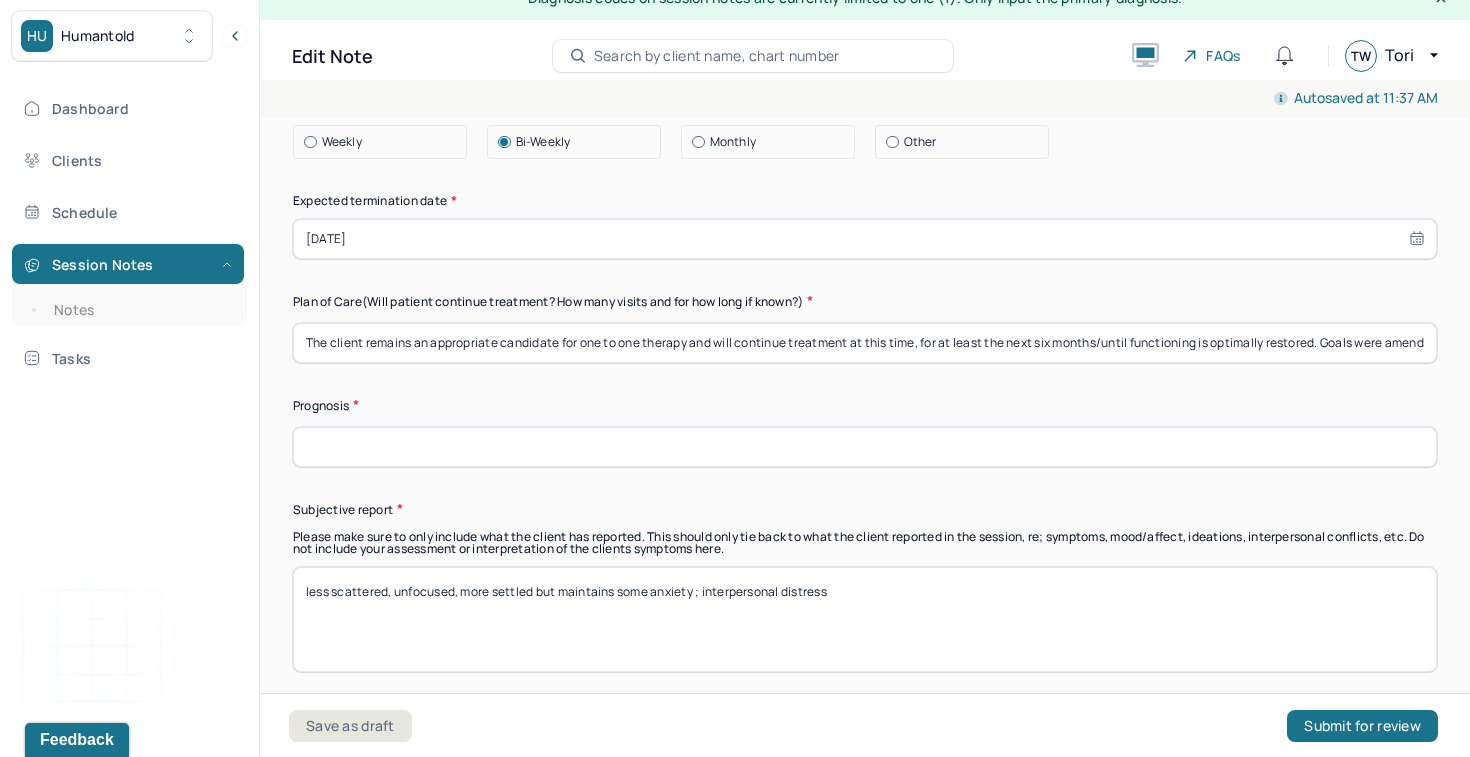 scroll, scrollTop: 5627, scrollLeft: 0, axis: vertical 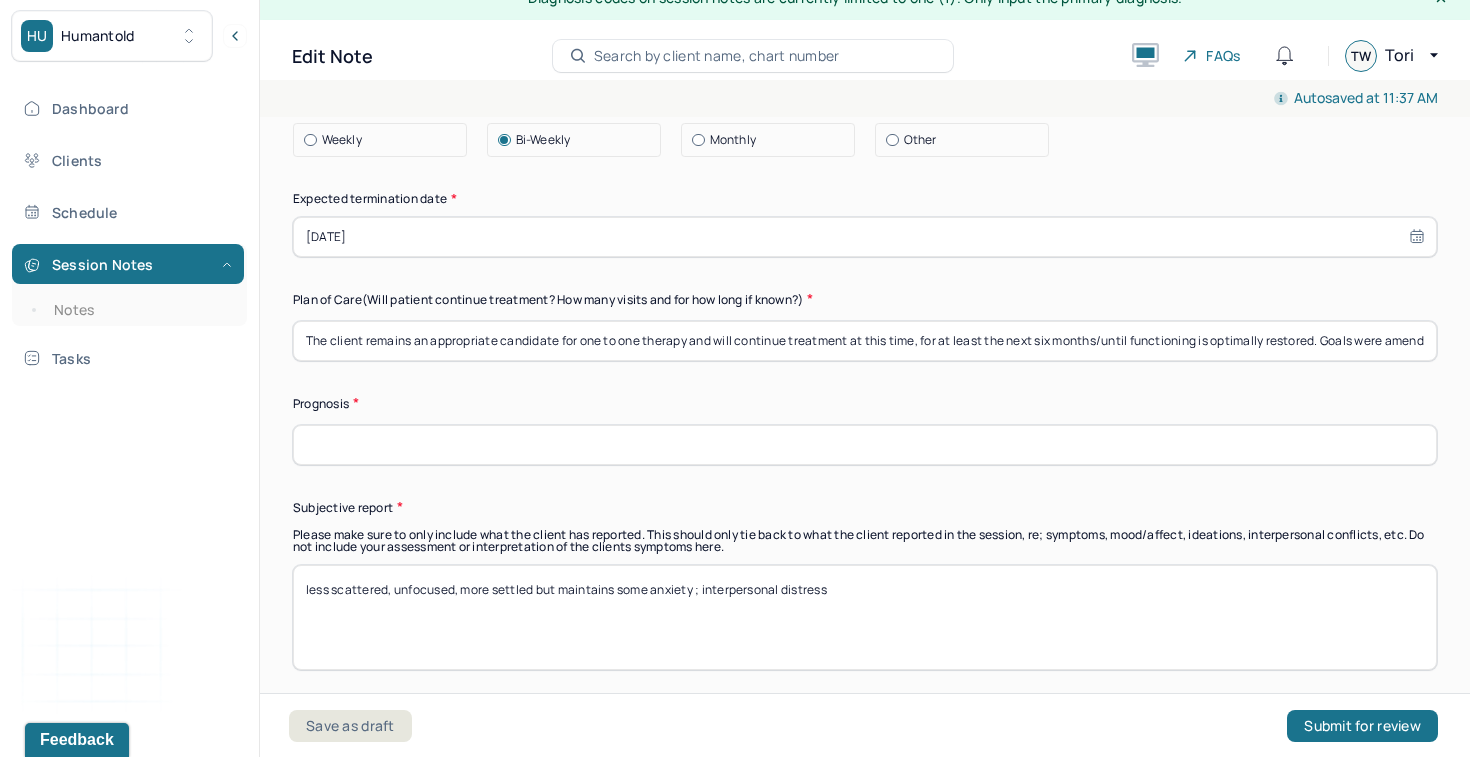 type on "Client will identify patterns of people-pleasing behavior (difficulty saying no, prioritizing others’ needs over own) by tracking situations and emotional responses at least twice per week." 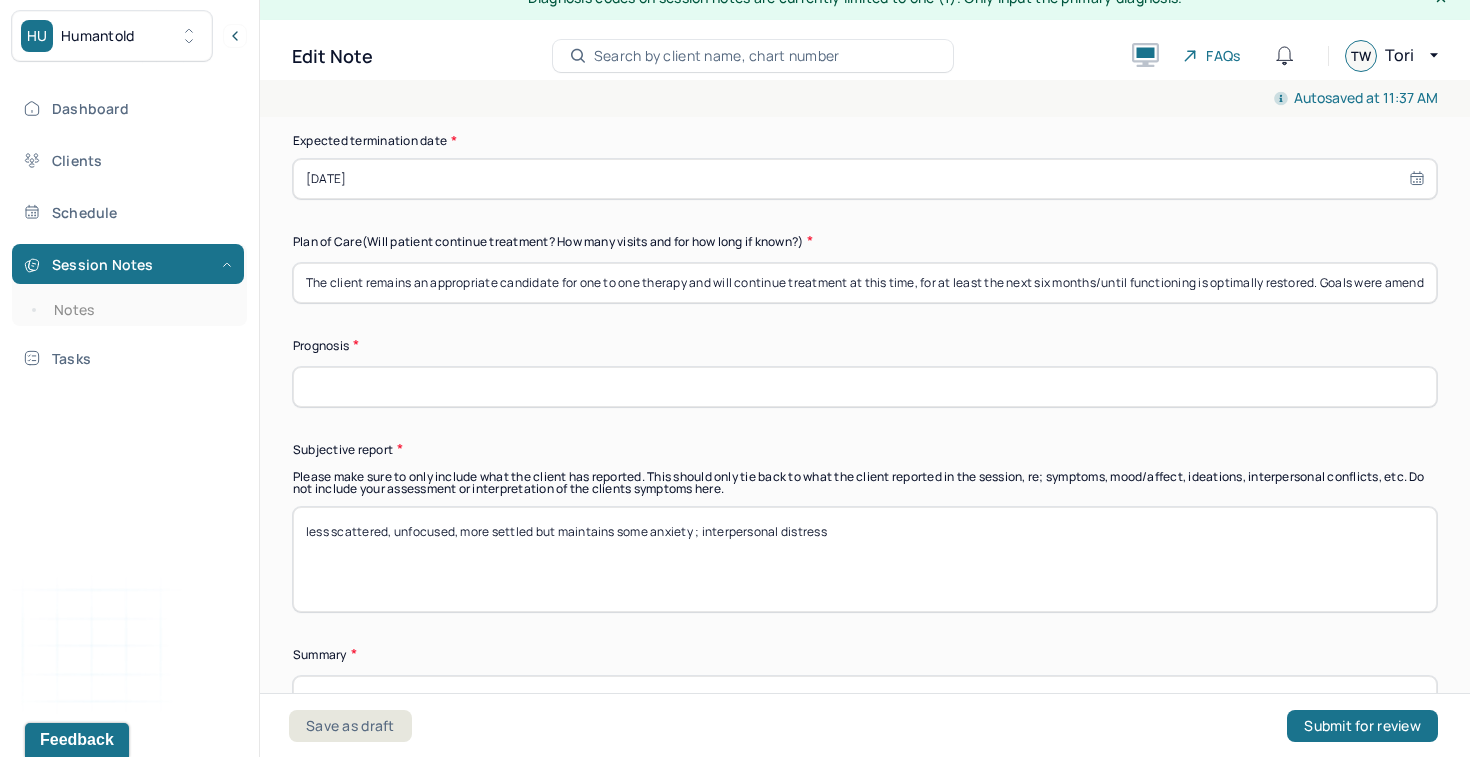 scroll, scrollTop: 5687, scrollLeft: 0, axis: vertical 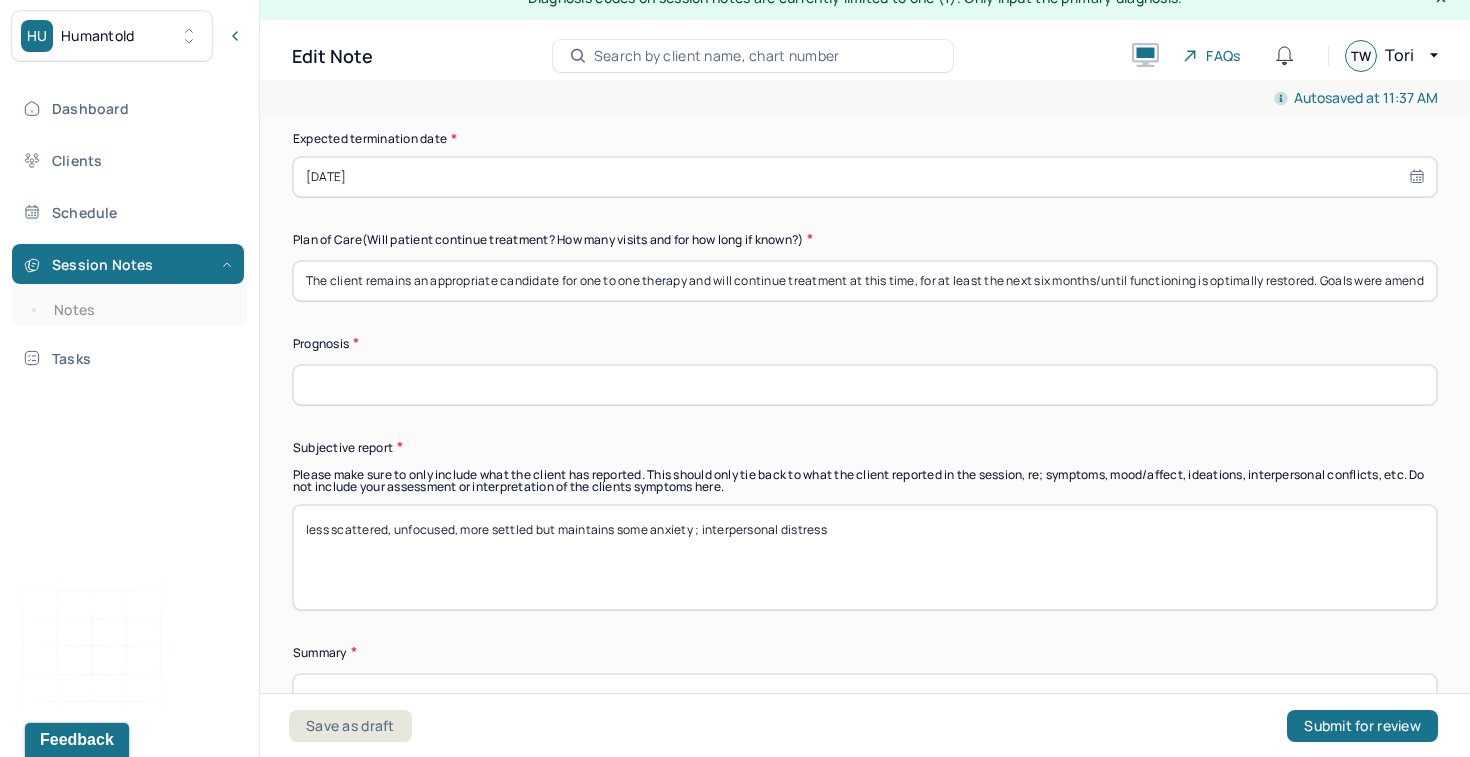 click on "Summary Present at session Patient Mother Stepfather Spouse Father Stepmother Partner Guardian Other Specify other person present (optional) Type of treatment recommended Individual Family Group Collateral/Parenting Treatment Modality/Intervention(s) Cognitive/Behavioral Behavioral Modification Supportive Marital/Couples Therapy Family Therapy Stress Management Psychodynamic Parent Training Crisis Intervention Other Specify Other (optional) Treatment goals 1. * Client will identify patterns of people-pleasing behavior (difficulty saying no, prioritizing others’ needs over own) by tracking situations and emotional responses at least twice per week. 2. (optional) Client will develop and rehearse assertive communication skills (using “I” statements, direct requests) through role-play in session and applying them in real-life situations at least once per week. 3. (optional) Medication updates * Frequency of sessions Weekly Bi-Weekly Monthly Other Expected termination date * [MONTH]/[DAY]/[YEAR] Plan of Care Prognosis" at bounding box center (865, -148) 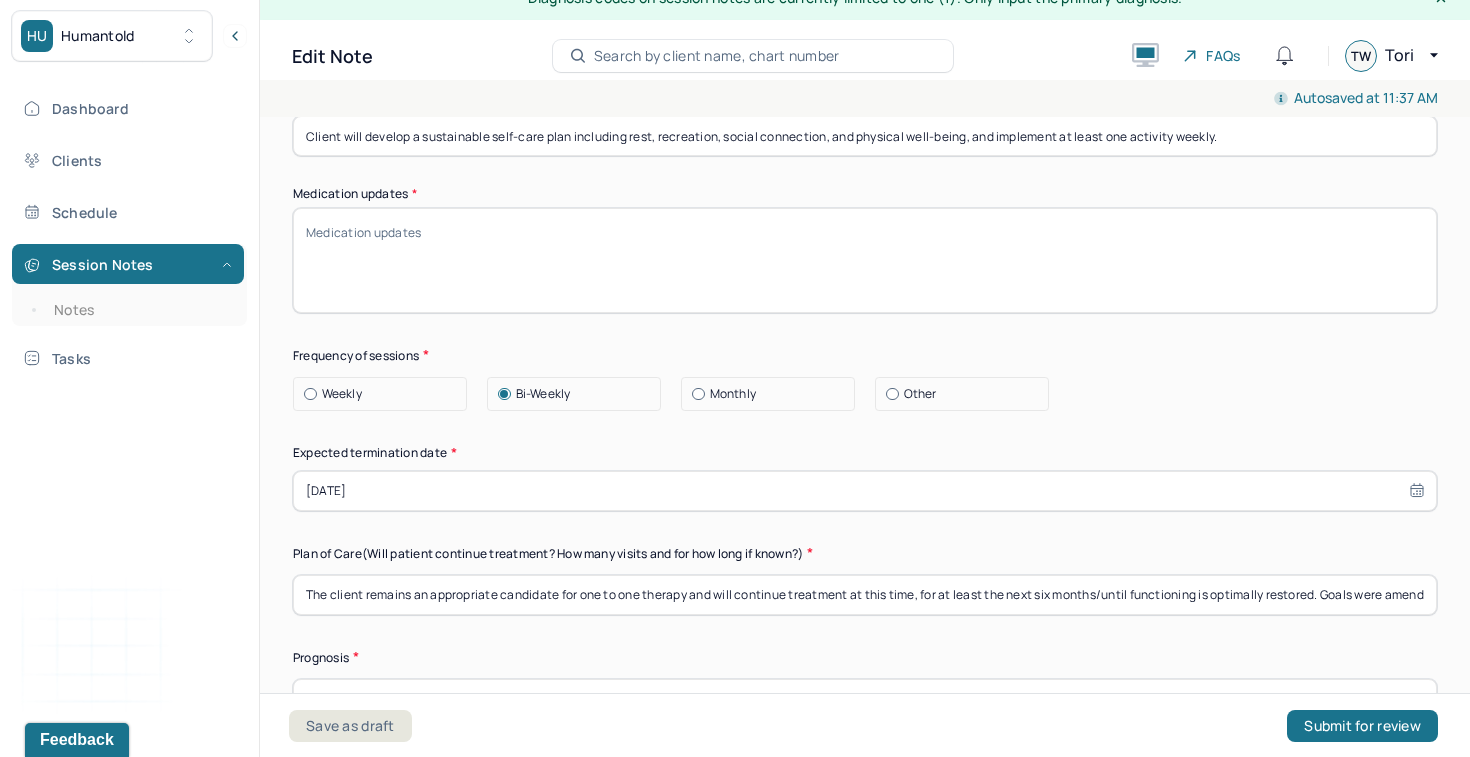 scroll, scrollTop: 5445, scrollLeft: 0, axis: vertical 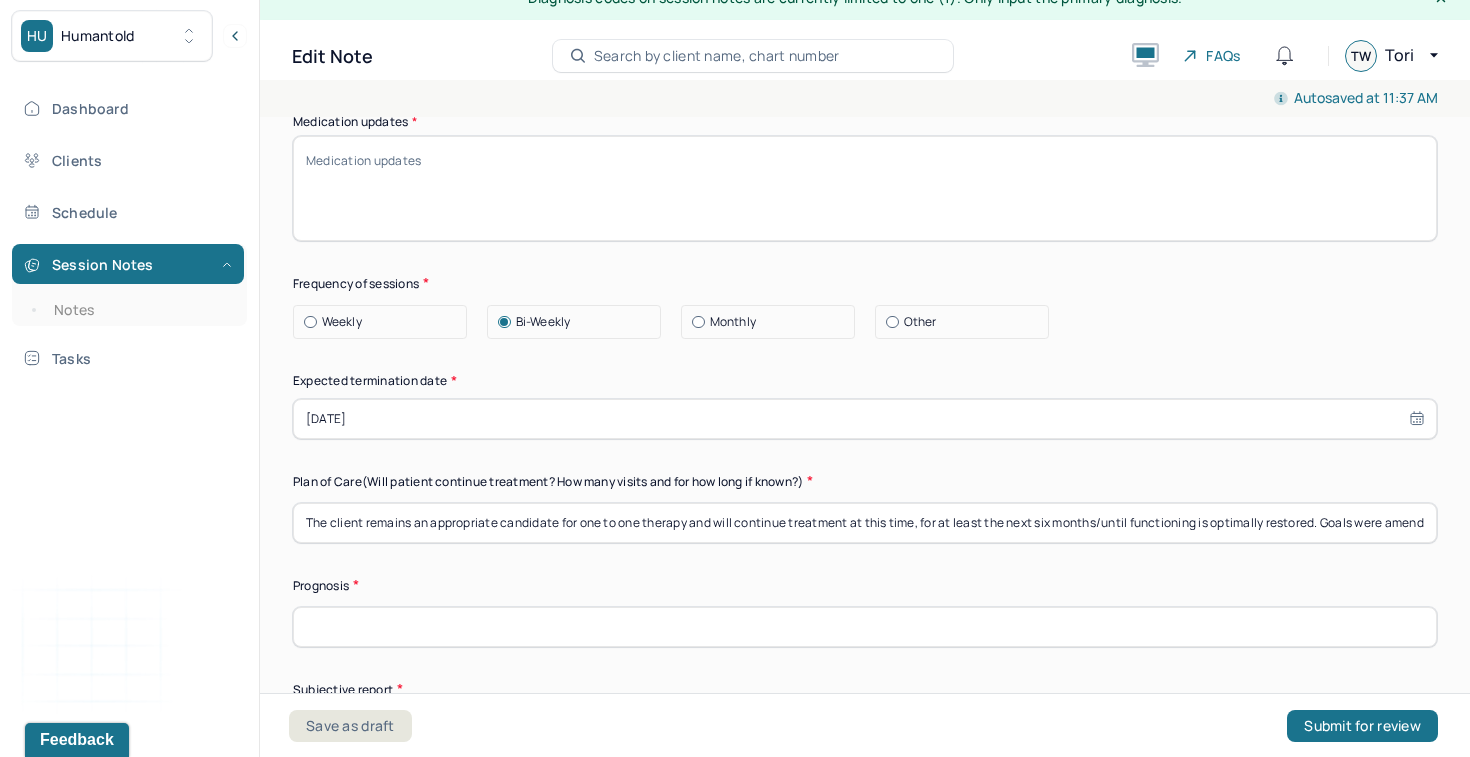 click on "The client remains an appropriate candidate for one to one therapy and will continue treatment at this time, for at least the next six months/until functioning is optimally restored. Goals were amended during this treatment review to reflect clients needs and change areas." at bounding box center [865, 523] 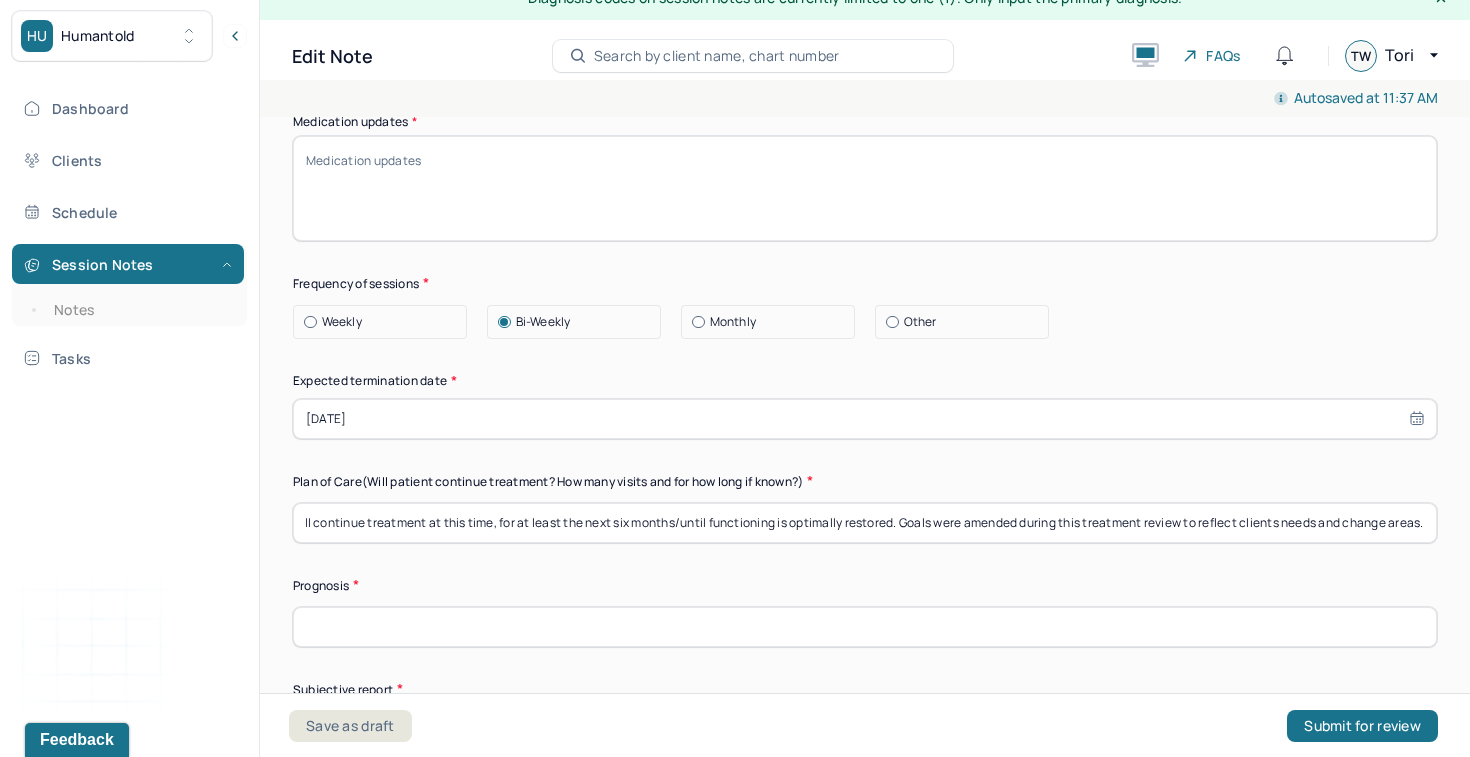 click on "Plan of Care (Will patient continue treatment? How many visits and for how long if known?)" at bounding box center (865, 481) 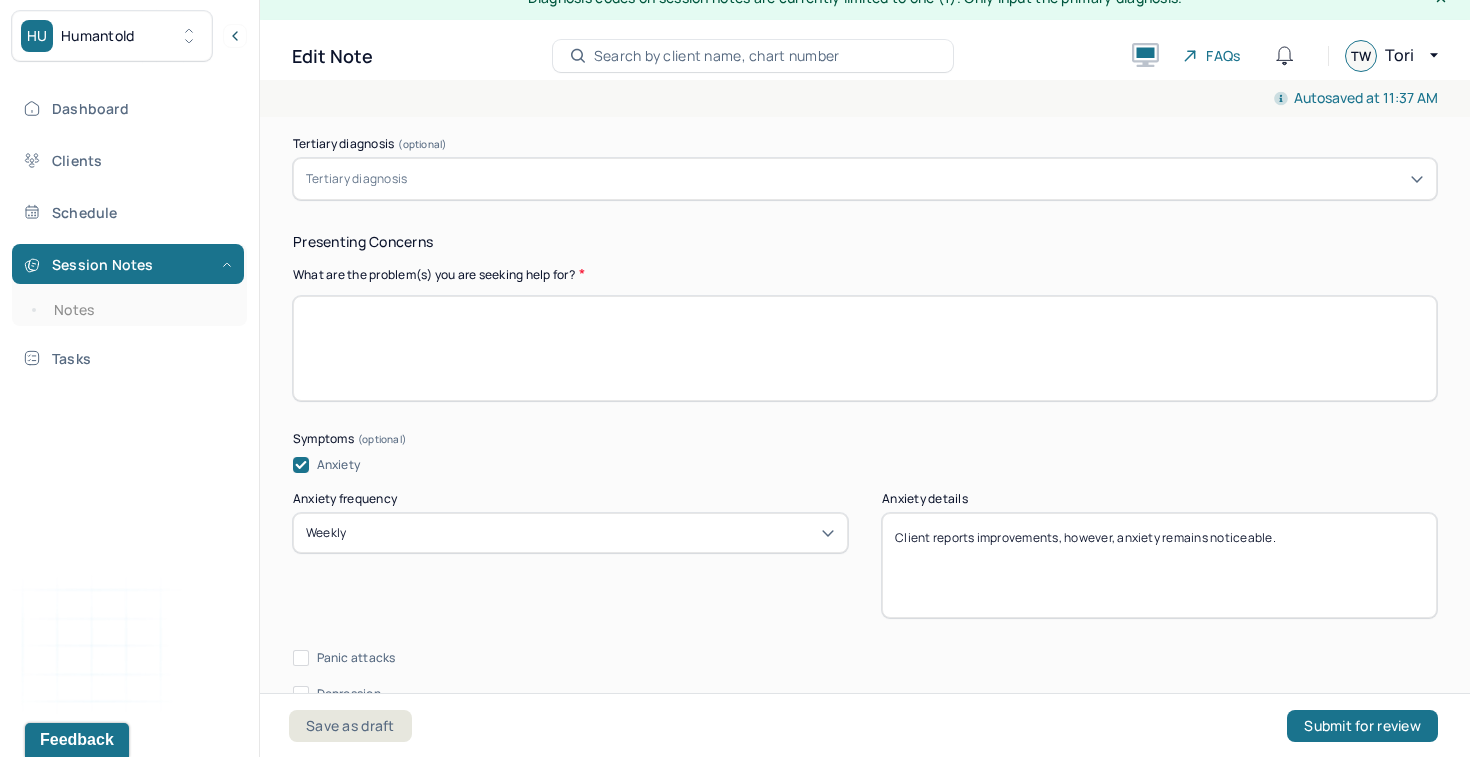 scroll, scrollTop: 829, scrollLeft: 0, axis: vertical 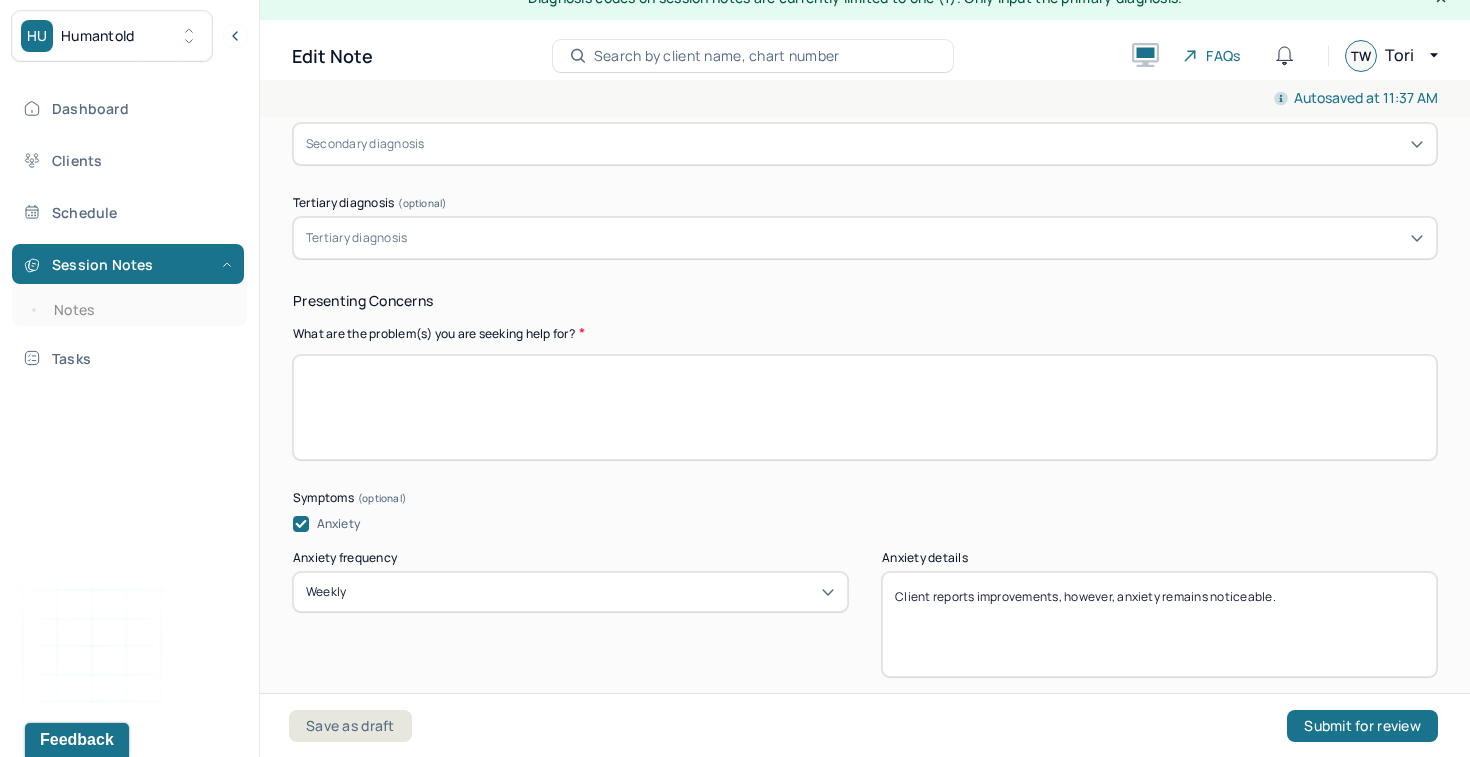 click at bounding box center [865, 407] 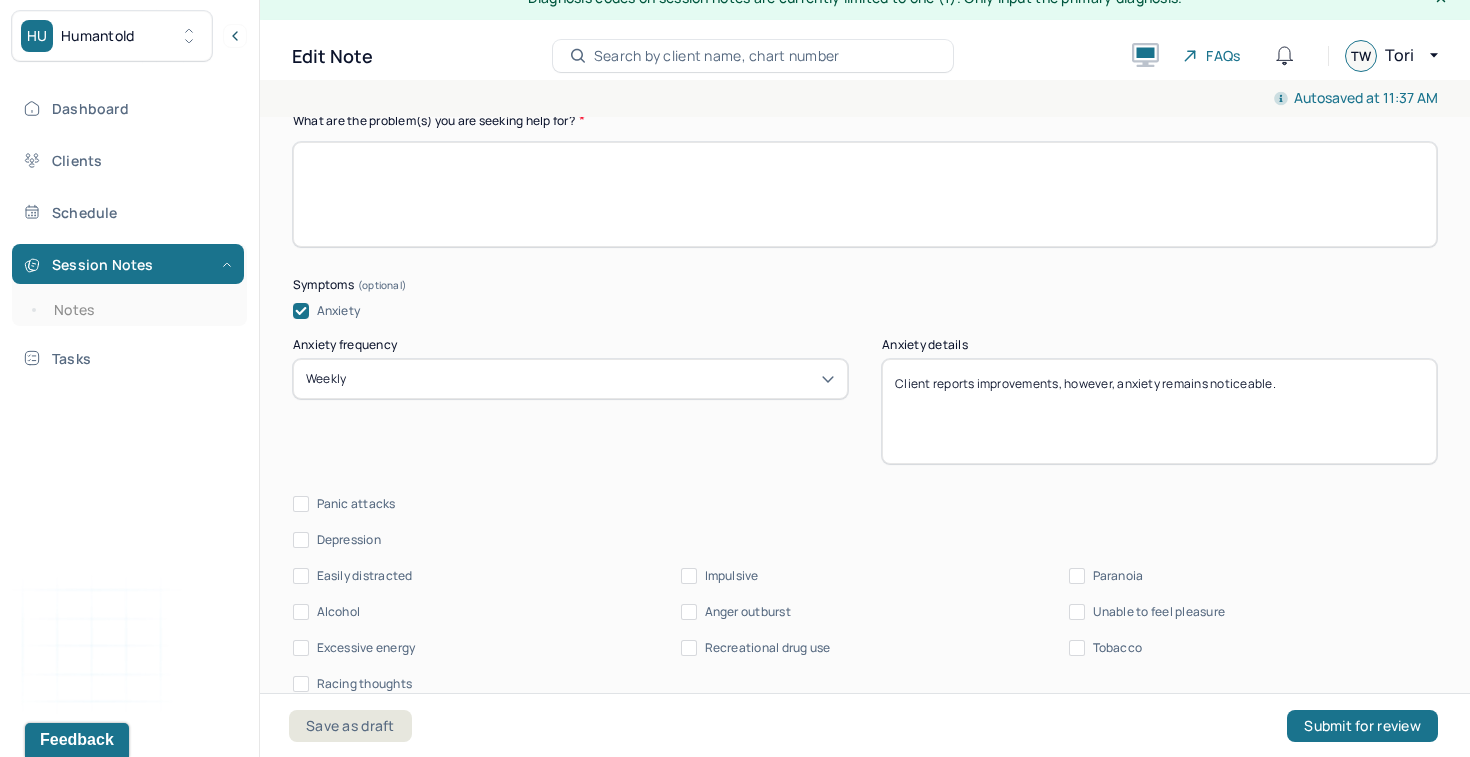 scroll, scrollTop: 1030, scrollLeft: 0, axis: vertical 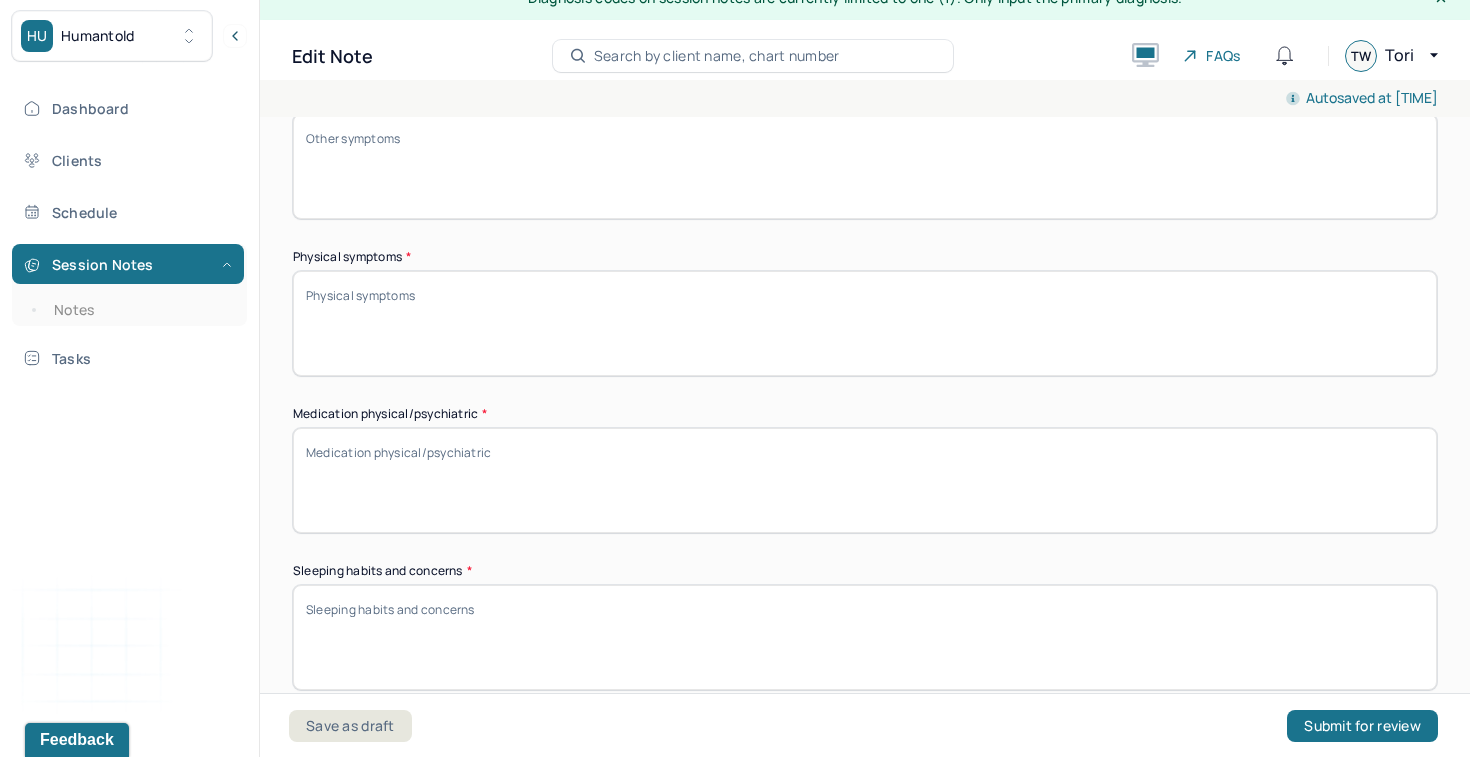 type on "improving assertiveness/boundary setting, self-care, and addressing people pleasing behaviors." 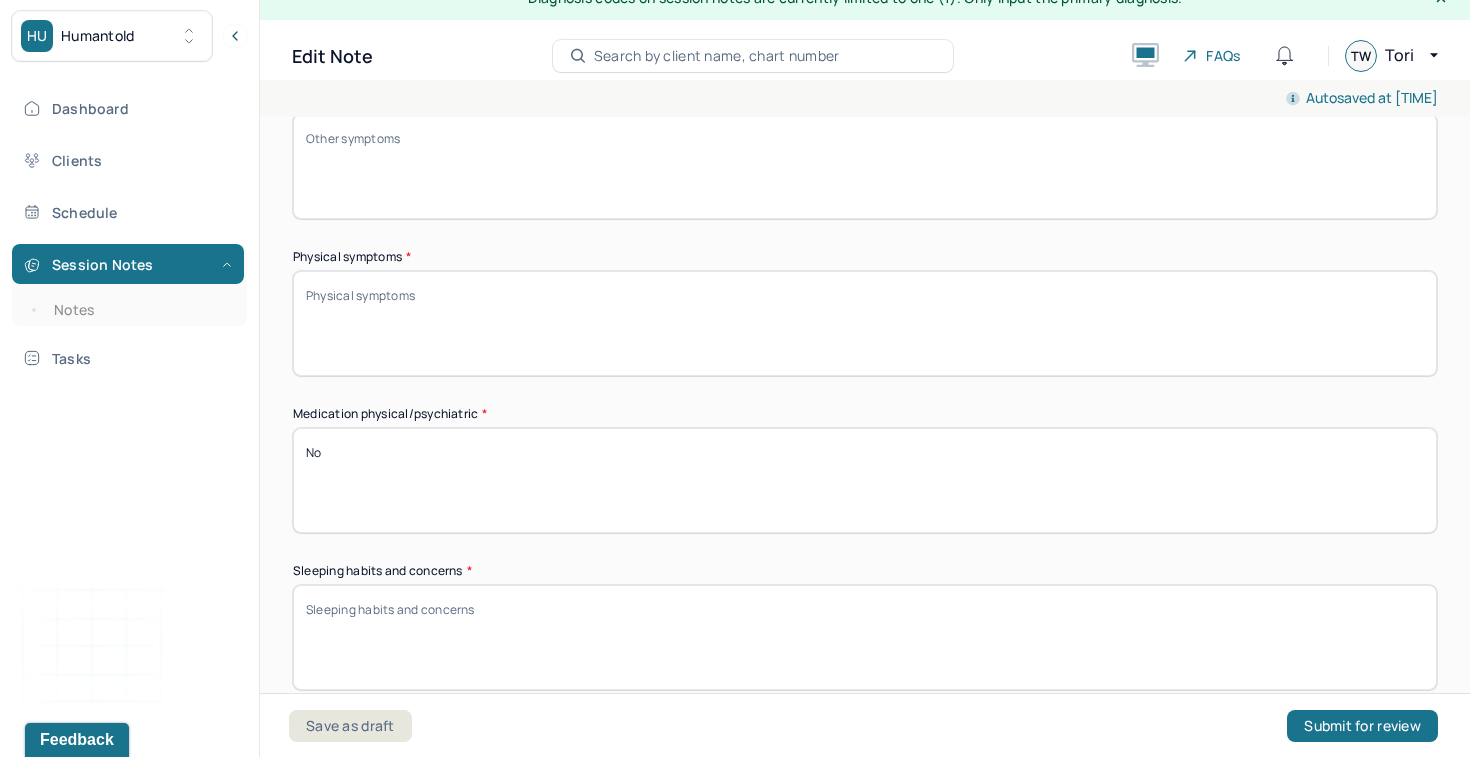 type on "N" 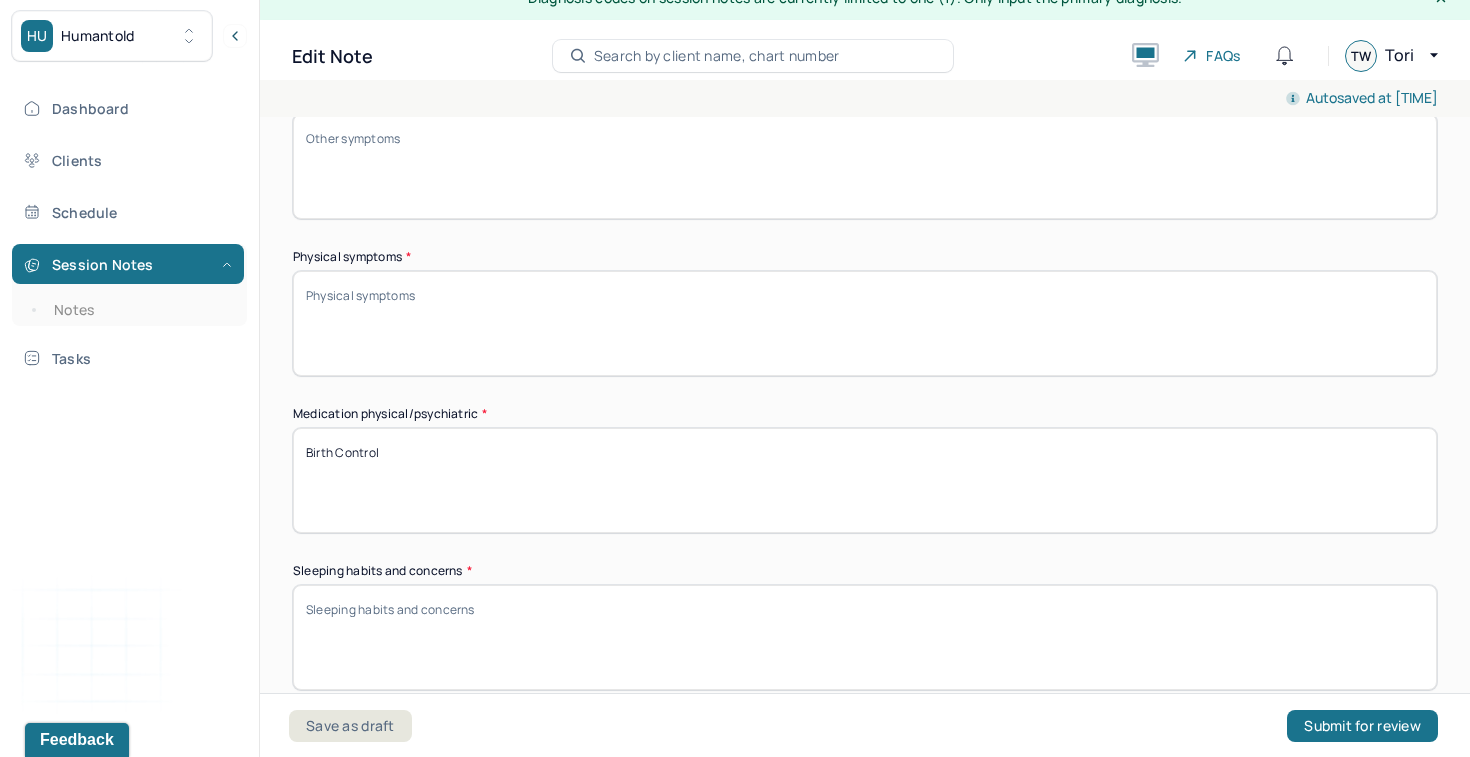 type on "Birth Control" 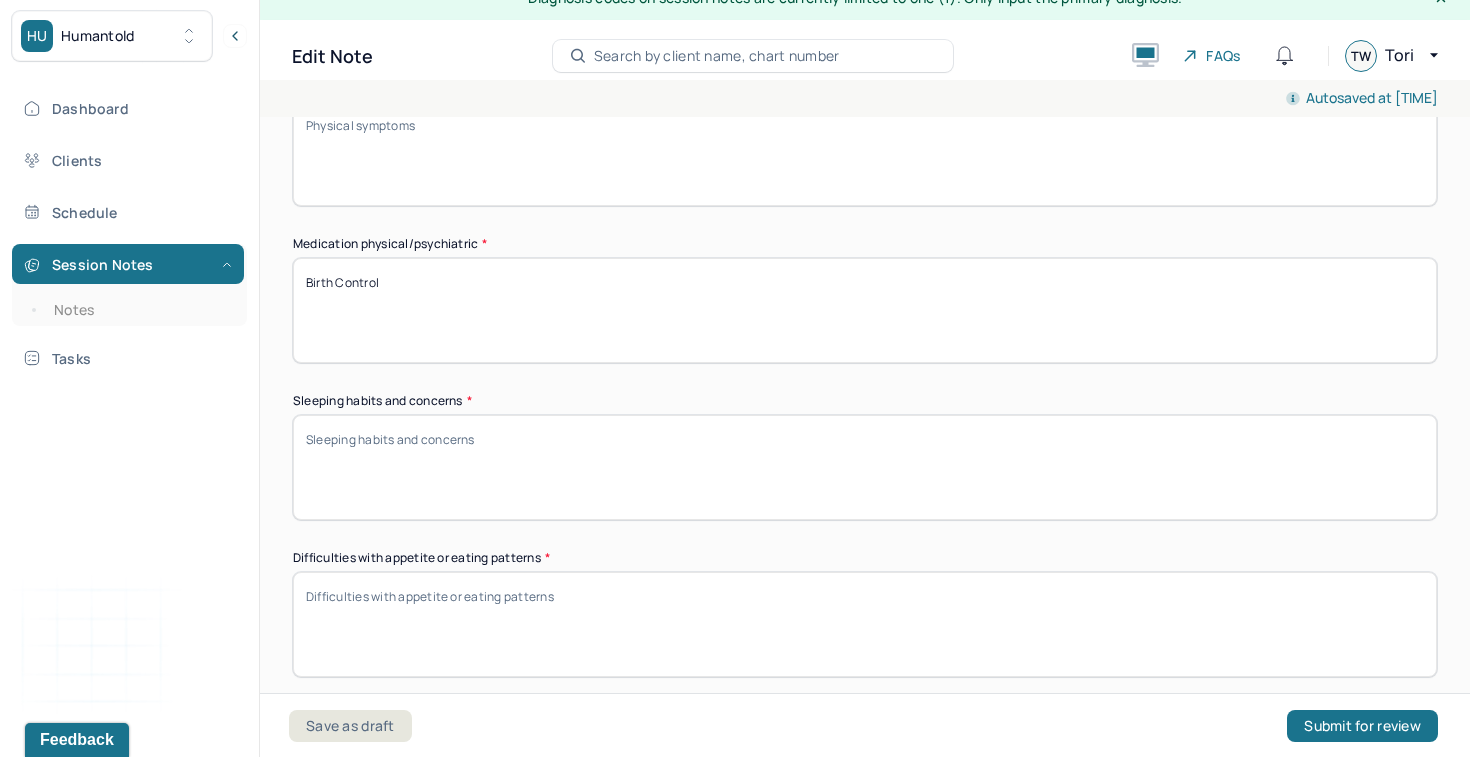 scroll, scrollTop: 1864, scrollLeft: 0, axis: vertical 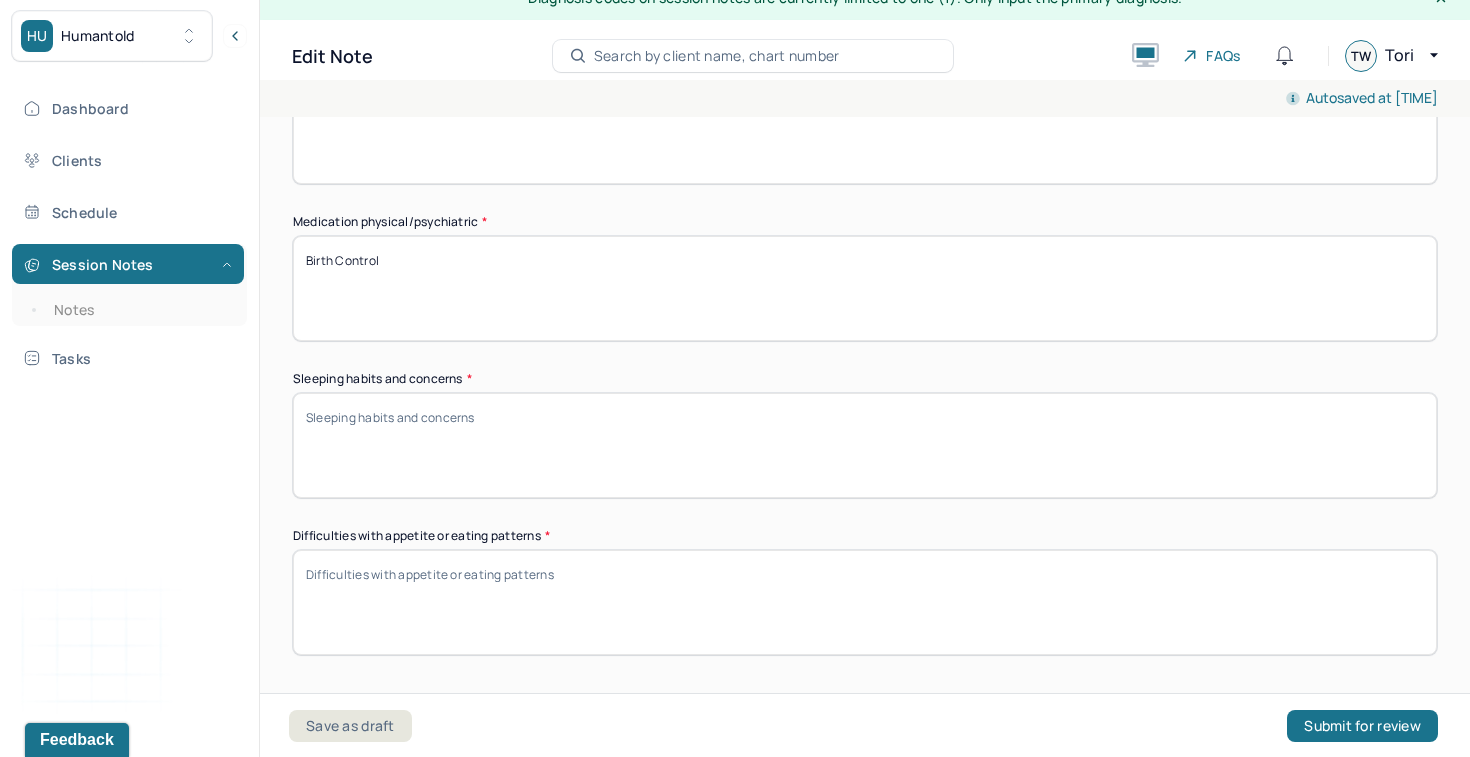 click on "Sleeping habits and concerns *" at bounding box center [865, 445] 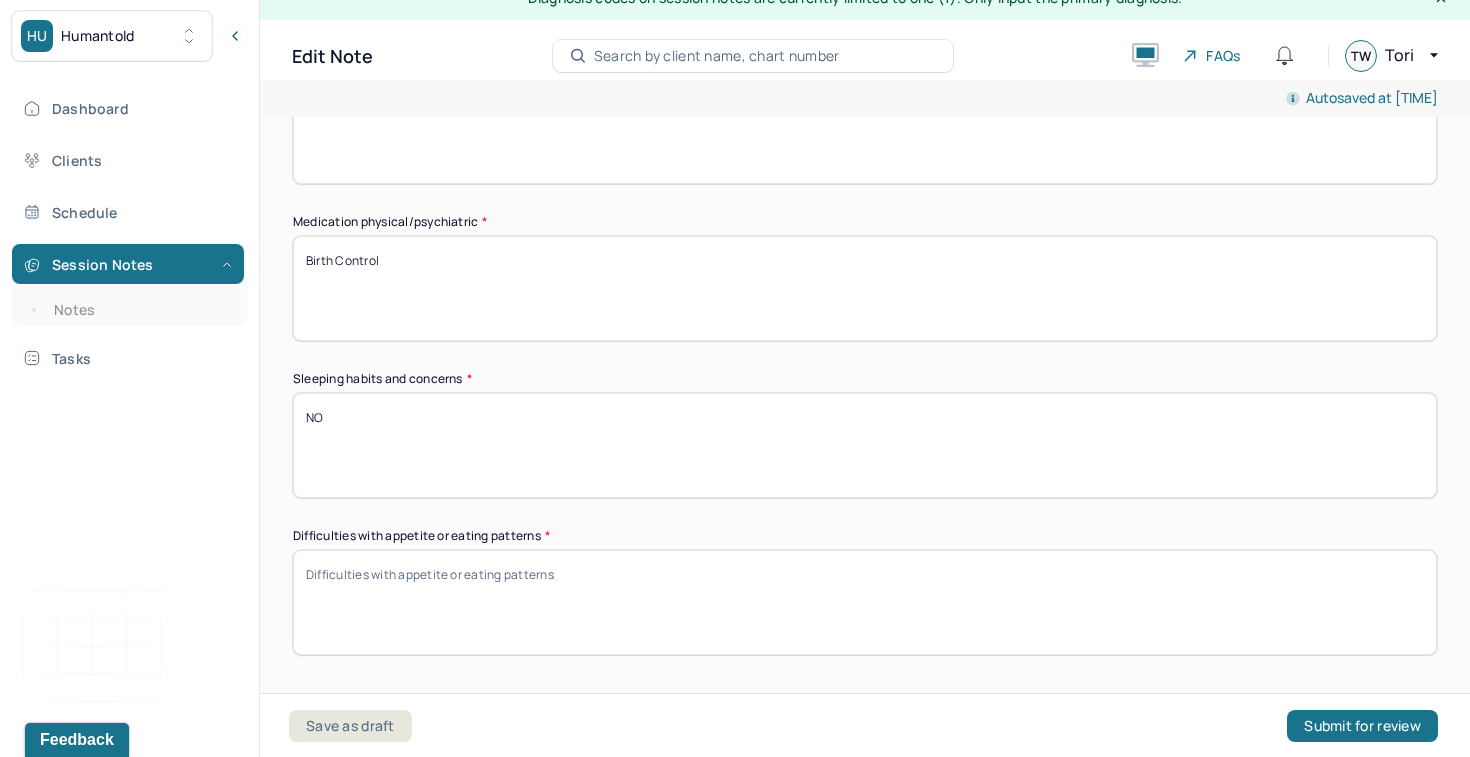 type on "N" 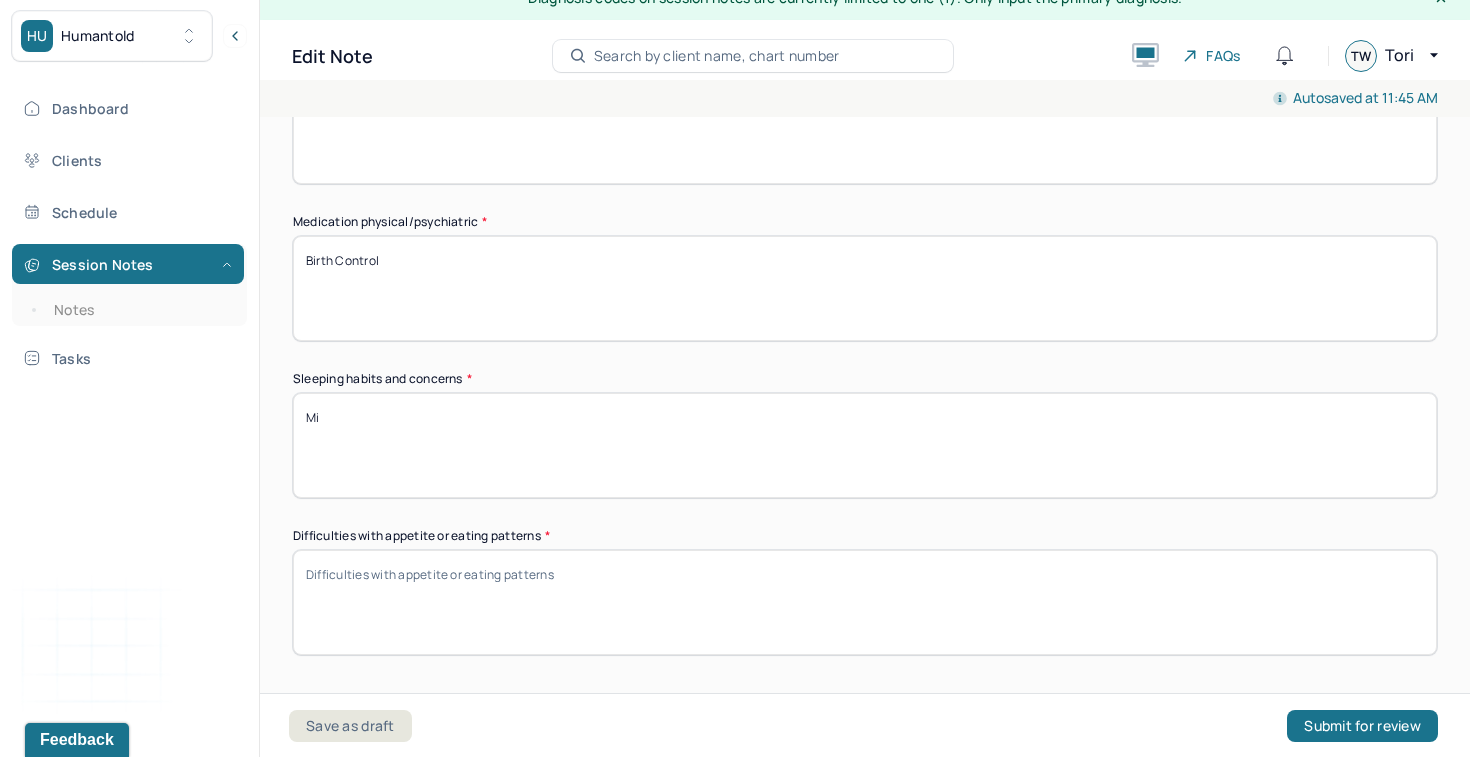 type on "M" 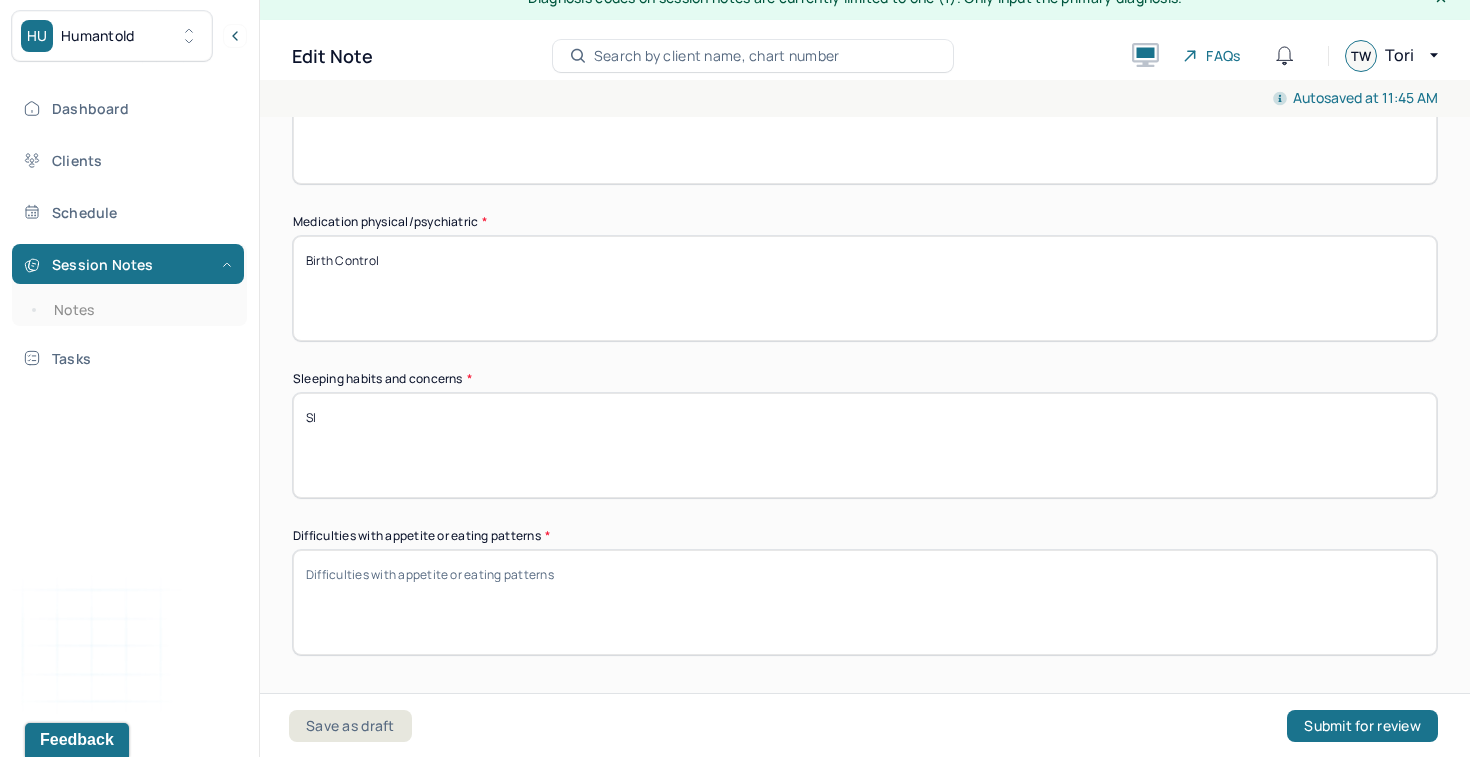 type on "S" 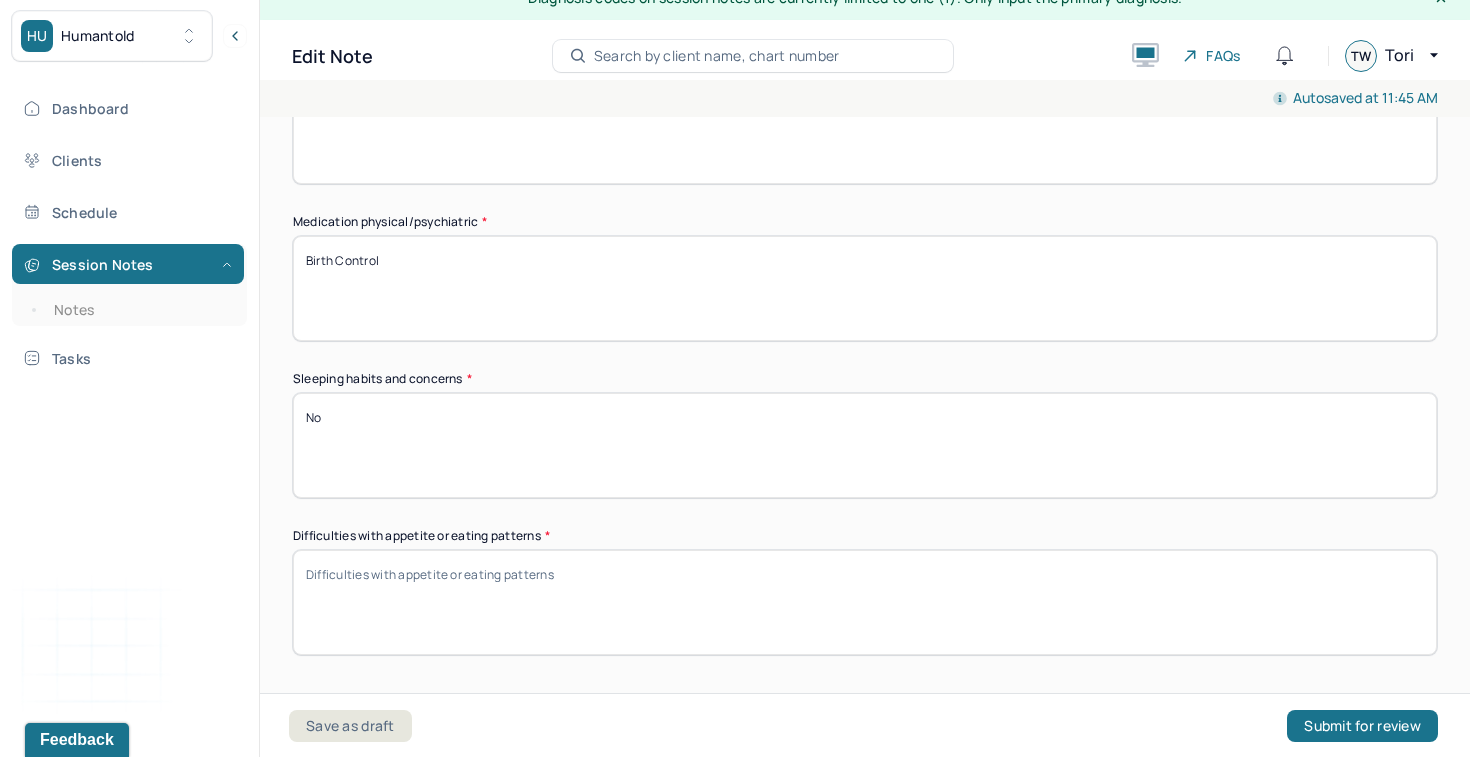 type on "N" 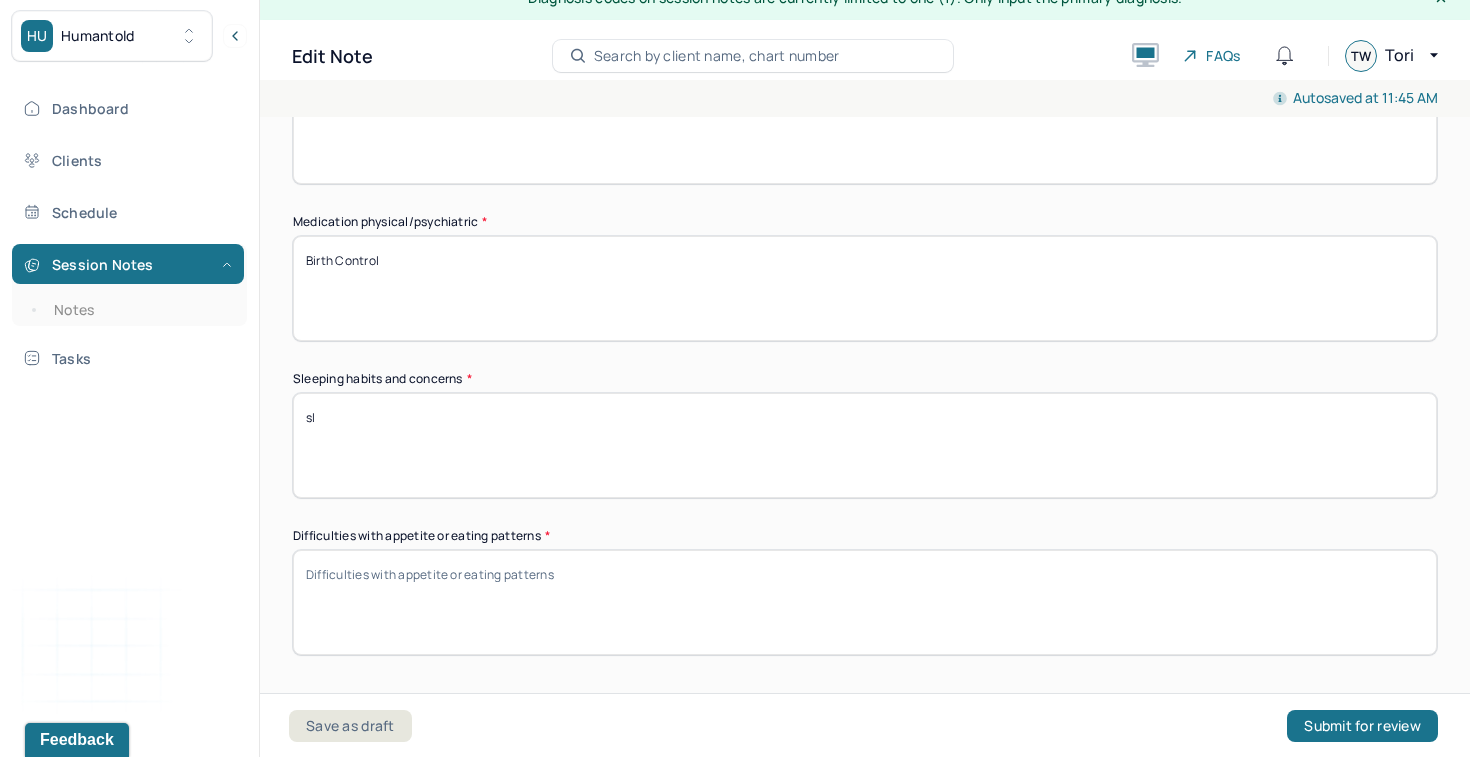 type on "s" 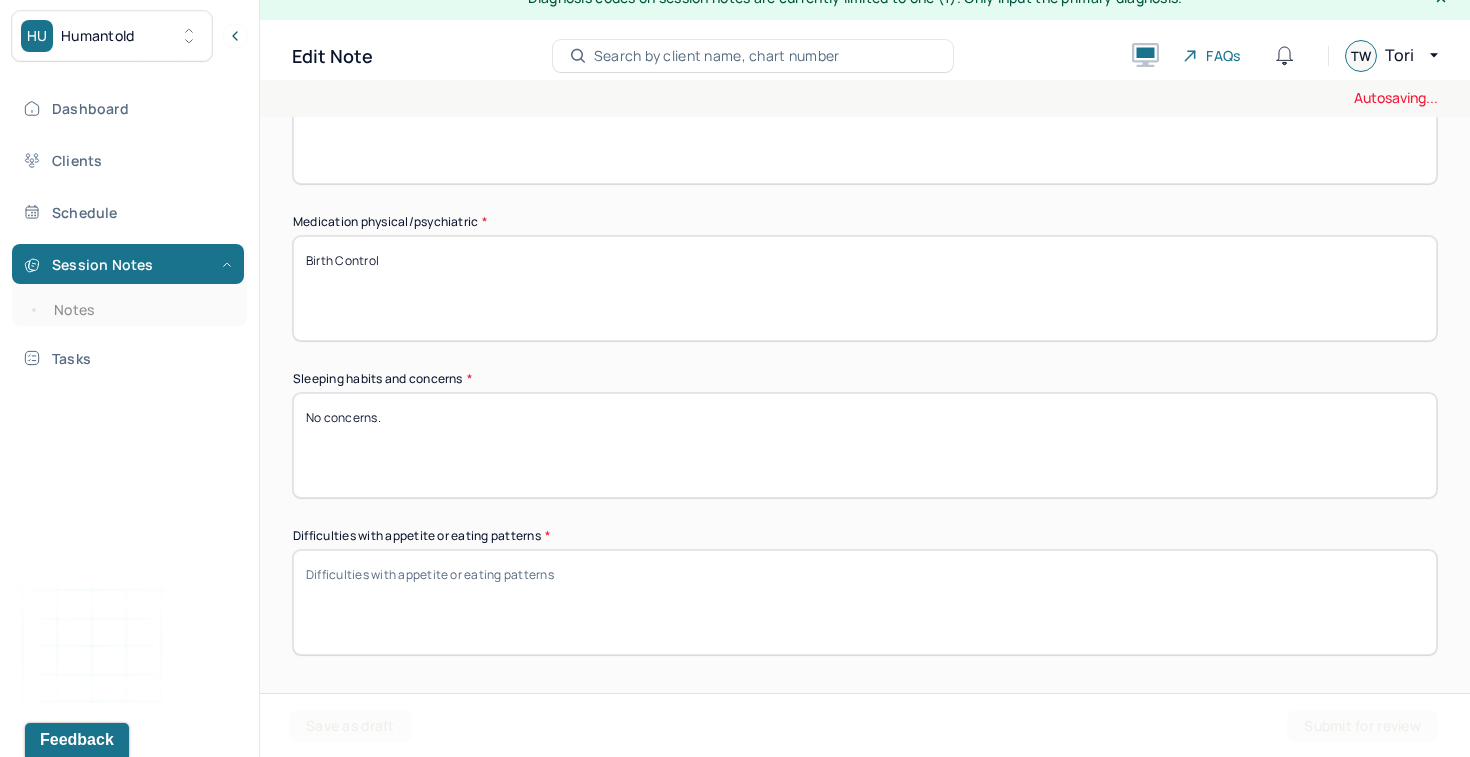 type on "No concerns." 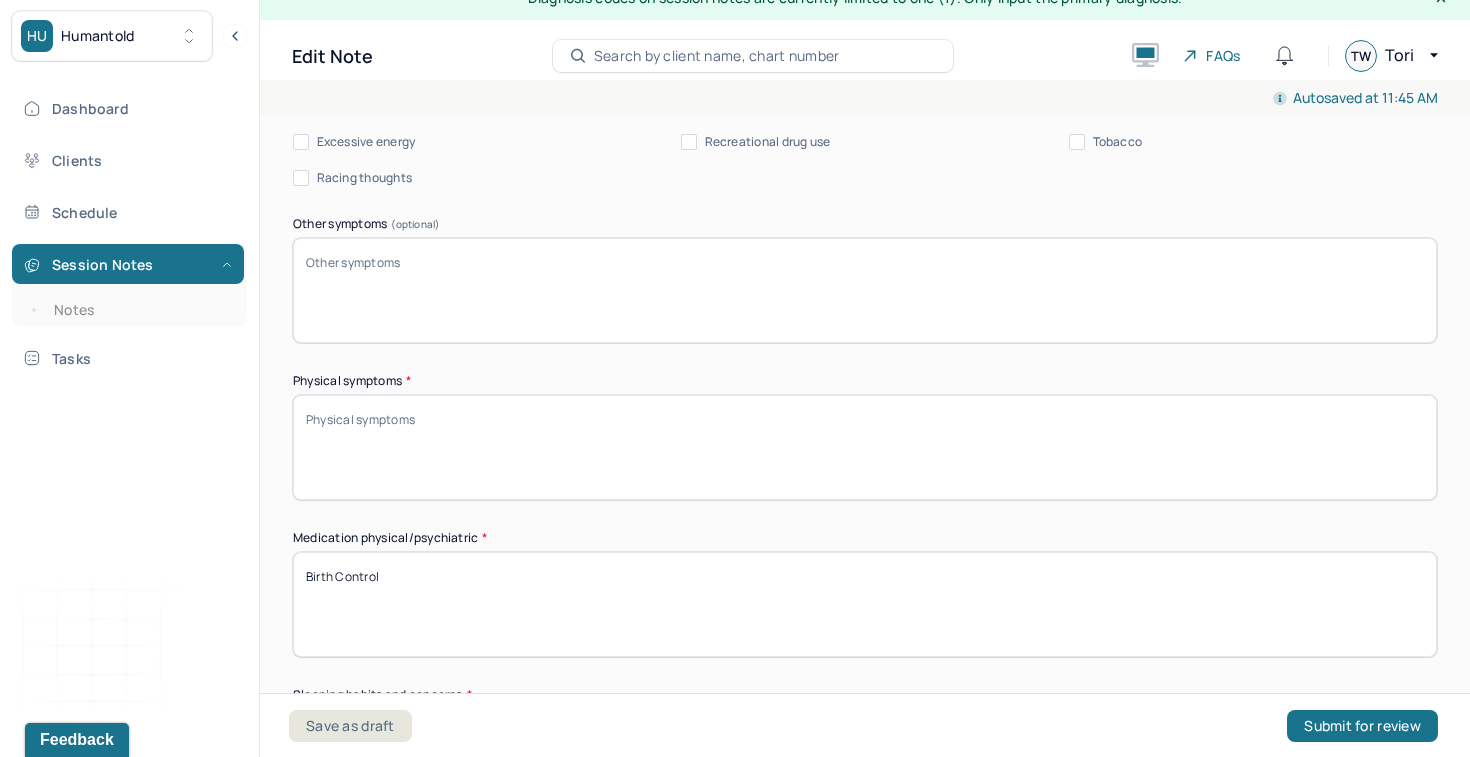 scroll, scrollTop: 1547, scrollLeft: 0, axis: vertical 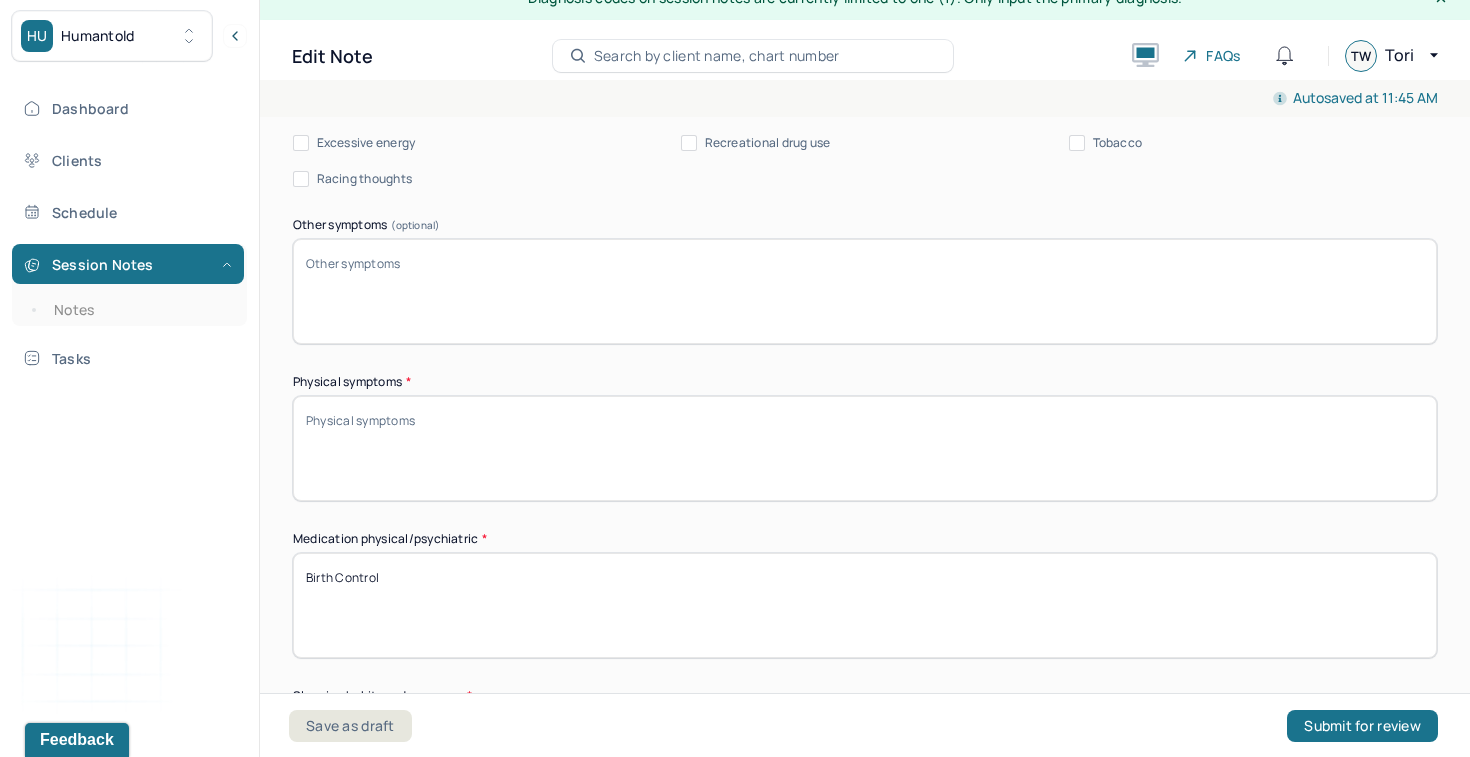 type on "No concerns." 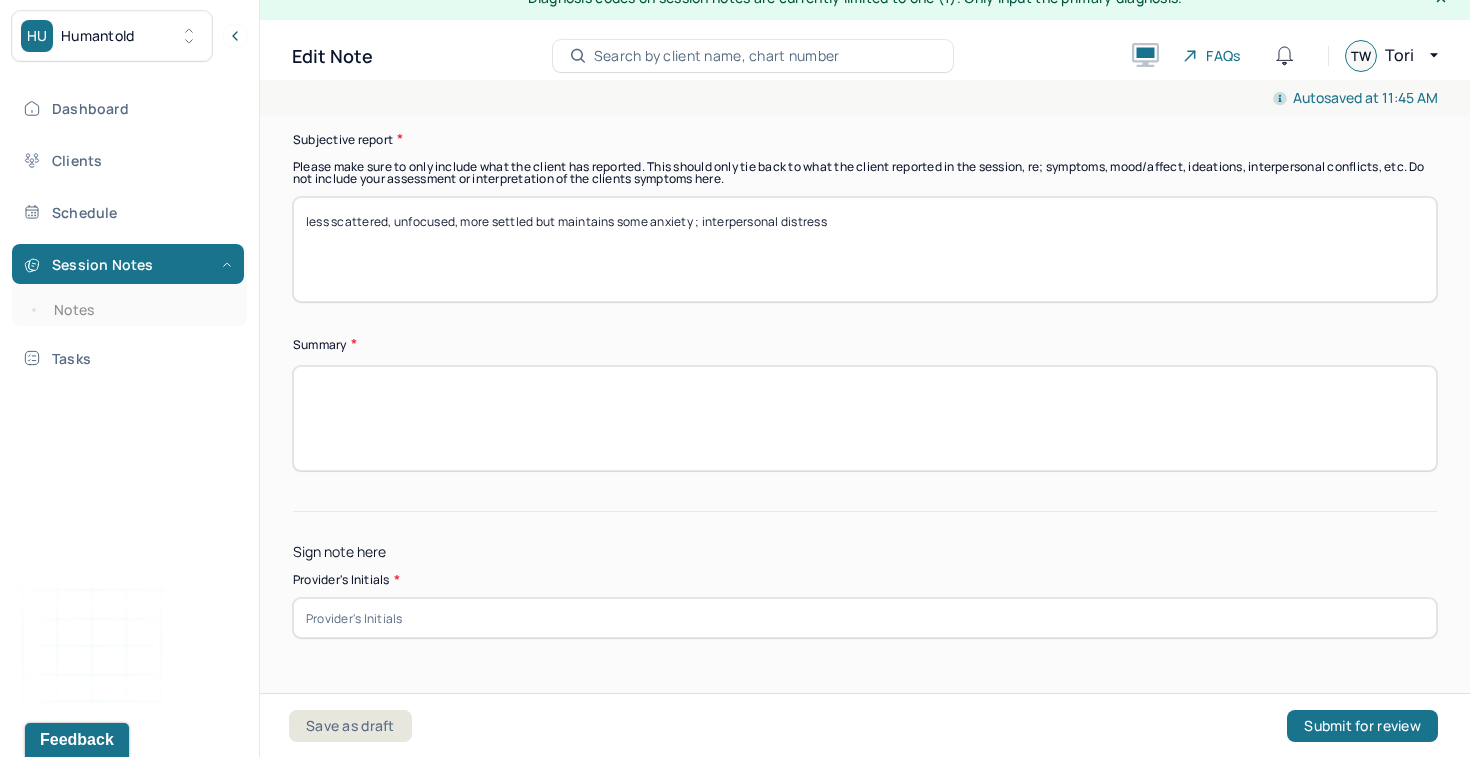 scroll, scrollTop: 6018, scrollLeft: 0, axis: vertical 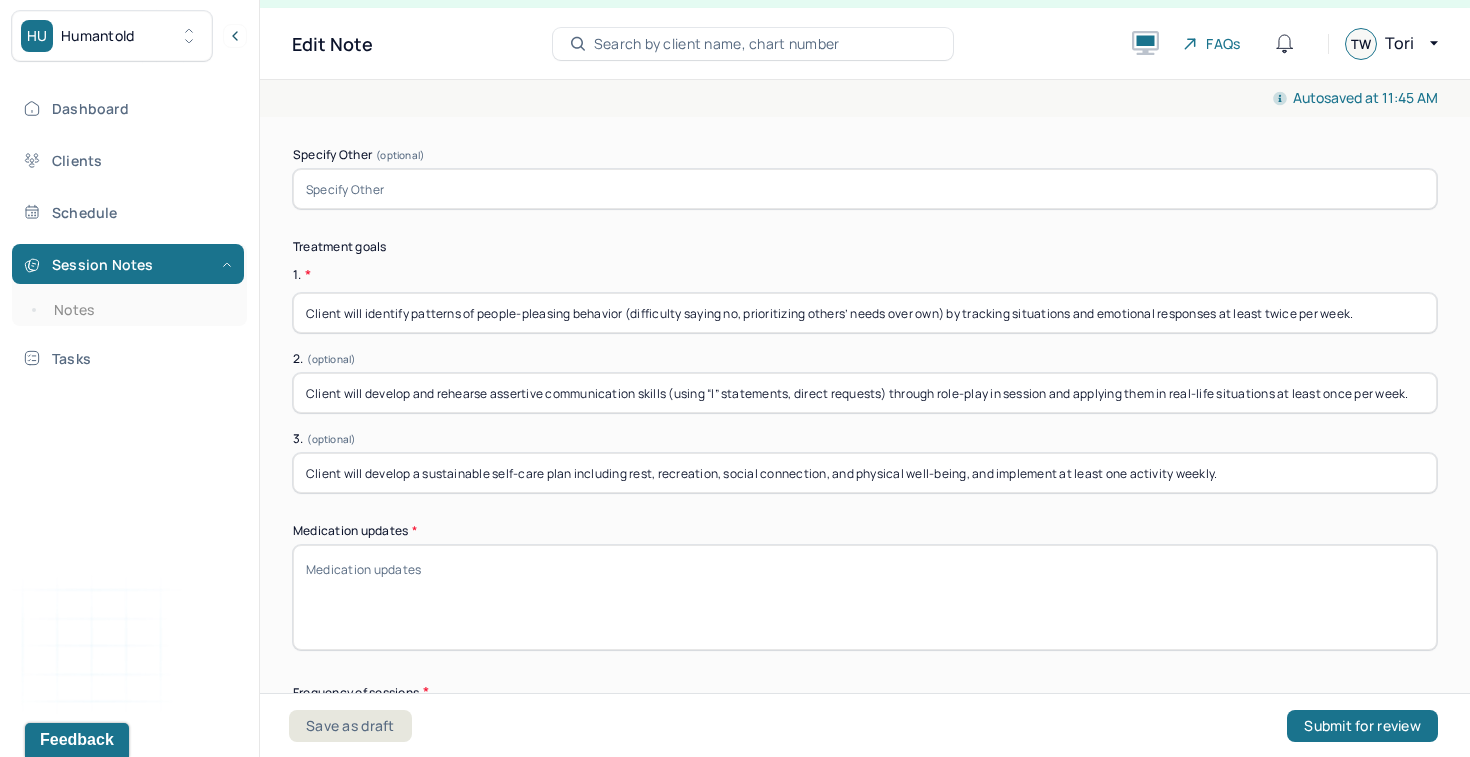 type on "N/A" 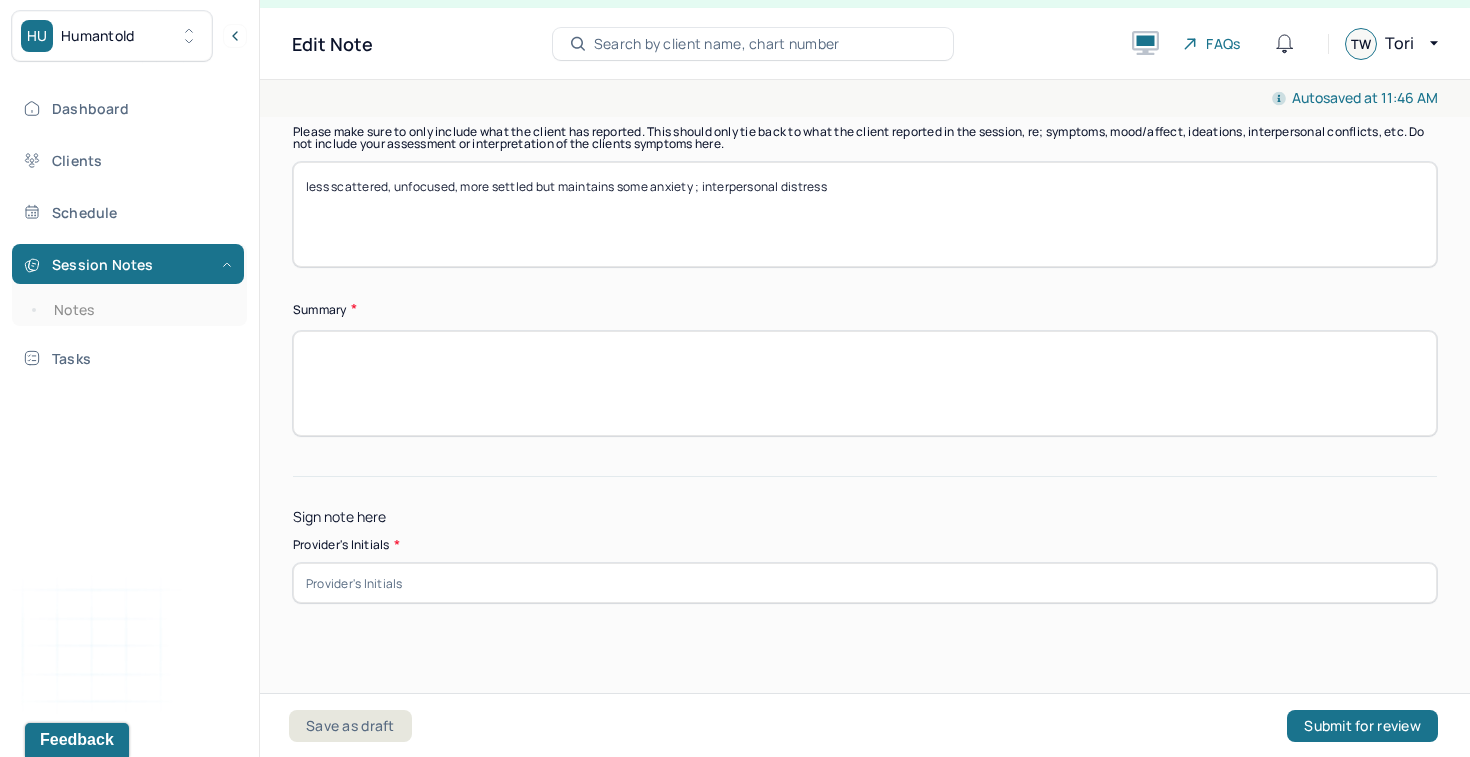scroll, scrollTop: 5399, scrollLeft: 0, axis: vertical 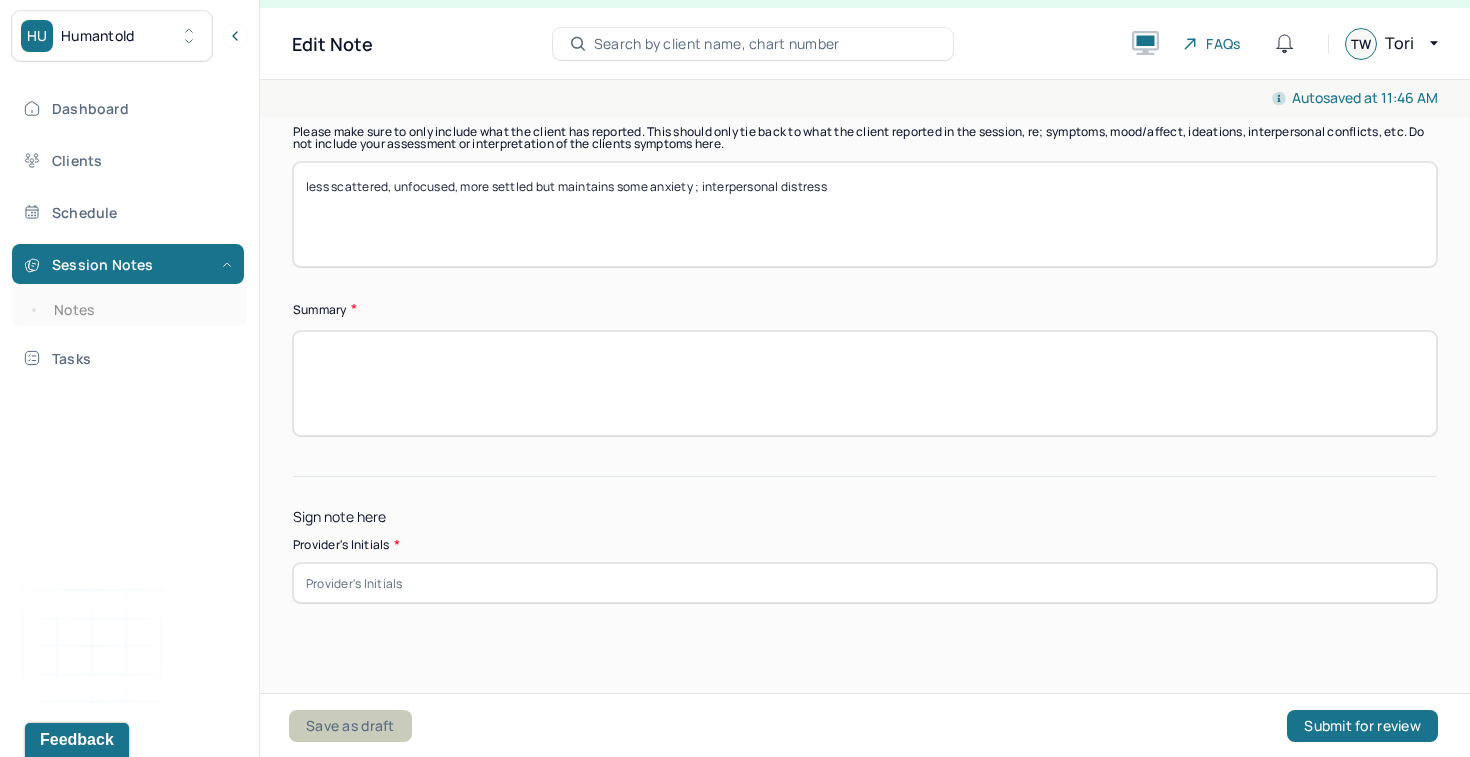 type on "Birth Control" 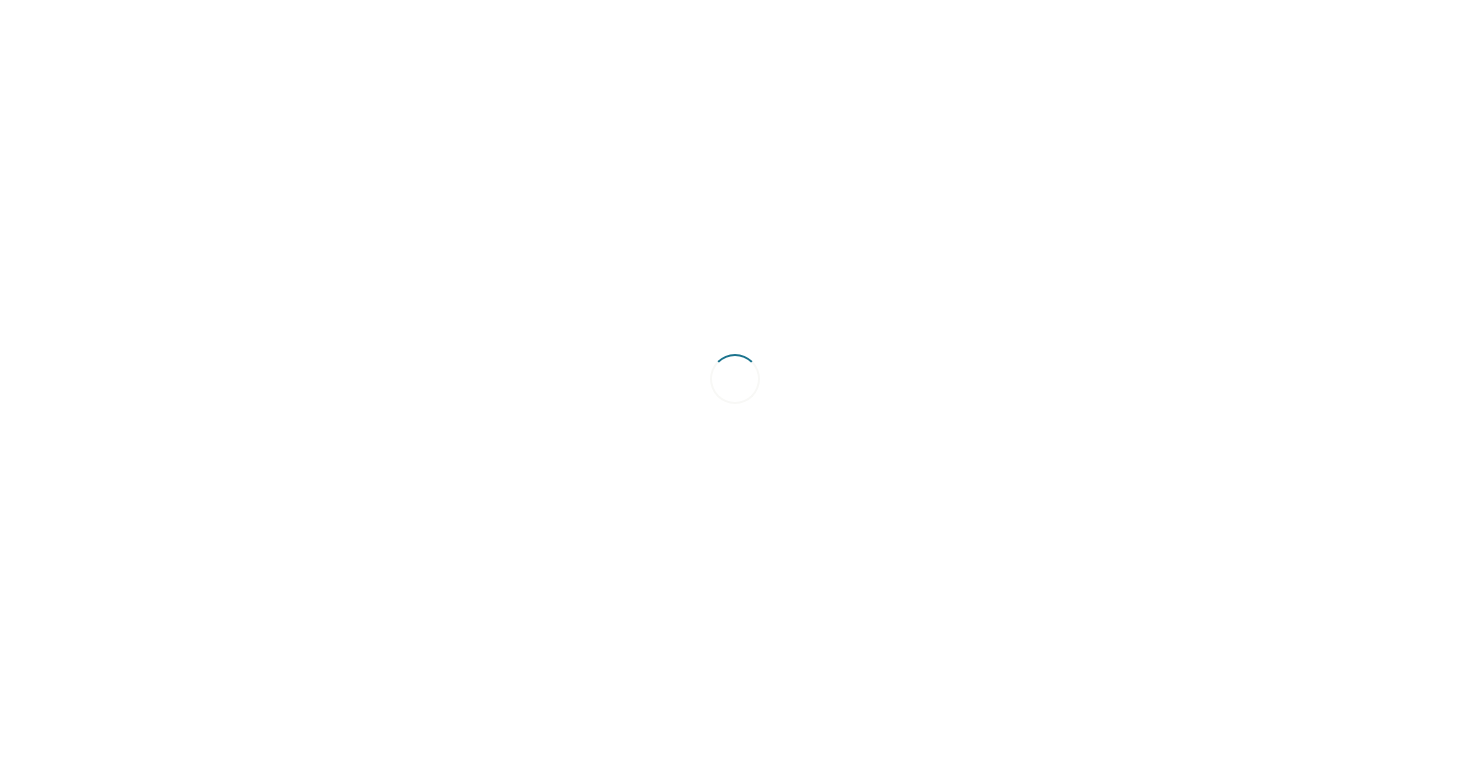 scroll, scrollTop: 0, scrollLeft: 0, axis: both 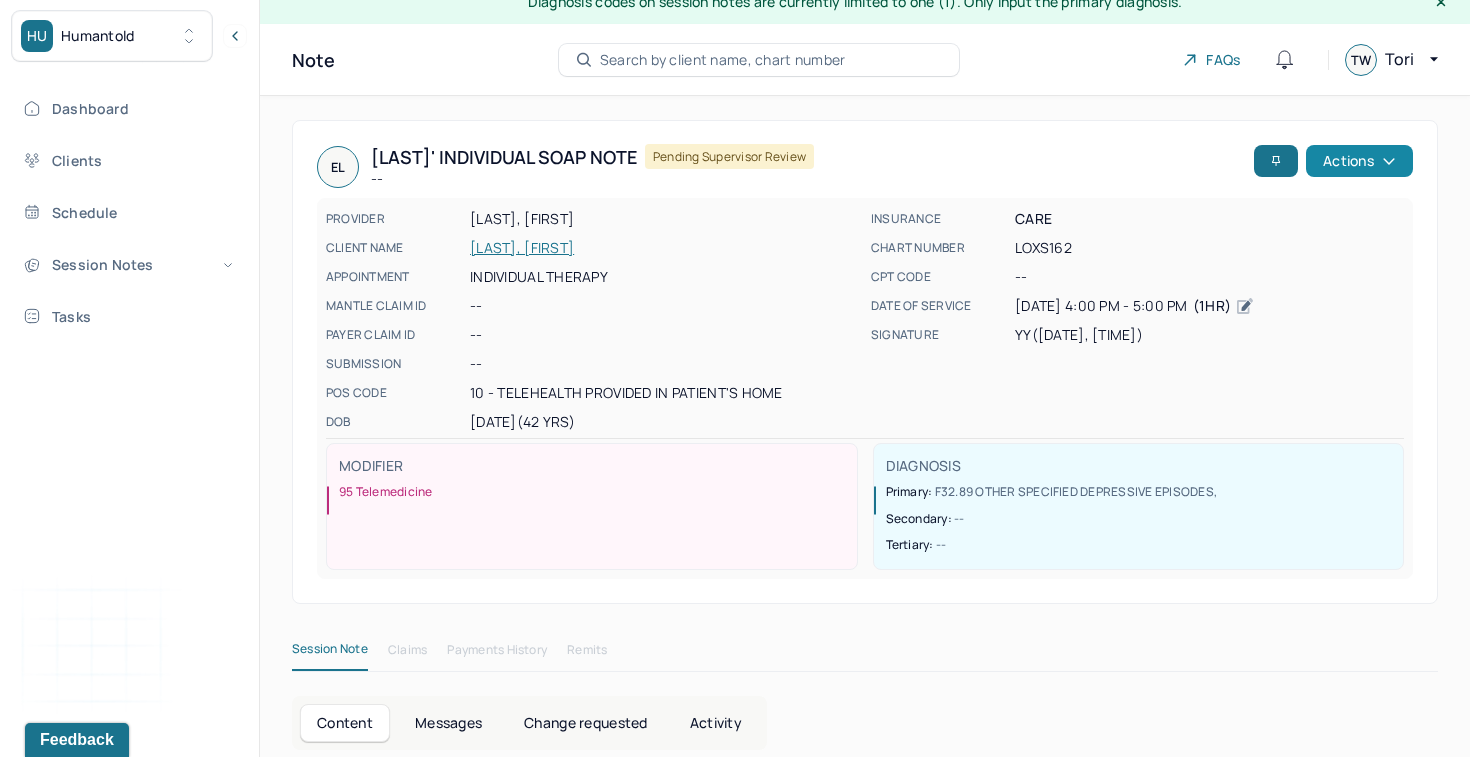 click on "Actions" at bounding box center (1359, 161) 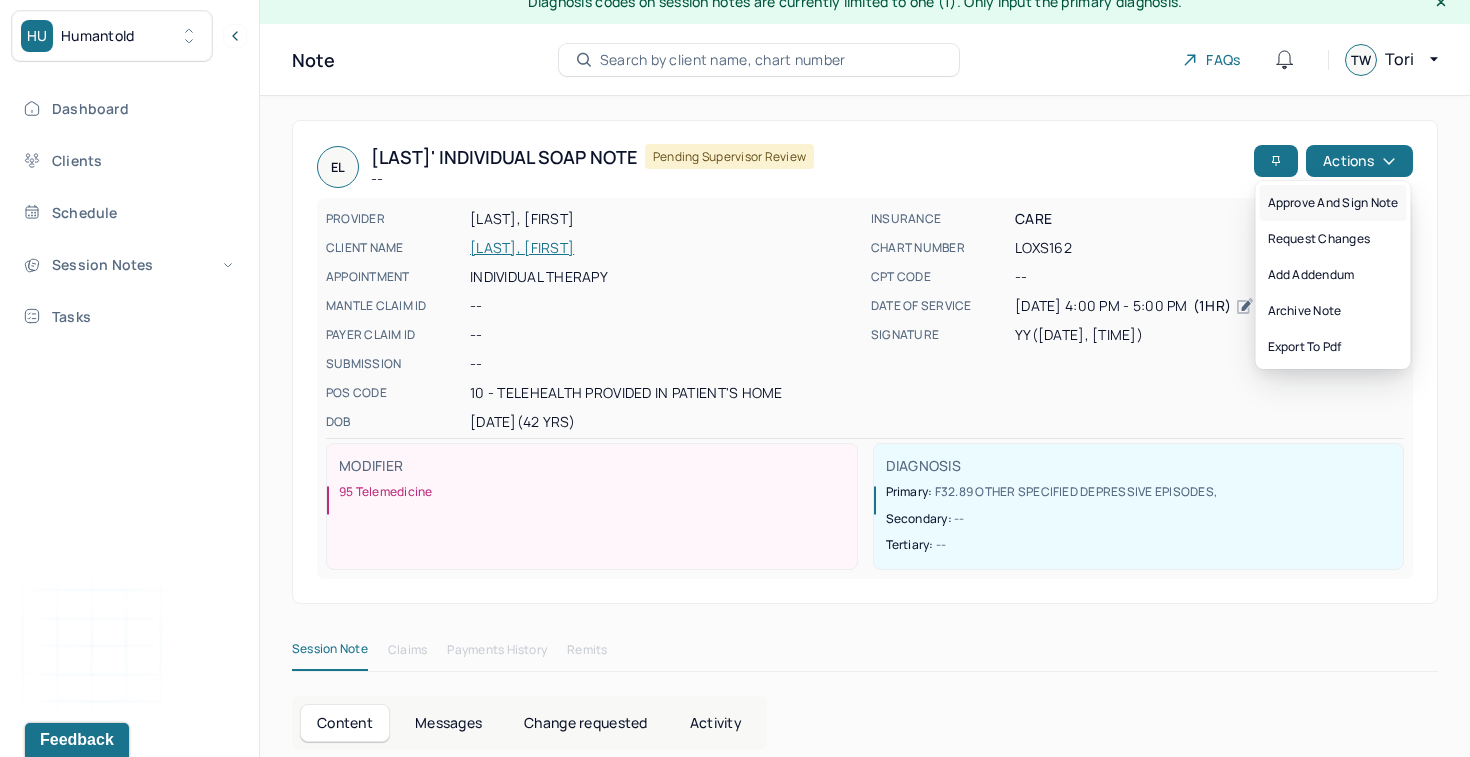 click on "Approve and sign note" at bounding box center (1333, 203) 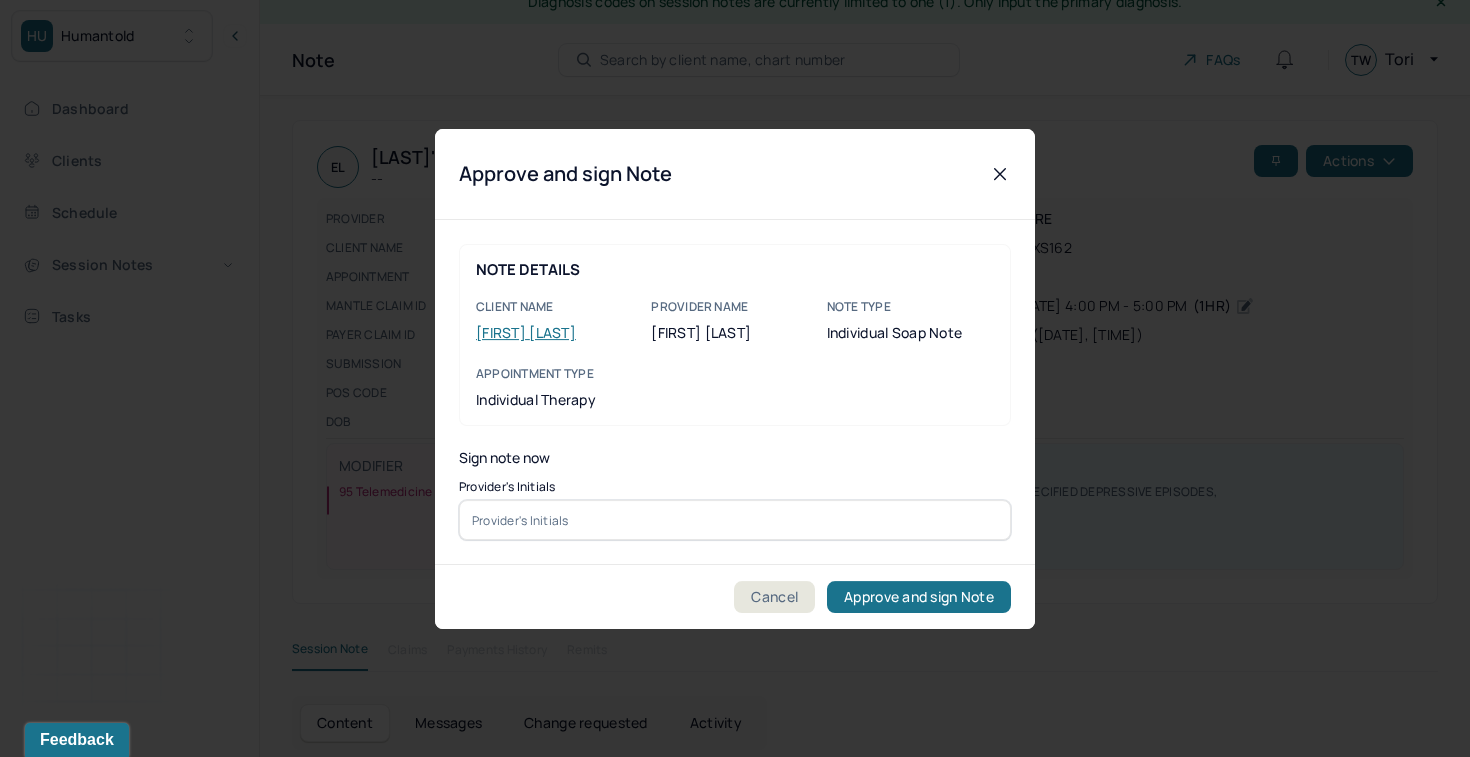 click 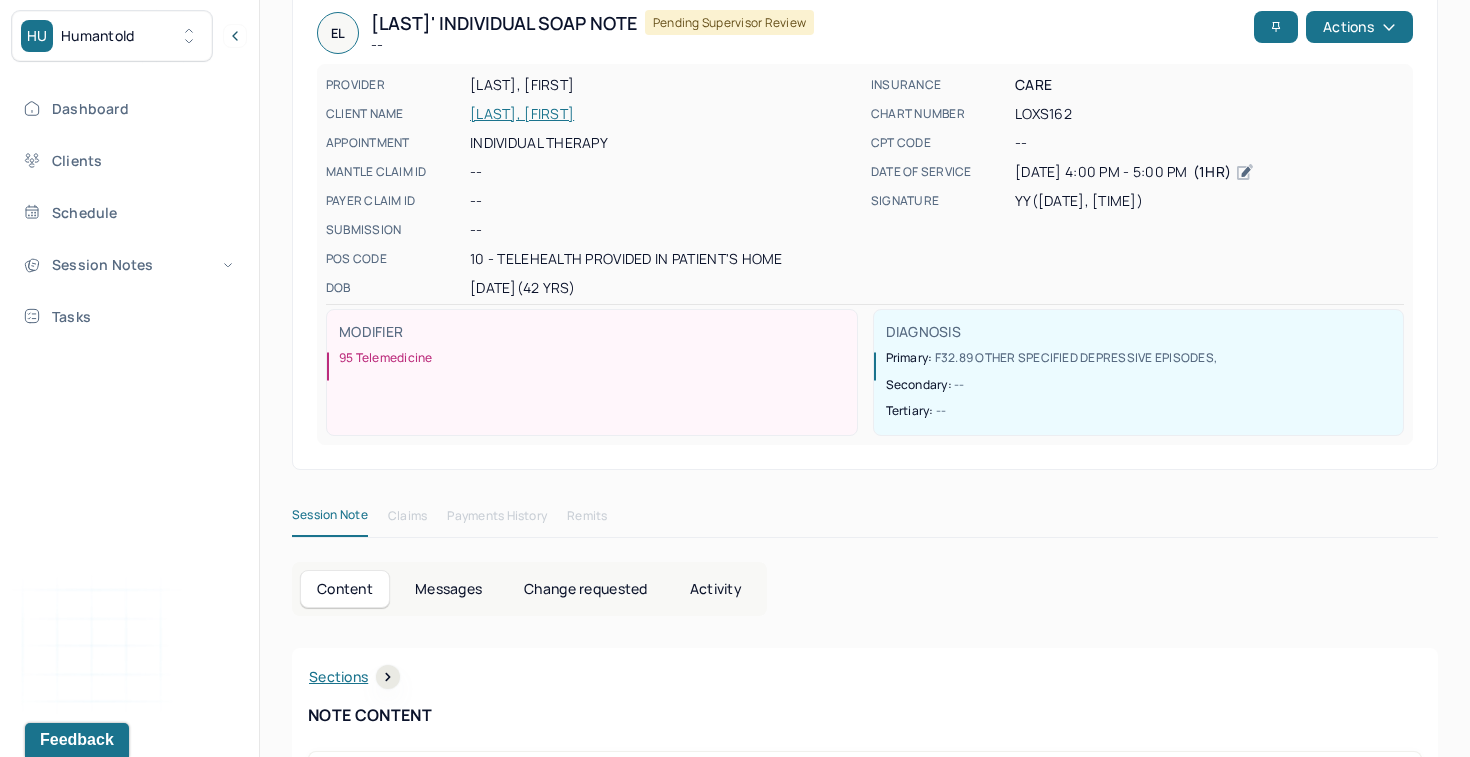 scroll, scrollTop: 0, scrollLeft: 0, axis: both 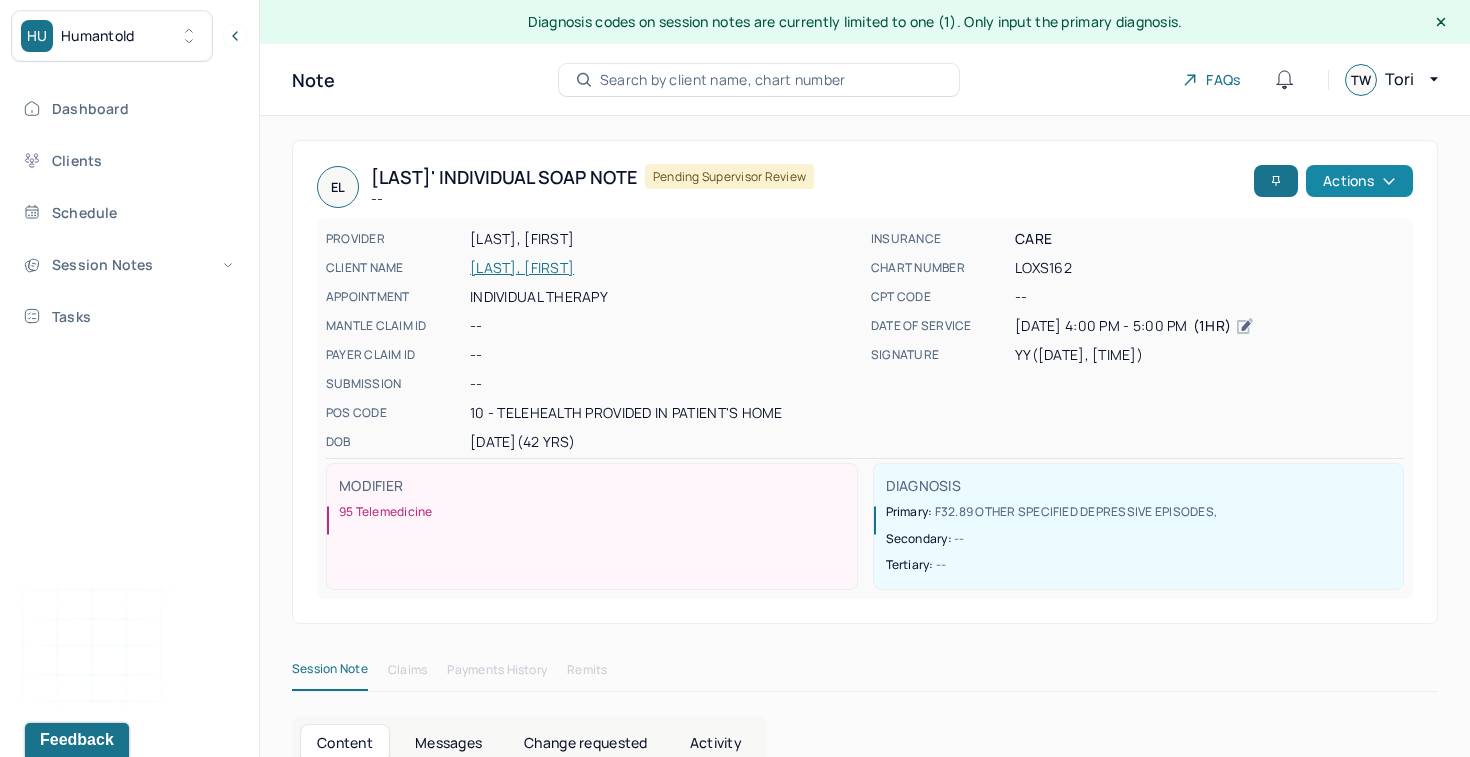 click on "Actions" at bounding box center (1359, 181) 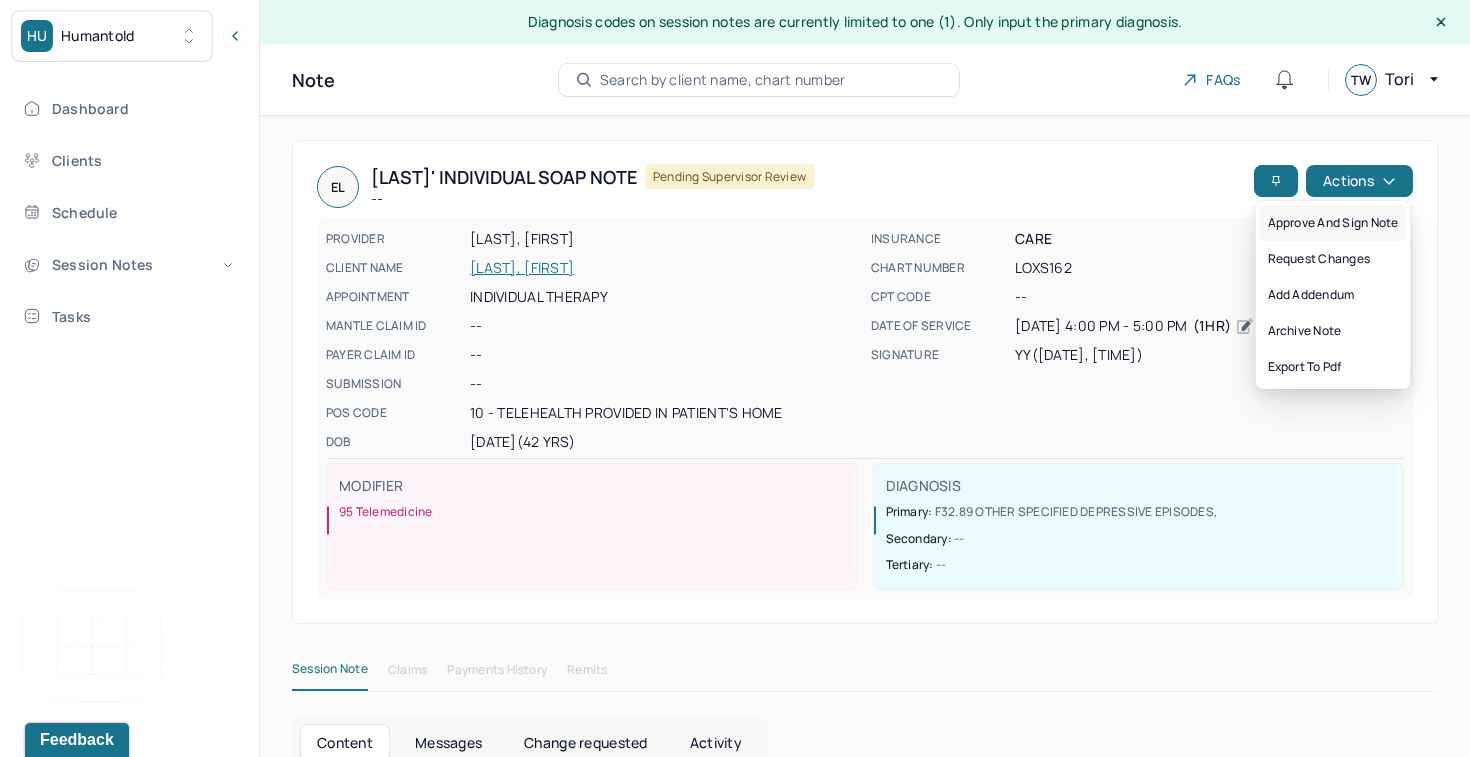 click on "Approve and sign note" at bounding box center [1333, 223] 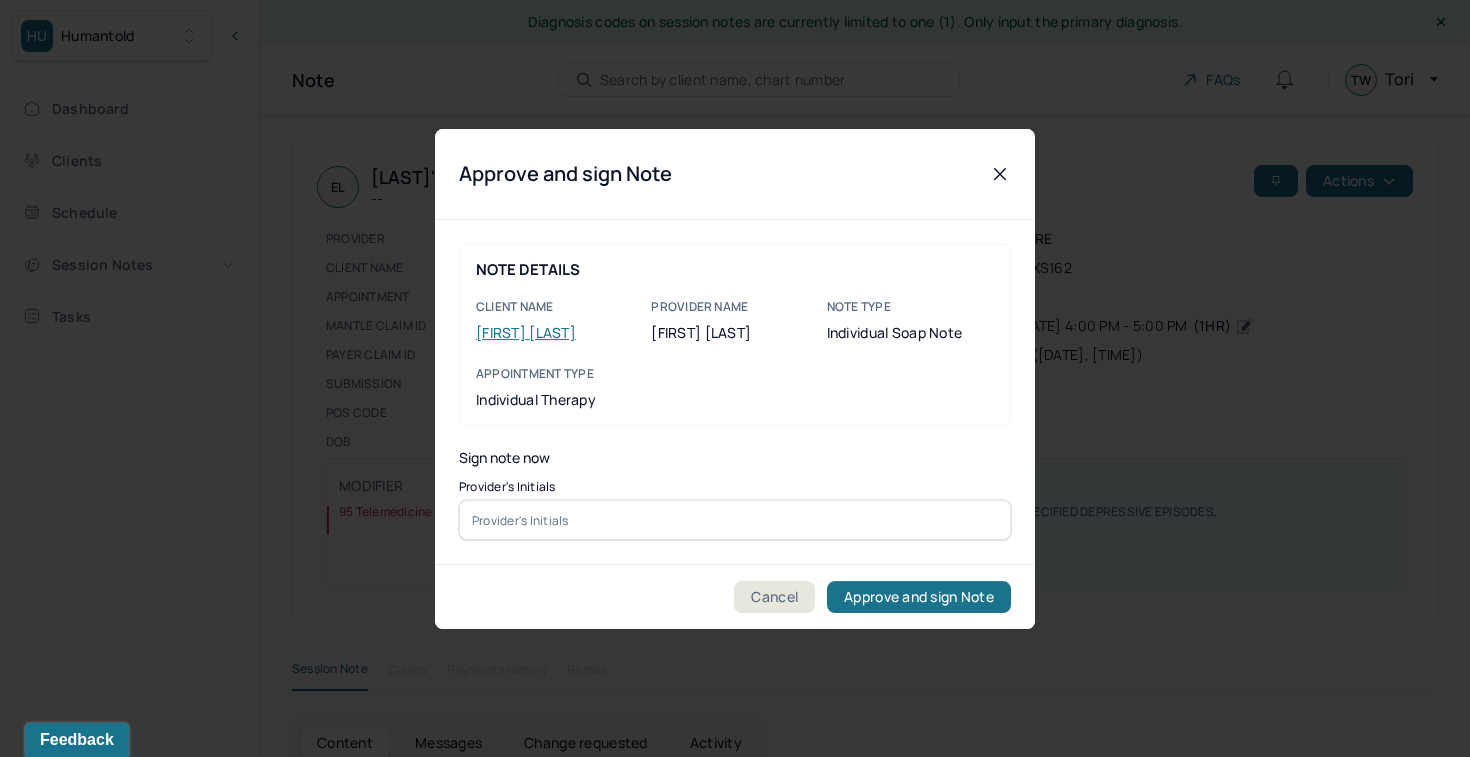 click at bounding box center [735, 520] 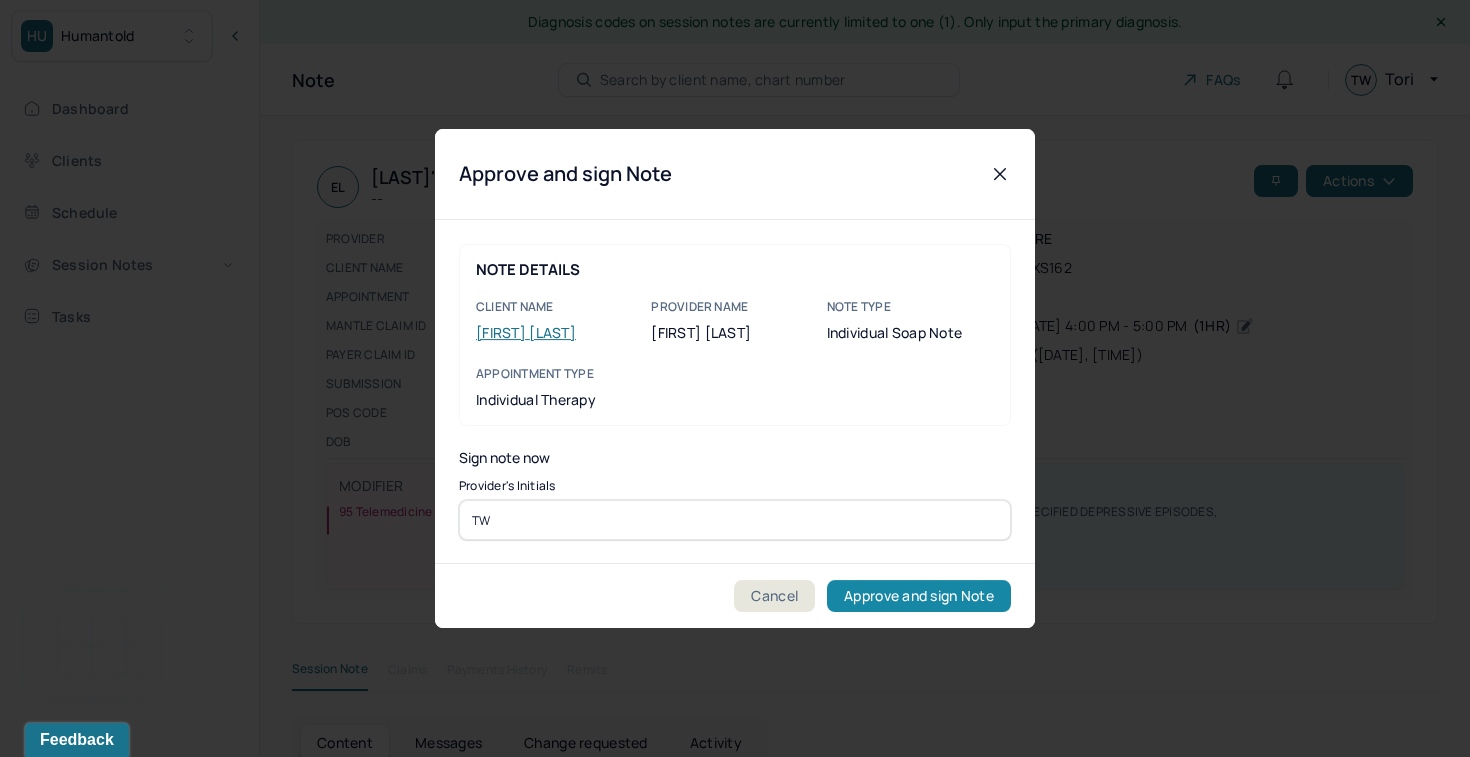 type on "TW" 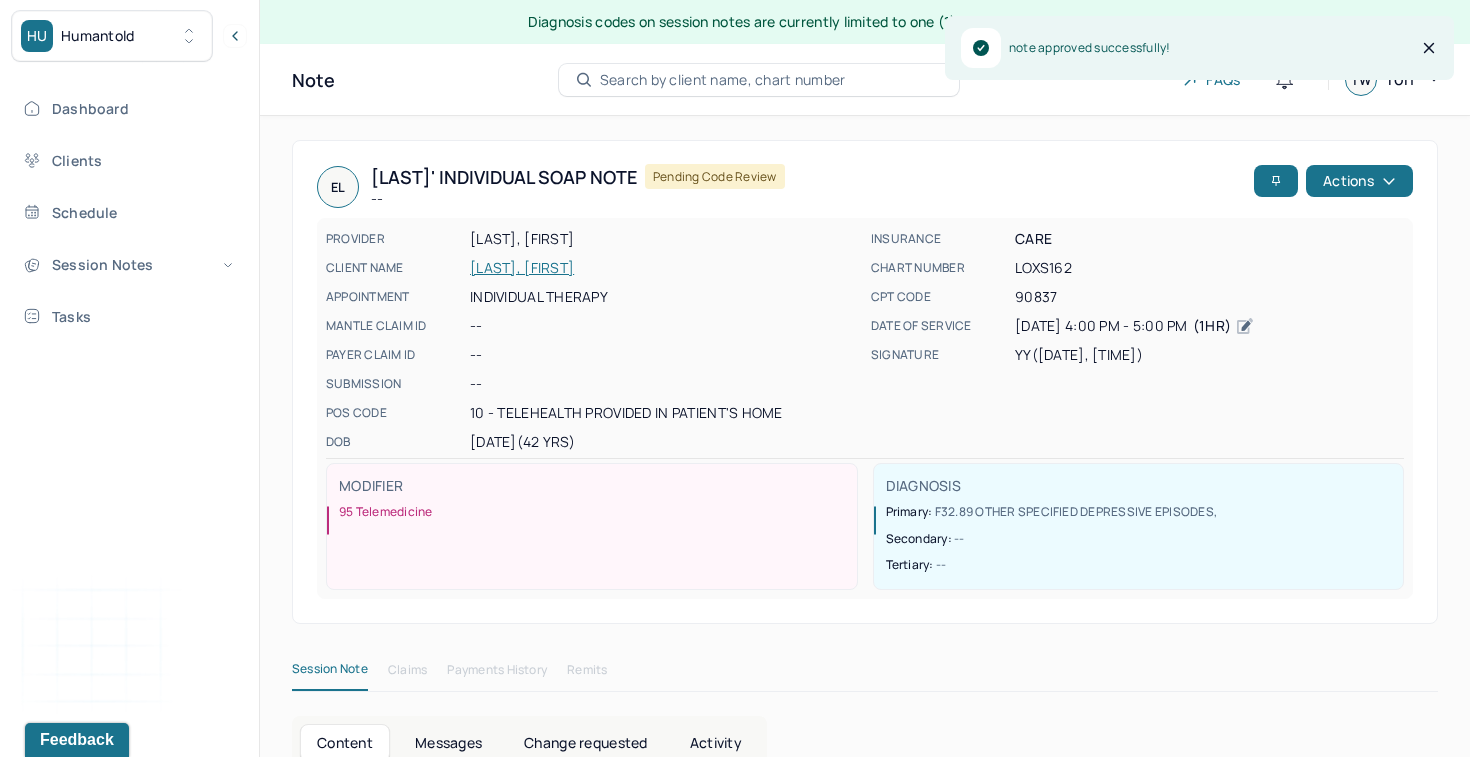 click at bounding box center [1429, 48] 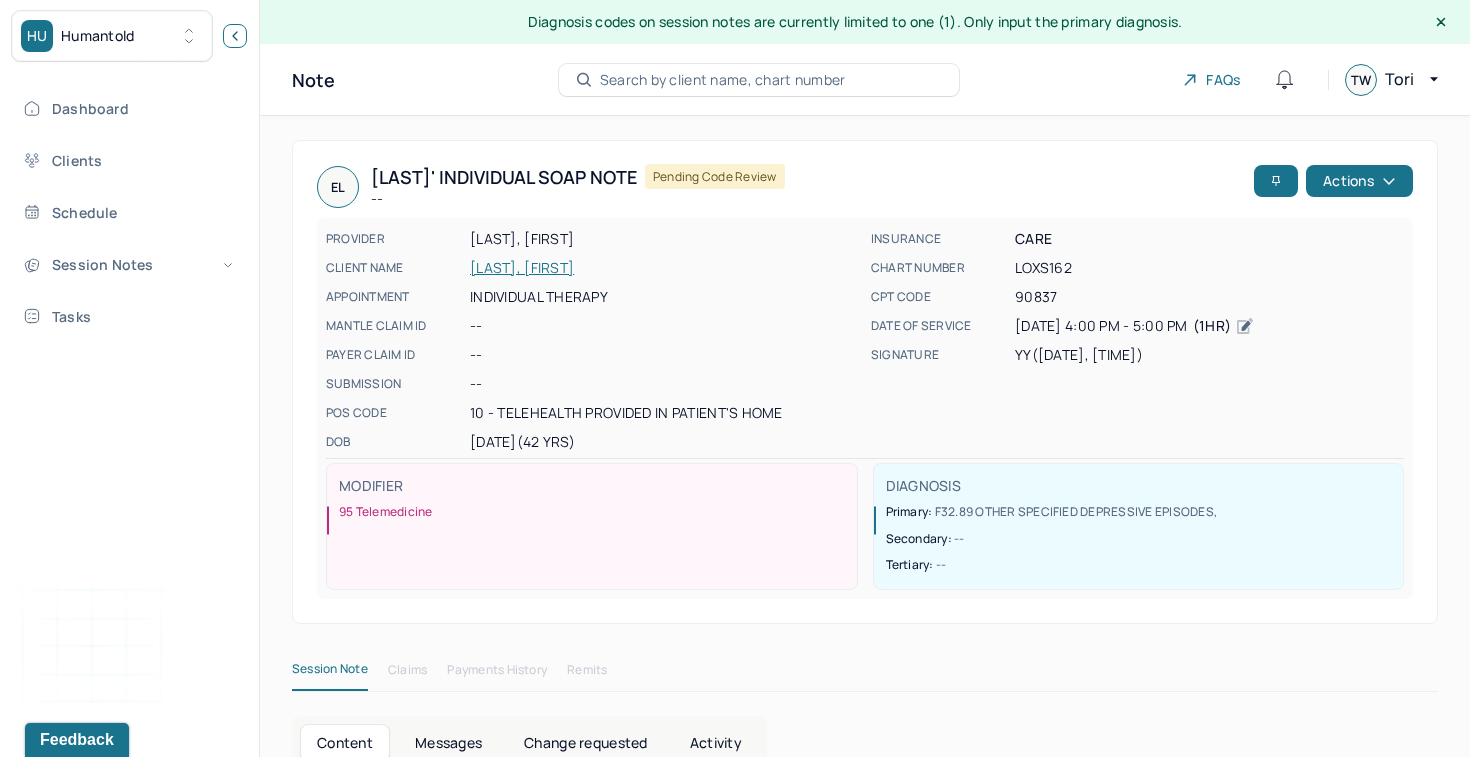 click at bounding box center (235, 36) 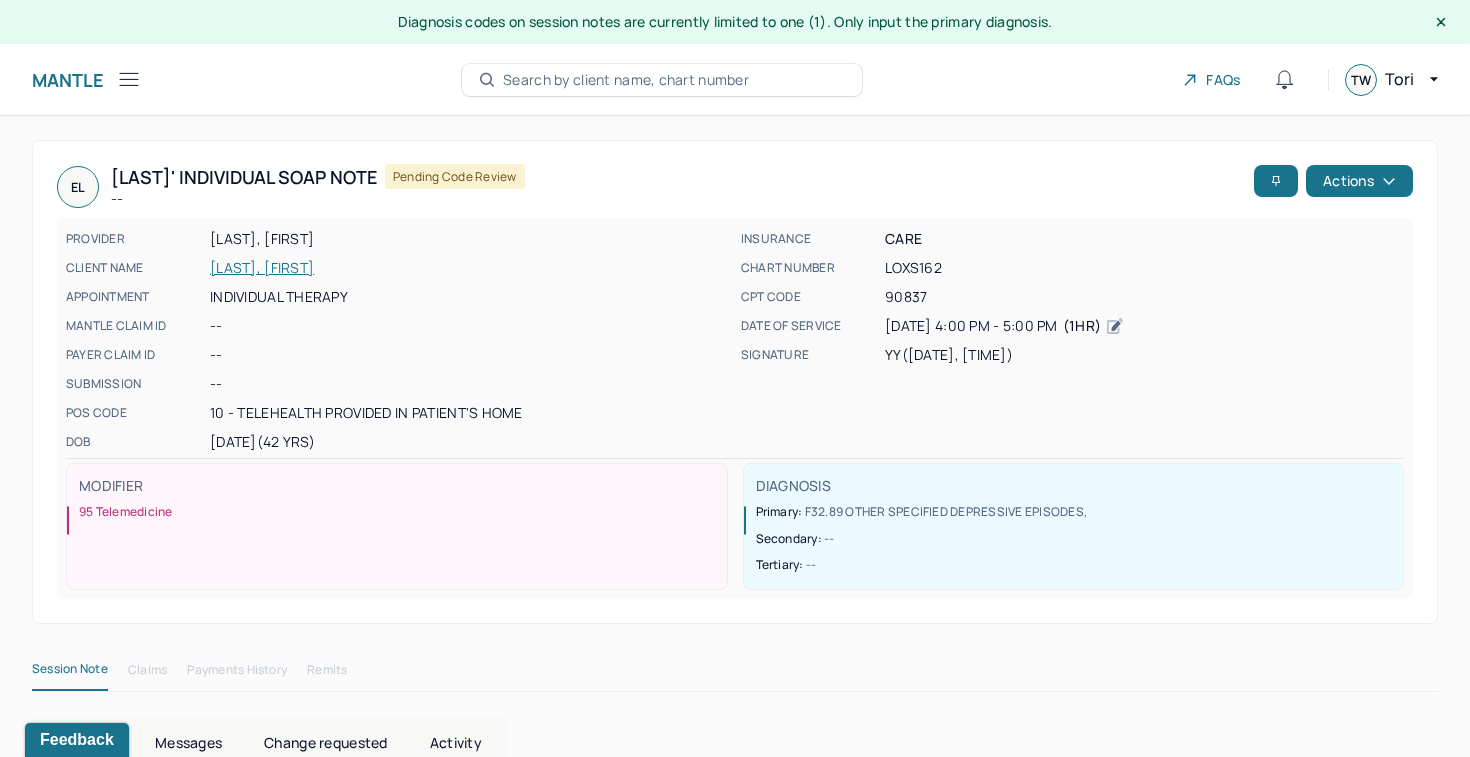 click on "Mantle" at bounding box center [68, 80] 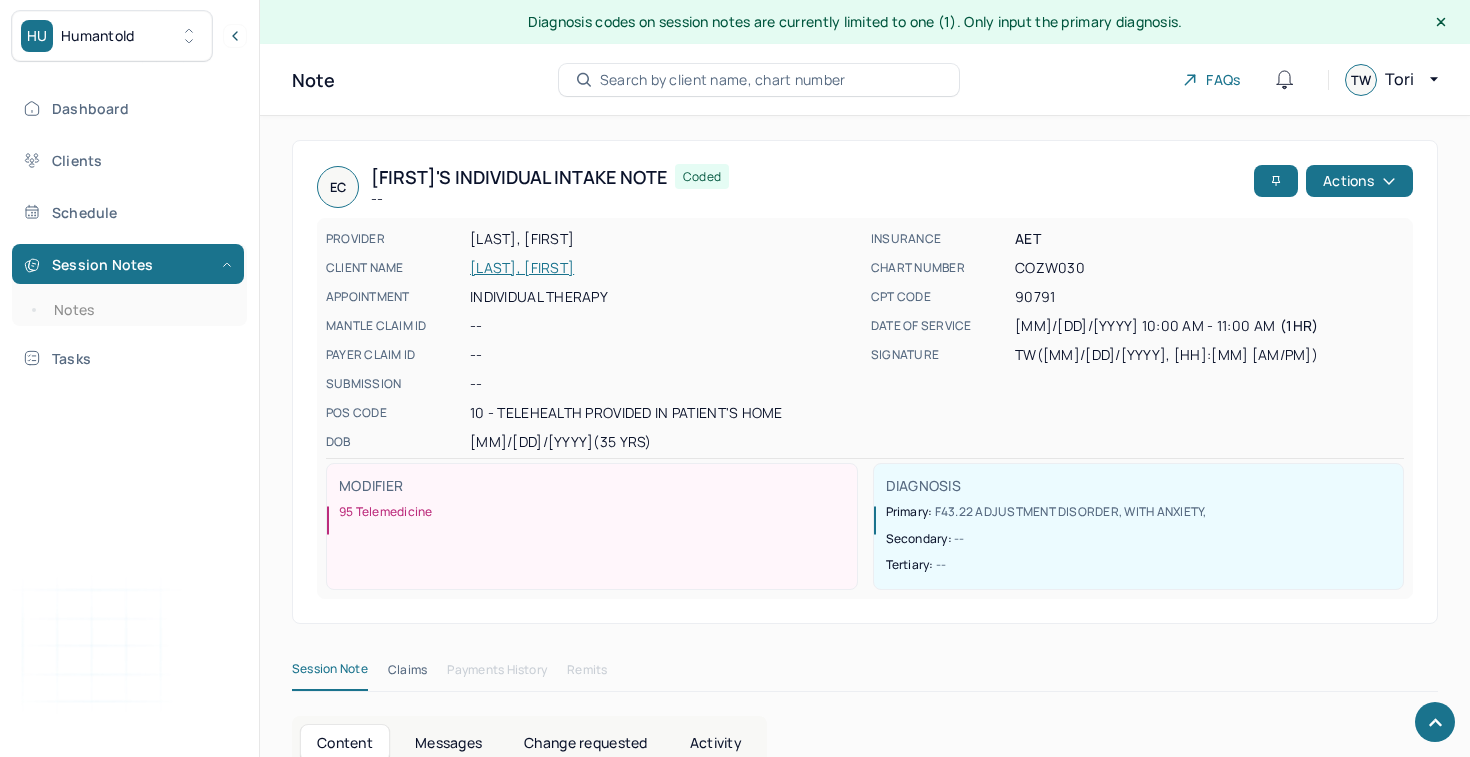scroll, scrollTop: 3921, scrollLeft: 0, axis: vertical 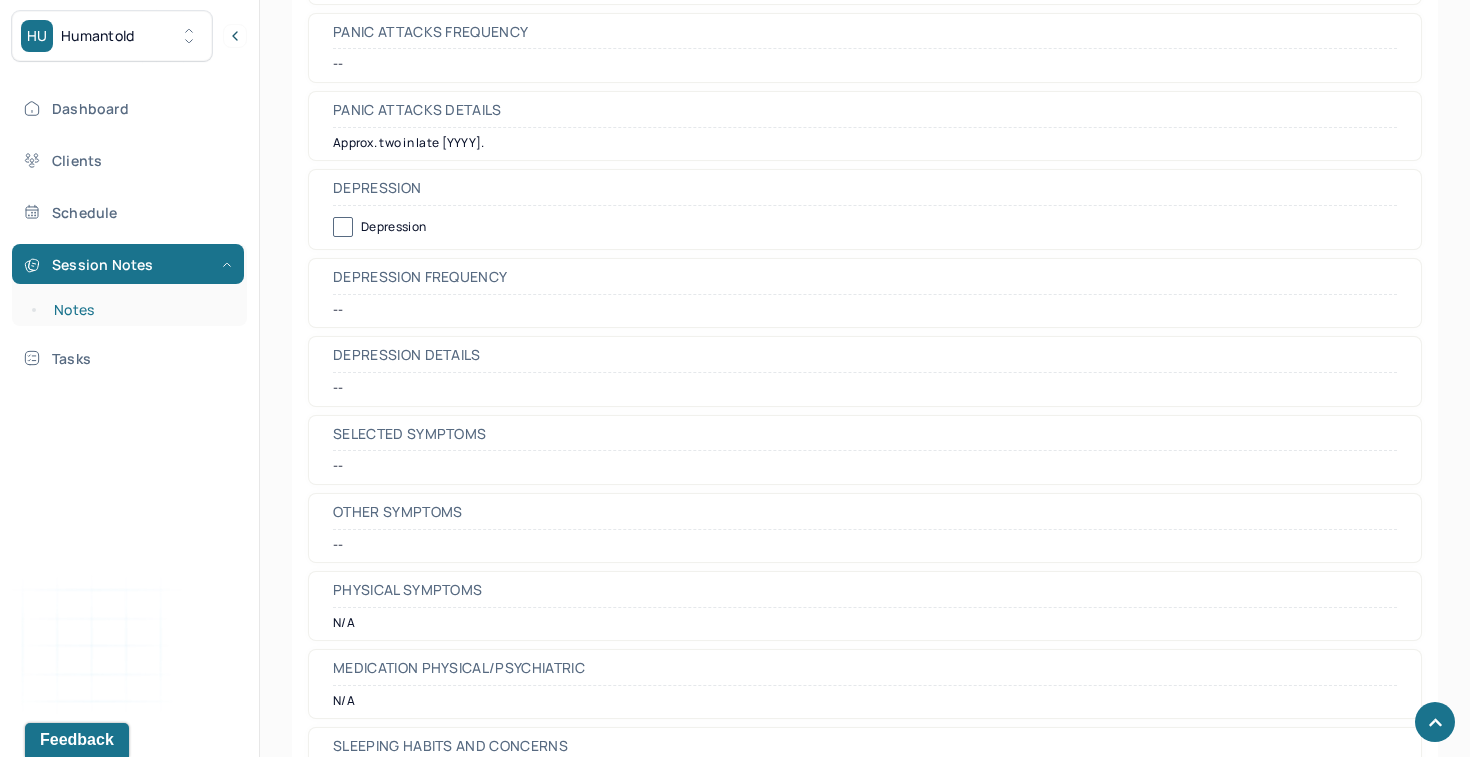 click on "Notes" at bounding box center (139, 310) 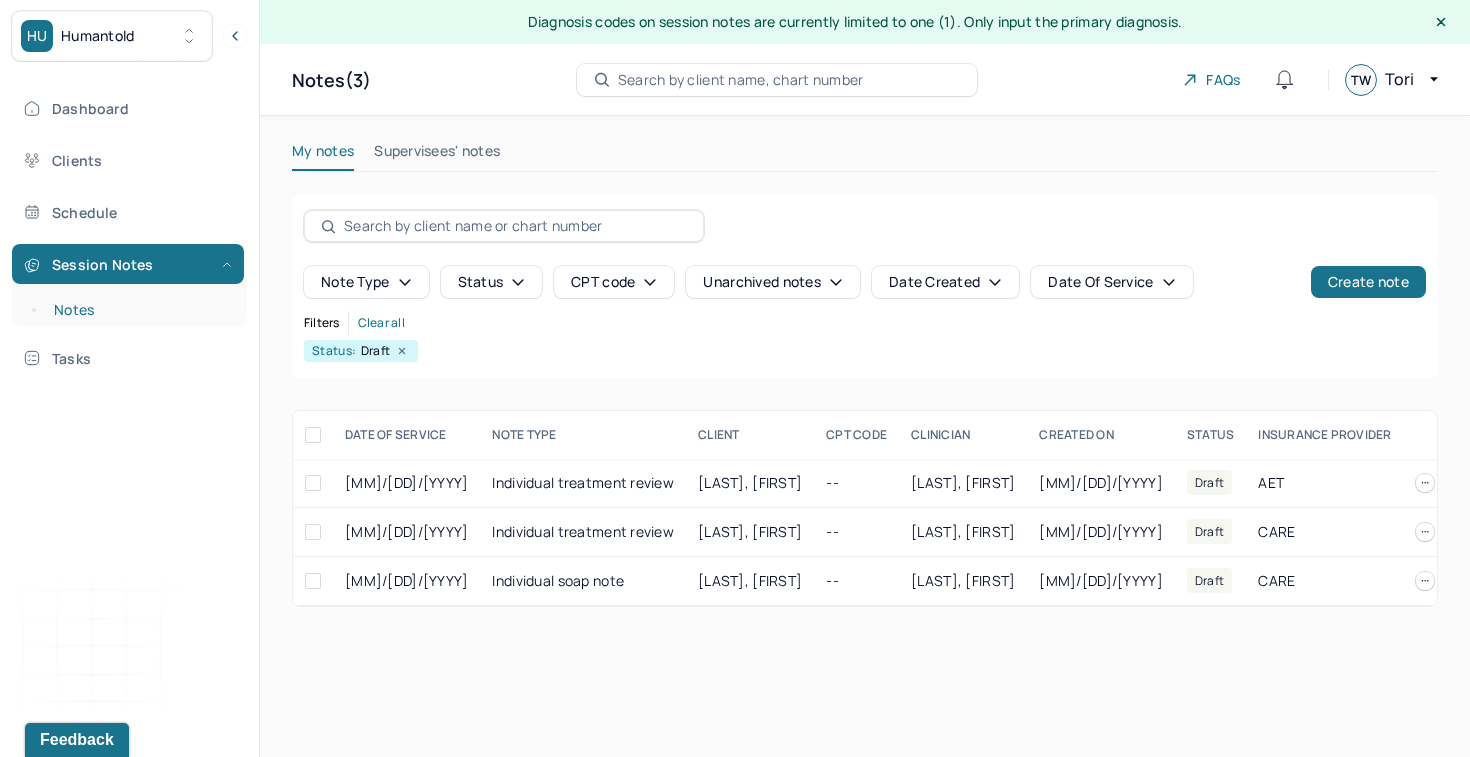 scroll, scrollTop: 0, scrollLeft: 0, axis: both 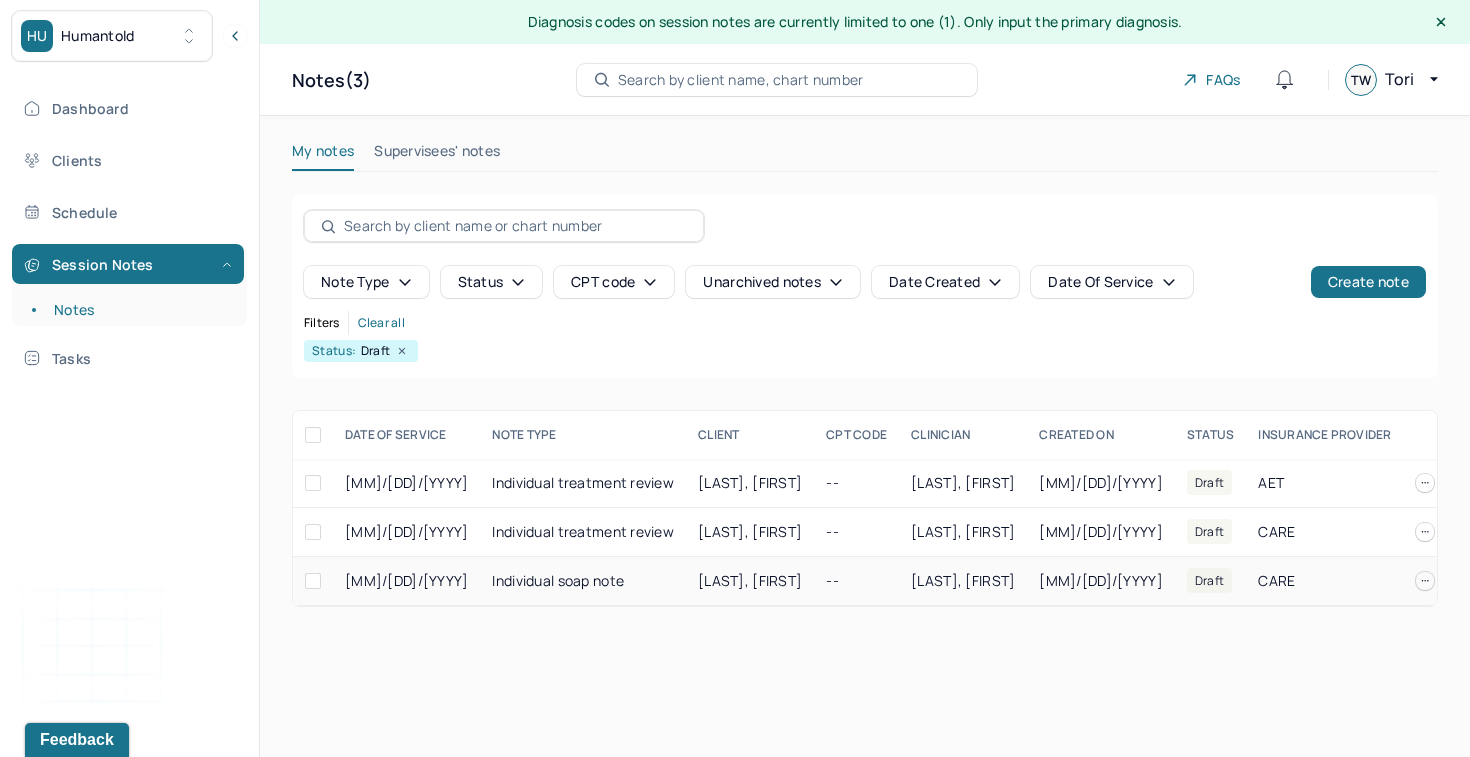 click on "Individual soap note" at bounding box center (583, 581) 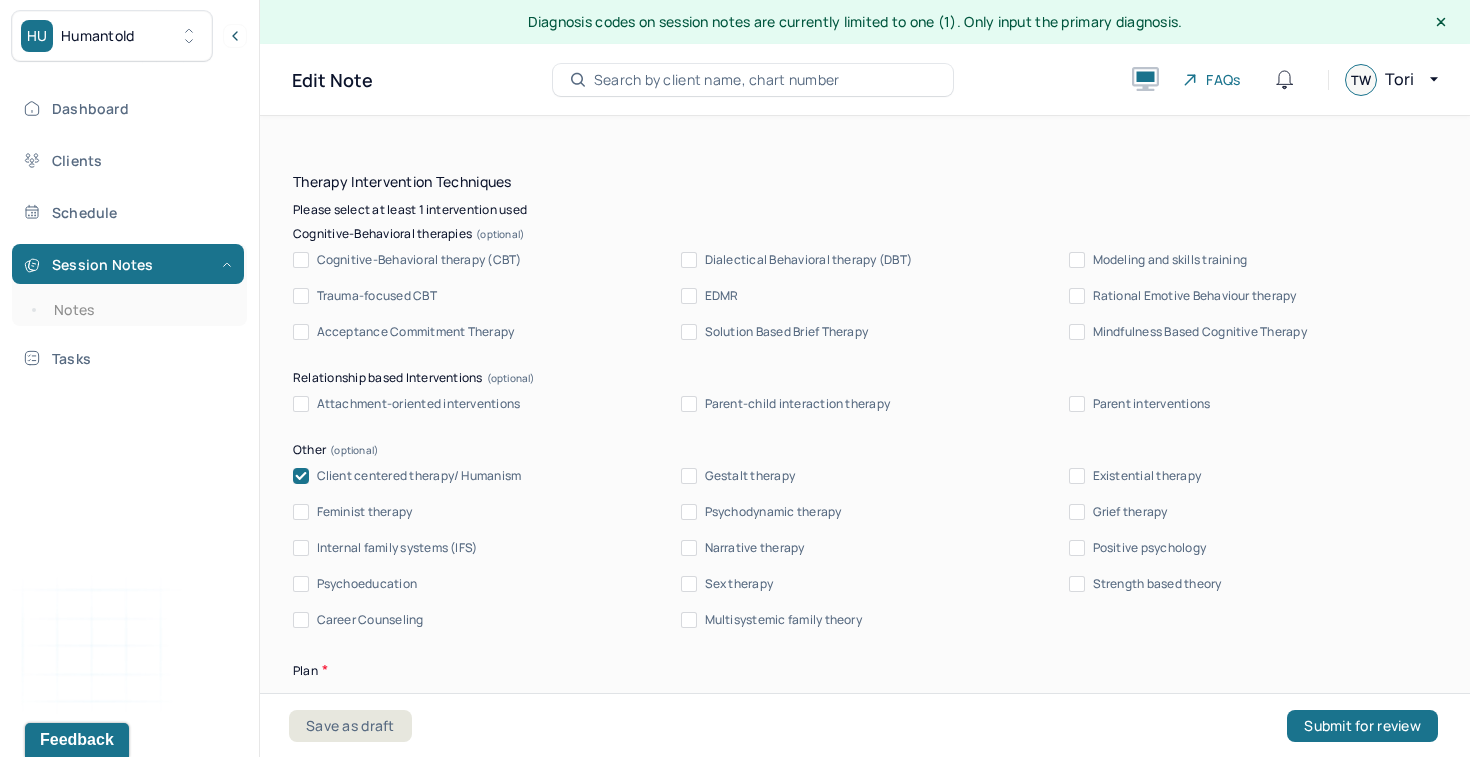 scroll, scrollTop: 2106, scrollLeft: 0, axis: vertical 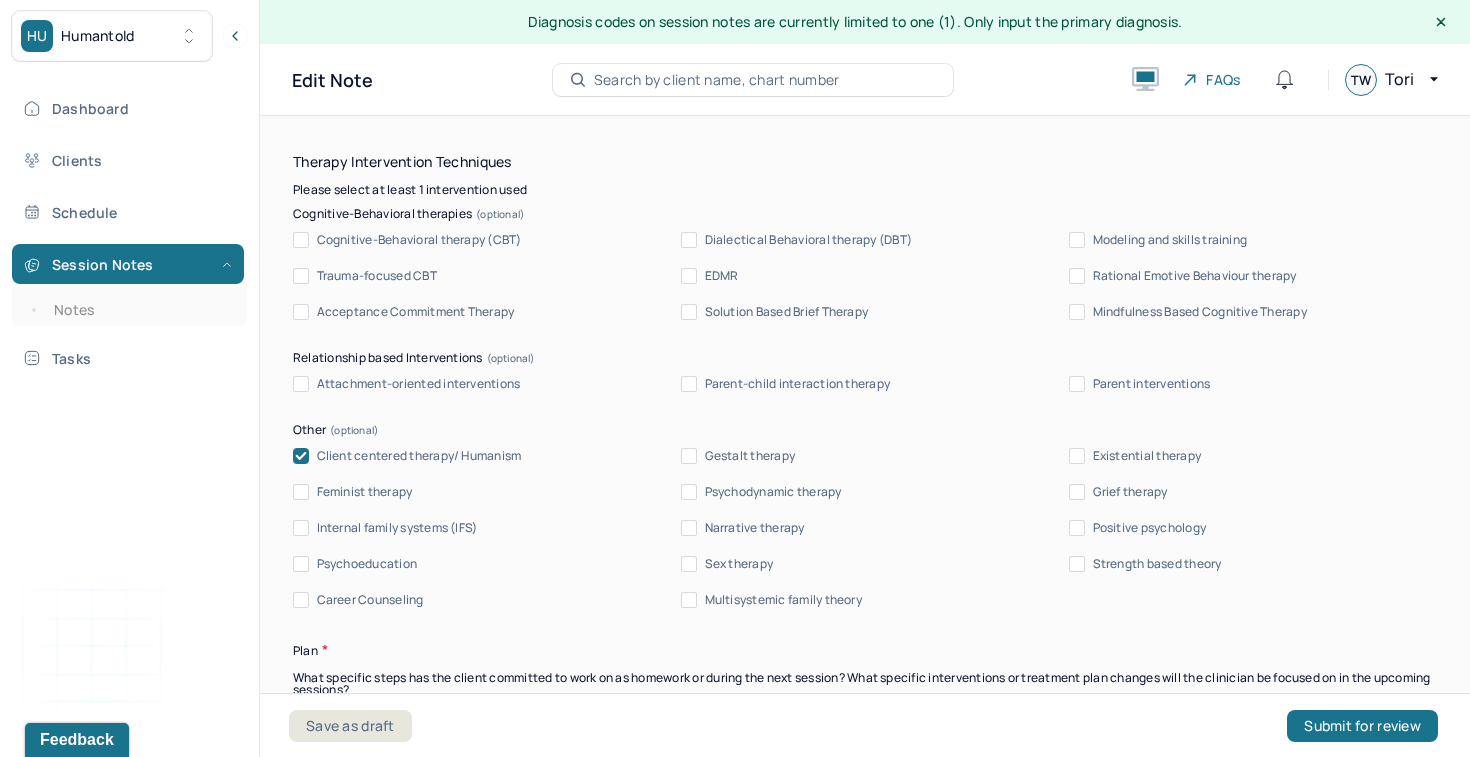 click on "Modeling and skills training" at bounding box center [1158, 240] 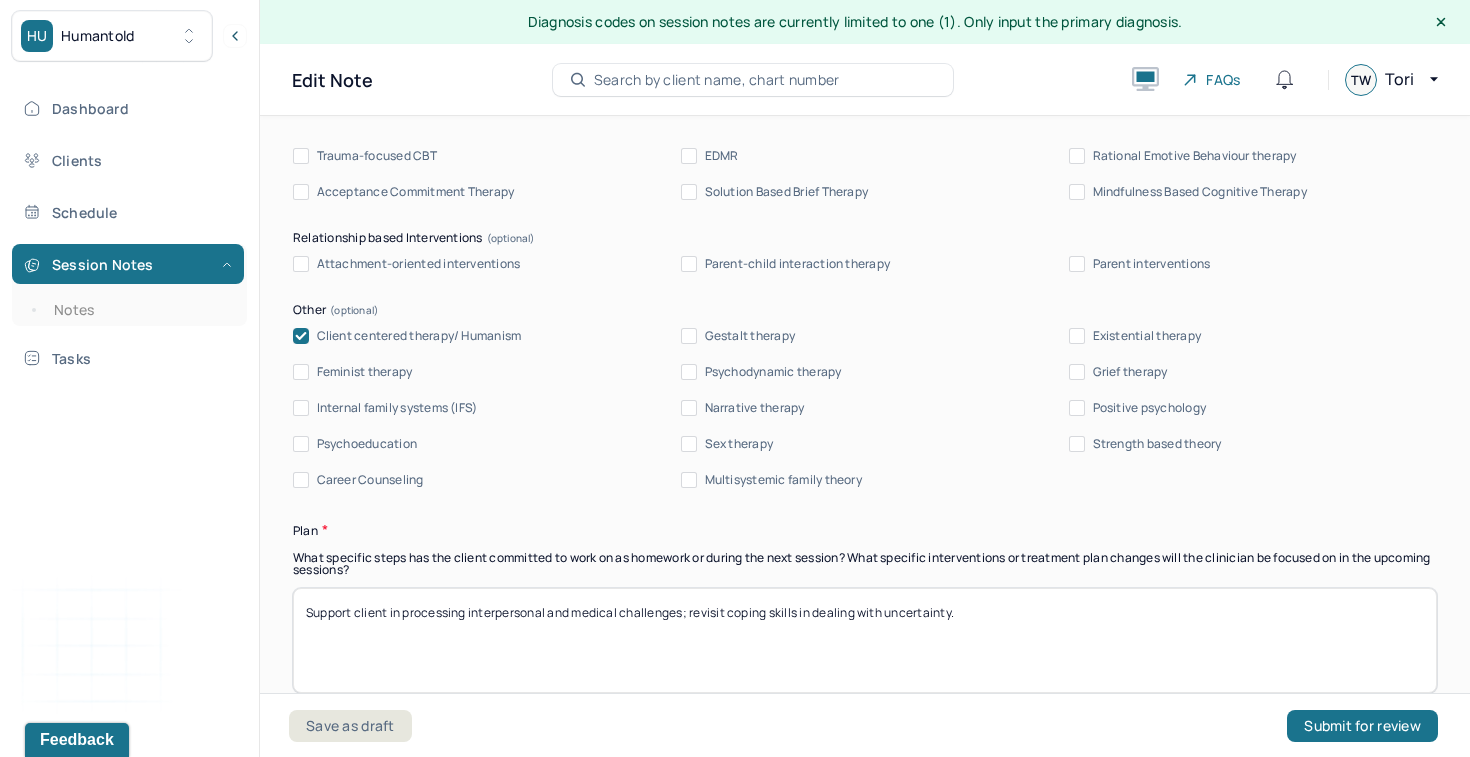 scroll, scrollTop: 2246, scrollLeft: 0, axis: vertical 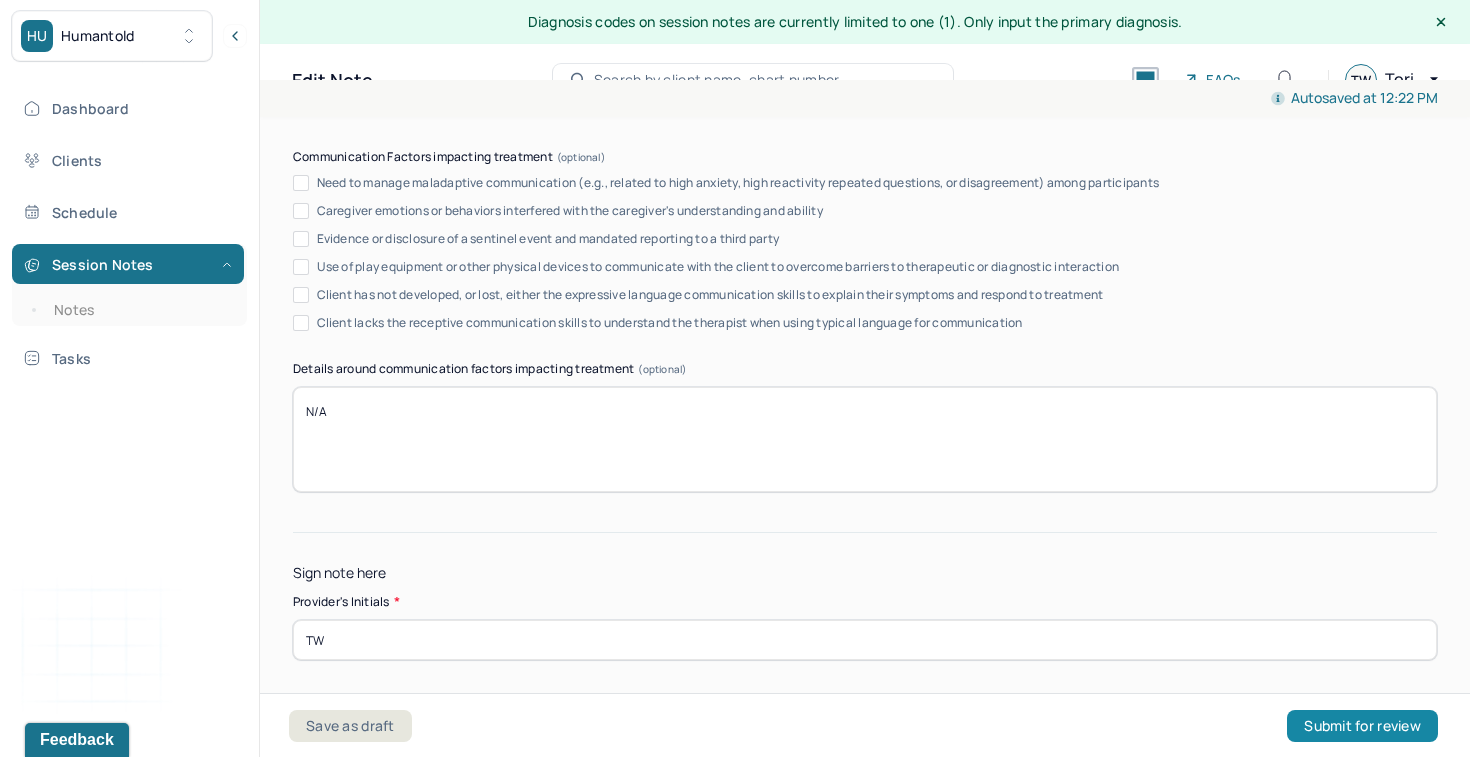 click on "Submit for review" at bounding box center [1362, 726] 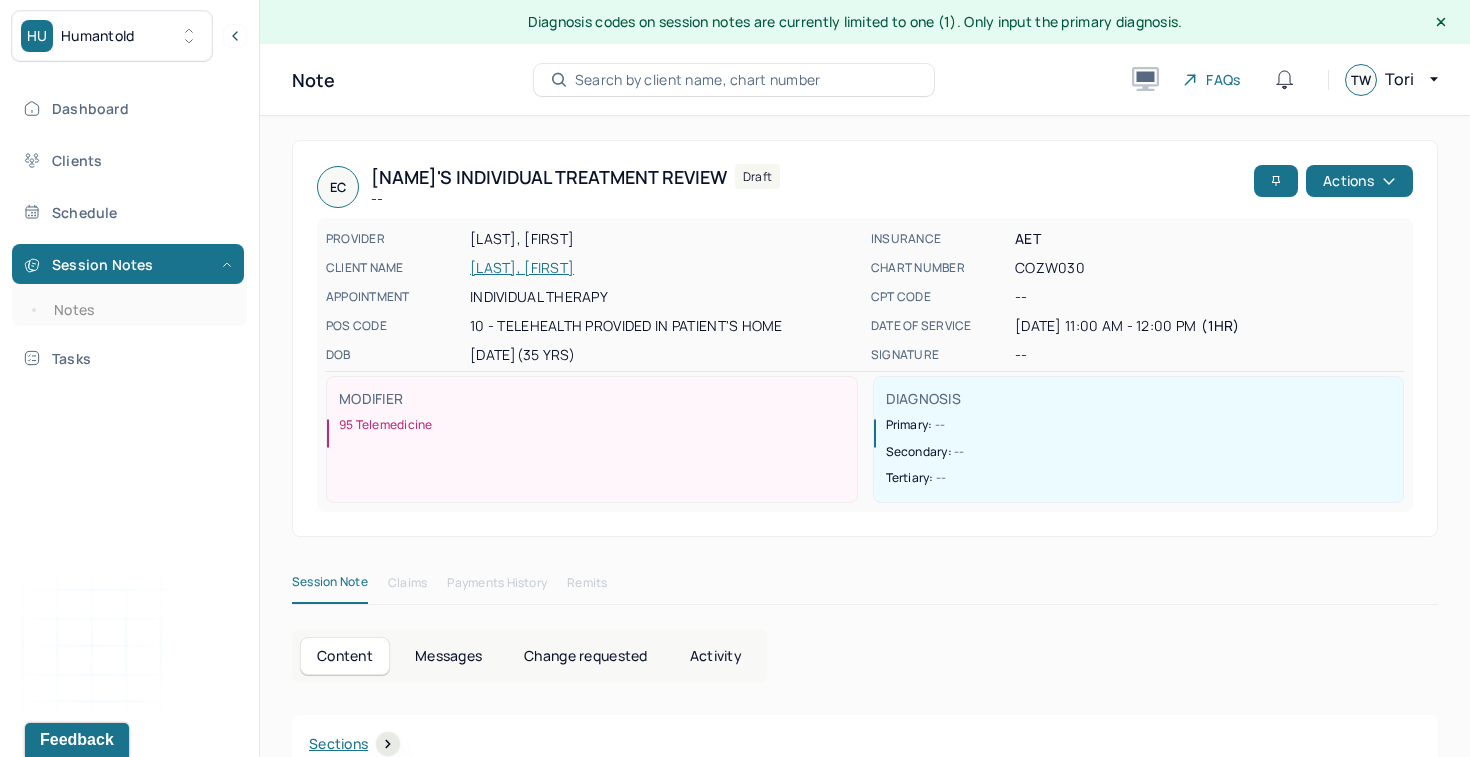 scroll, scrollTop: 36, scrollLeft: 0, axis: vertical 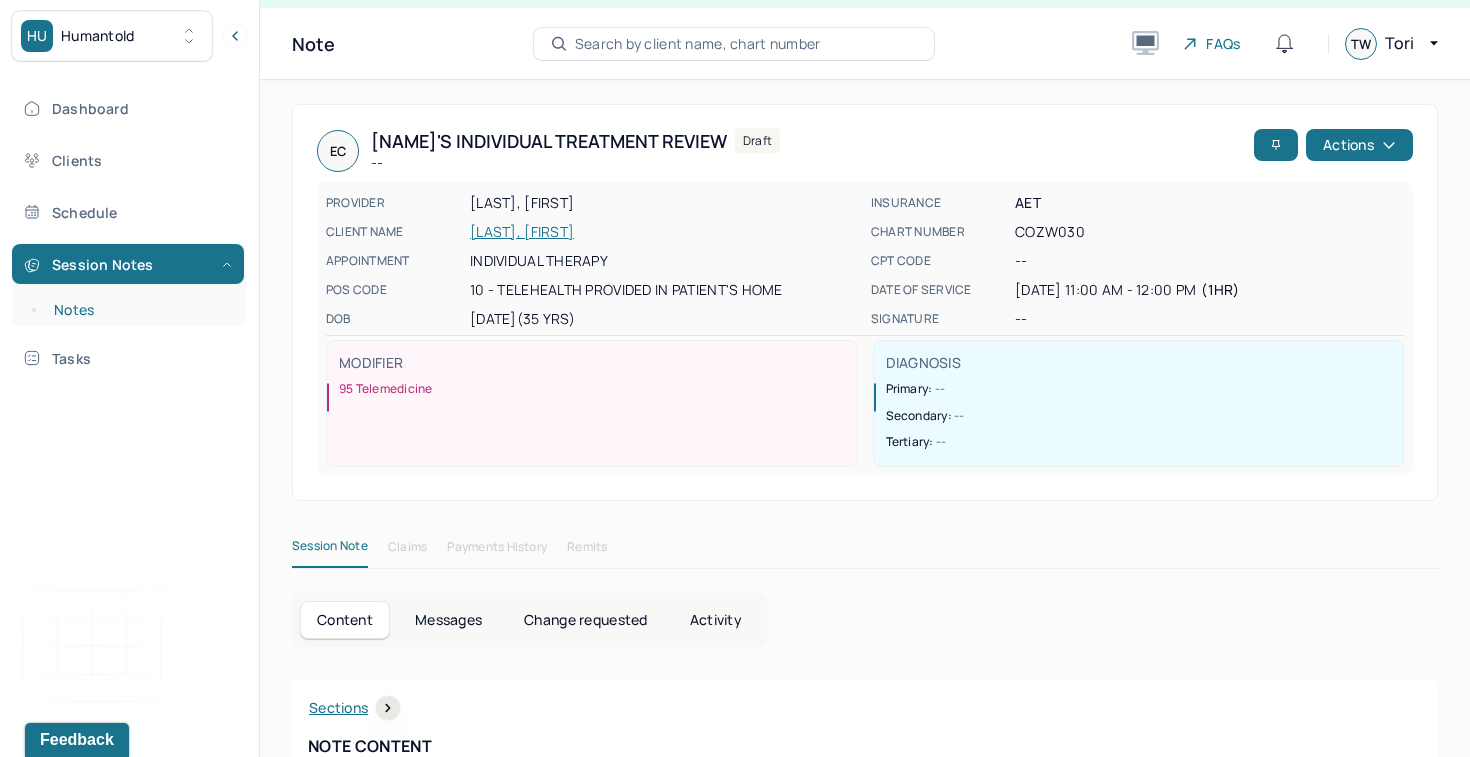 click on "Notes" at bounding box center [139, 310] 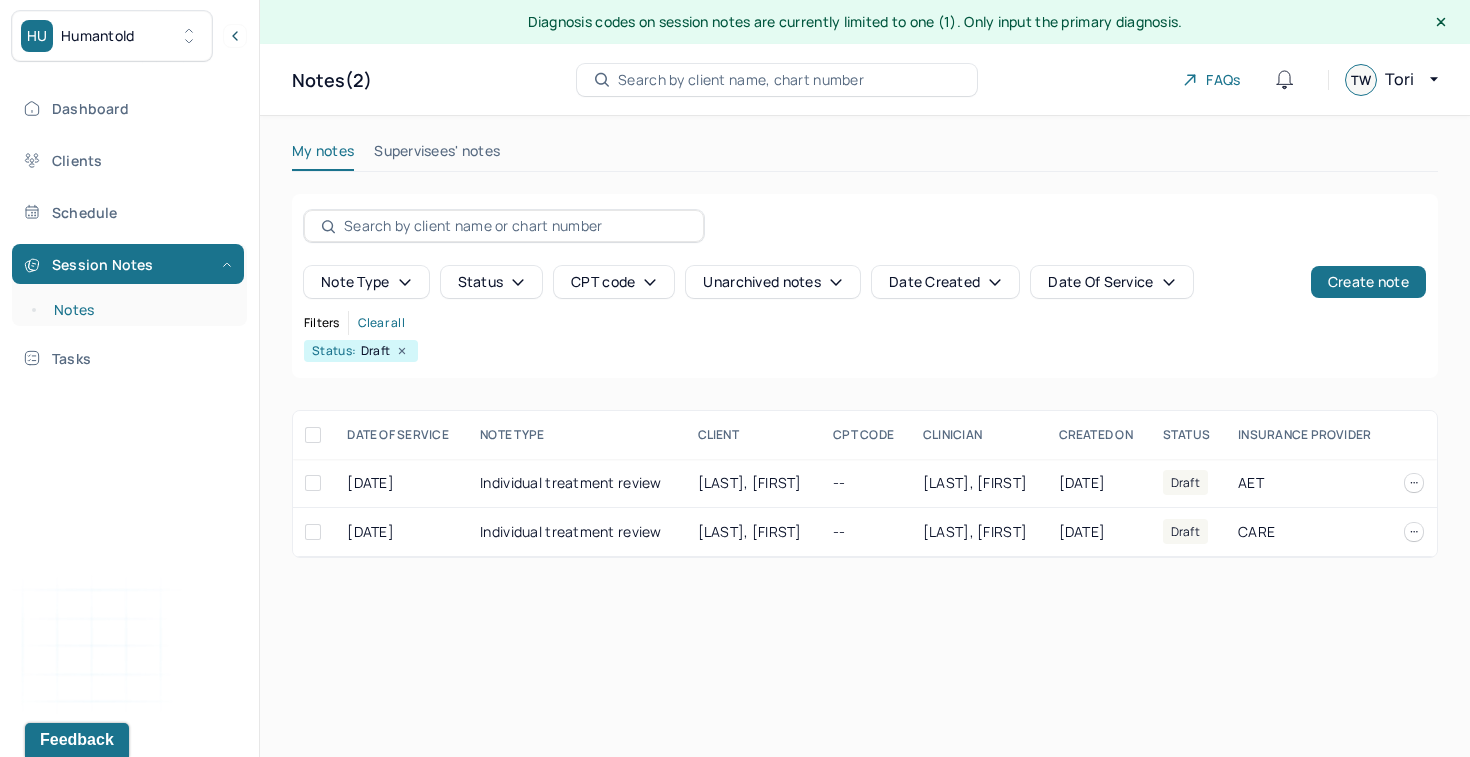 scroll, scrollTop: 0, scrollLeft: 0, axis: both 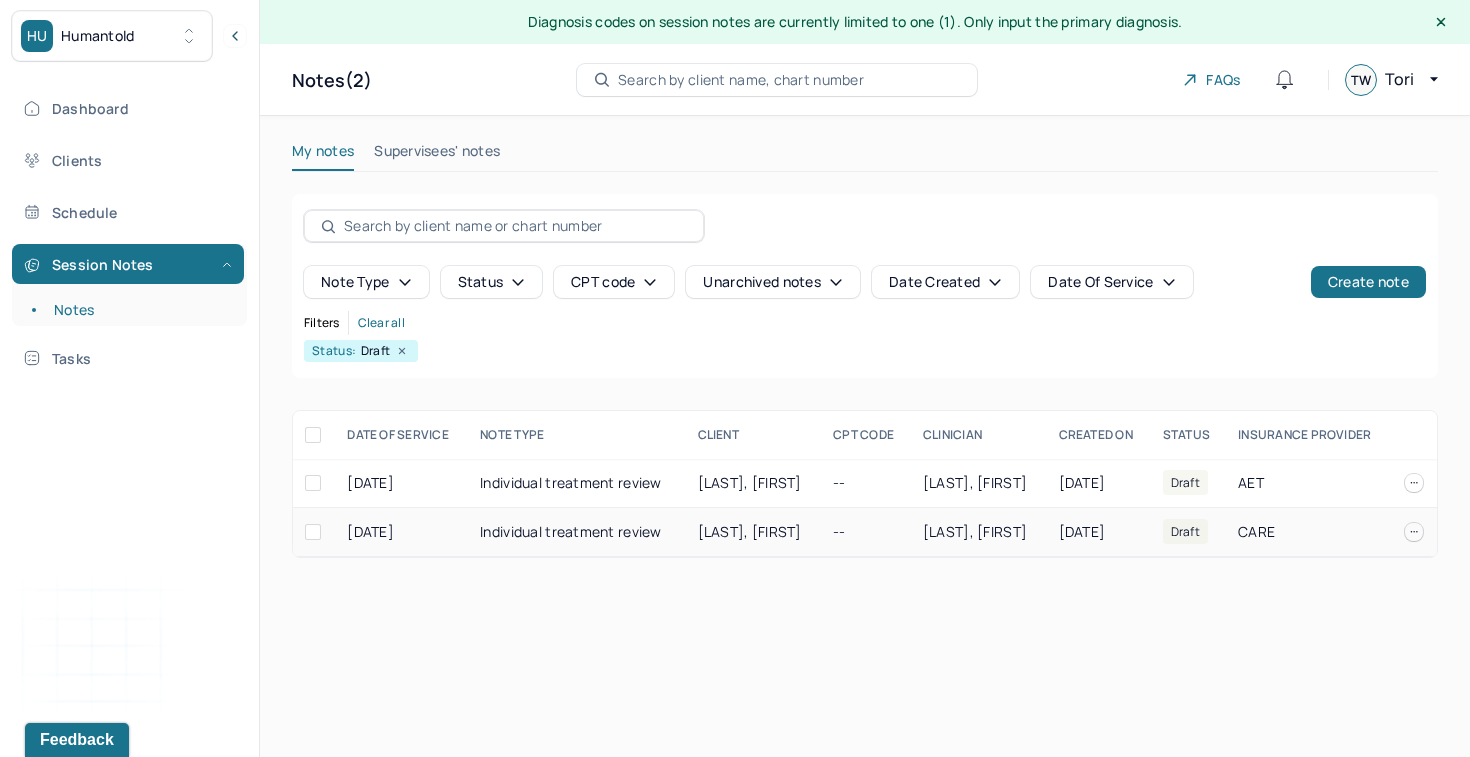 click on "Individual treatment review" at bounding box center (576, 532) 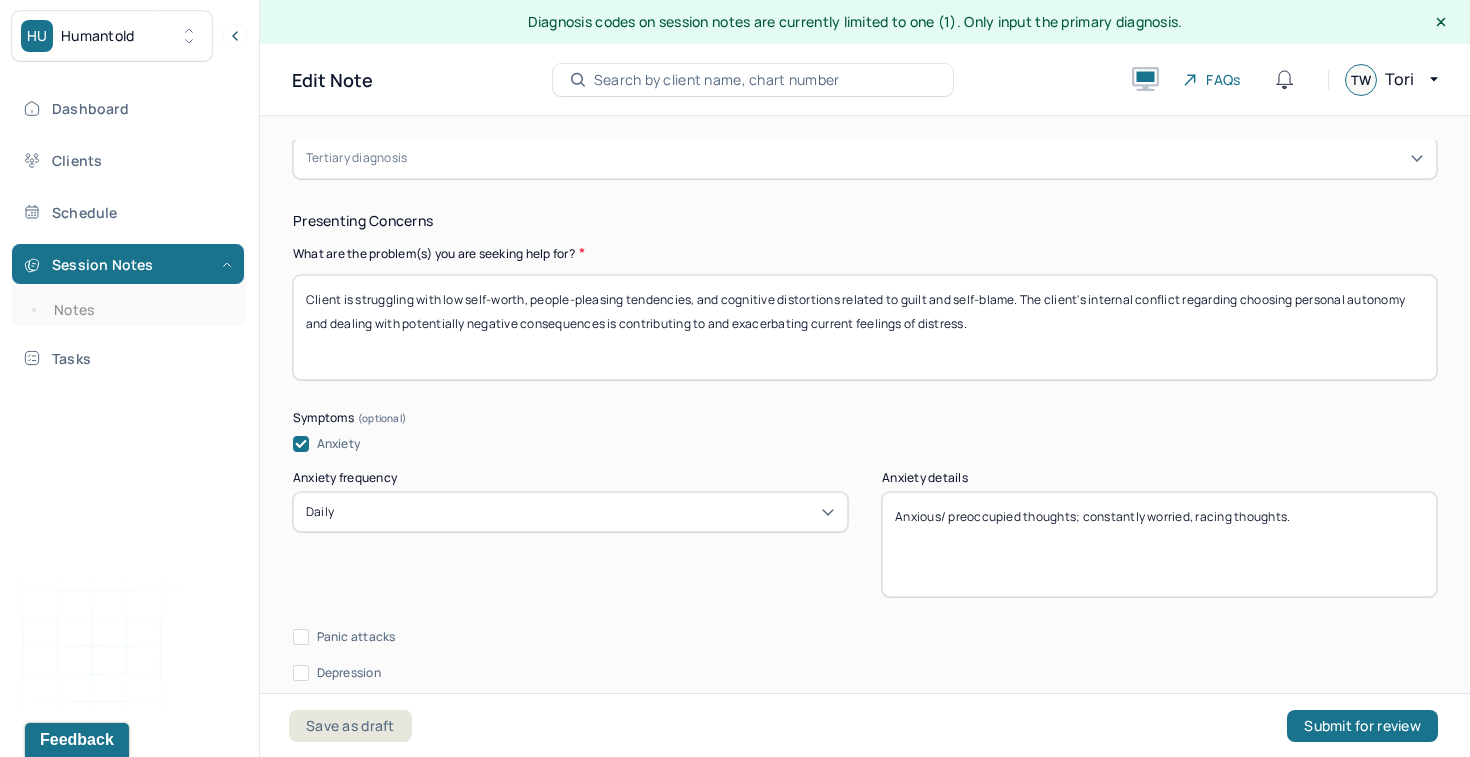 scroll, scrollTop: 982, scrollLeft: 0, axis: vertical 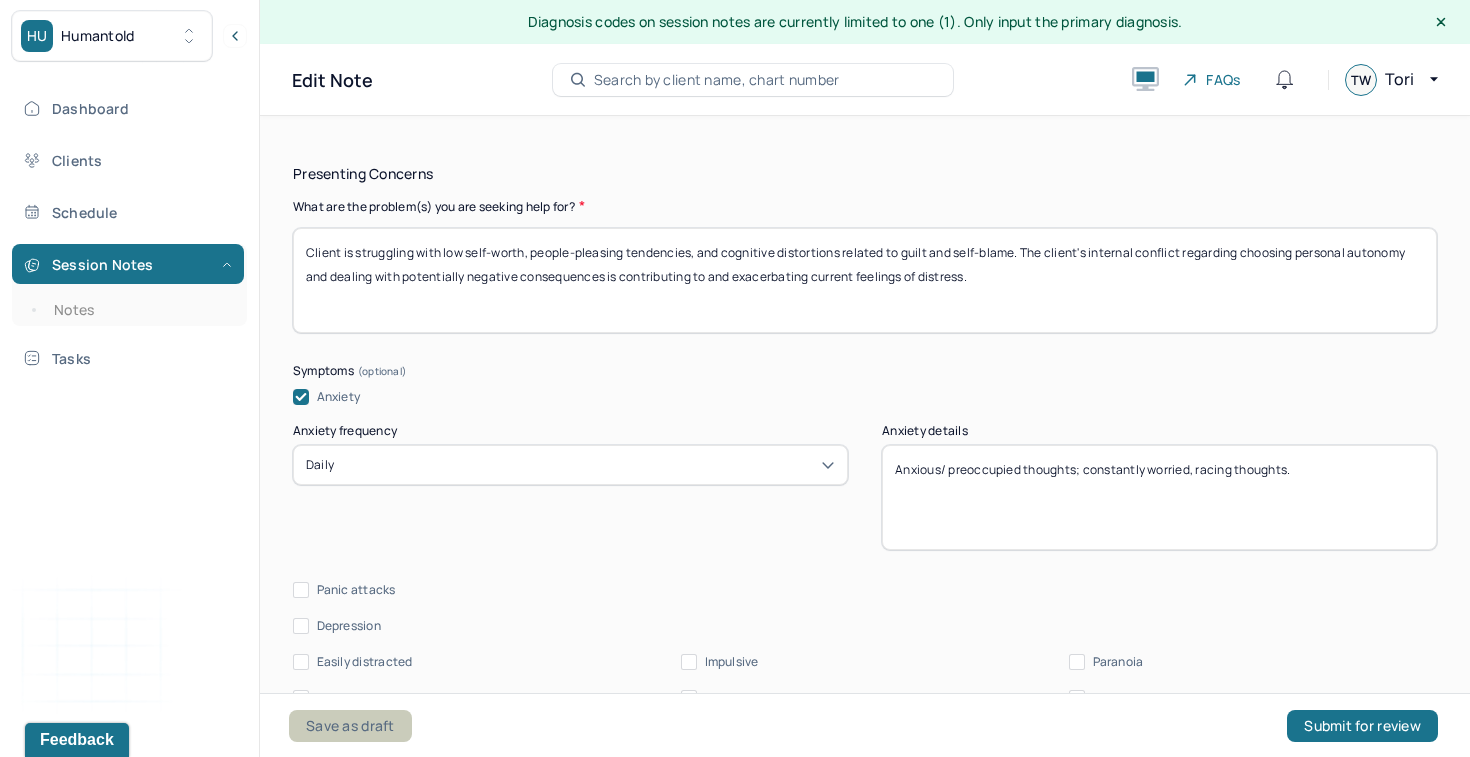 click on "Save as draft" at bounding box center [350, 726] 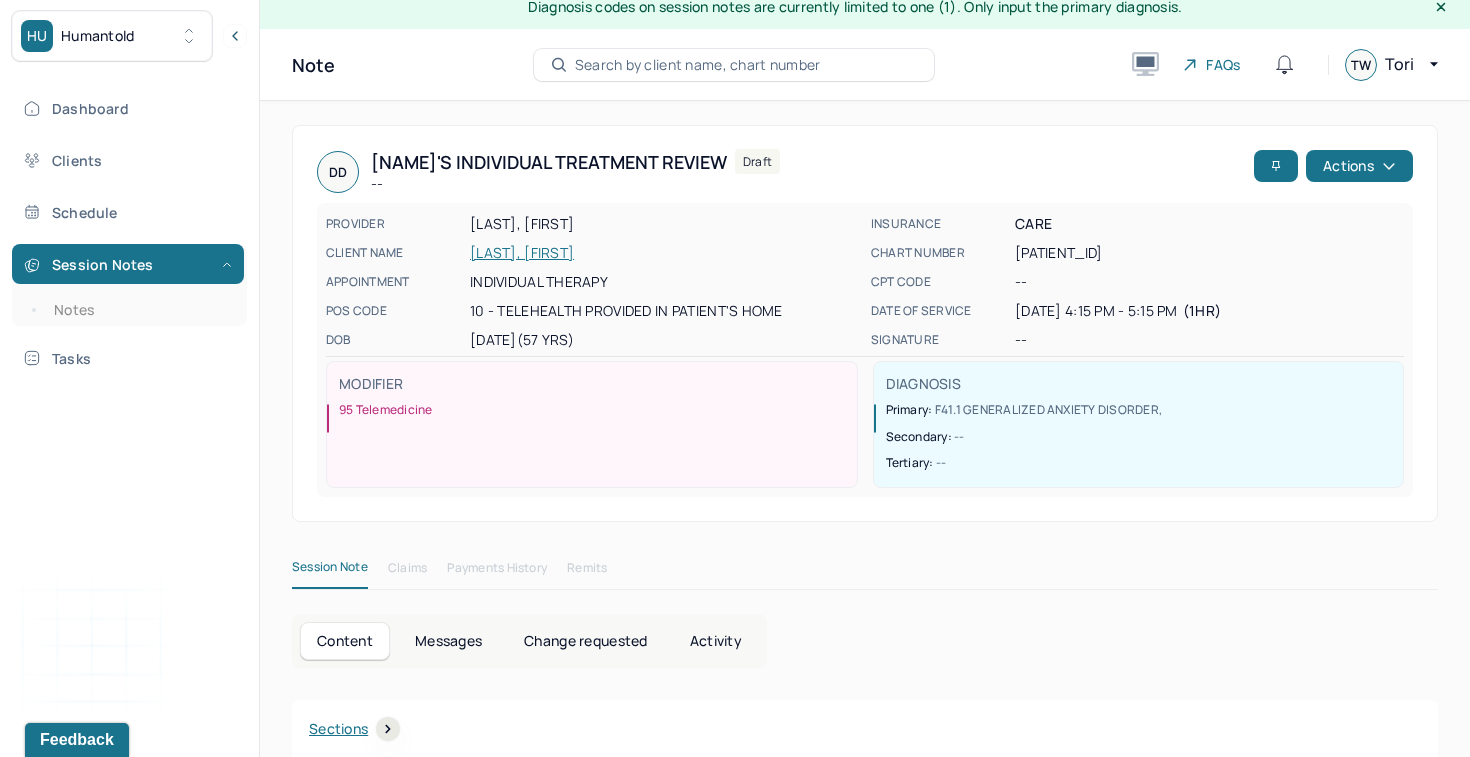 scroll, scrollTop: 0, scrollLeft: 0, axis: both 